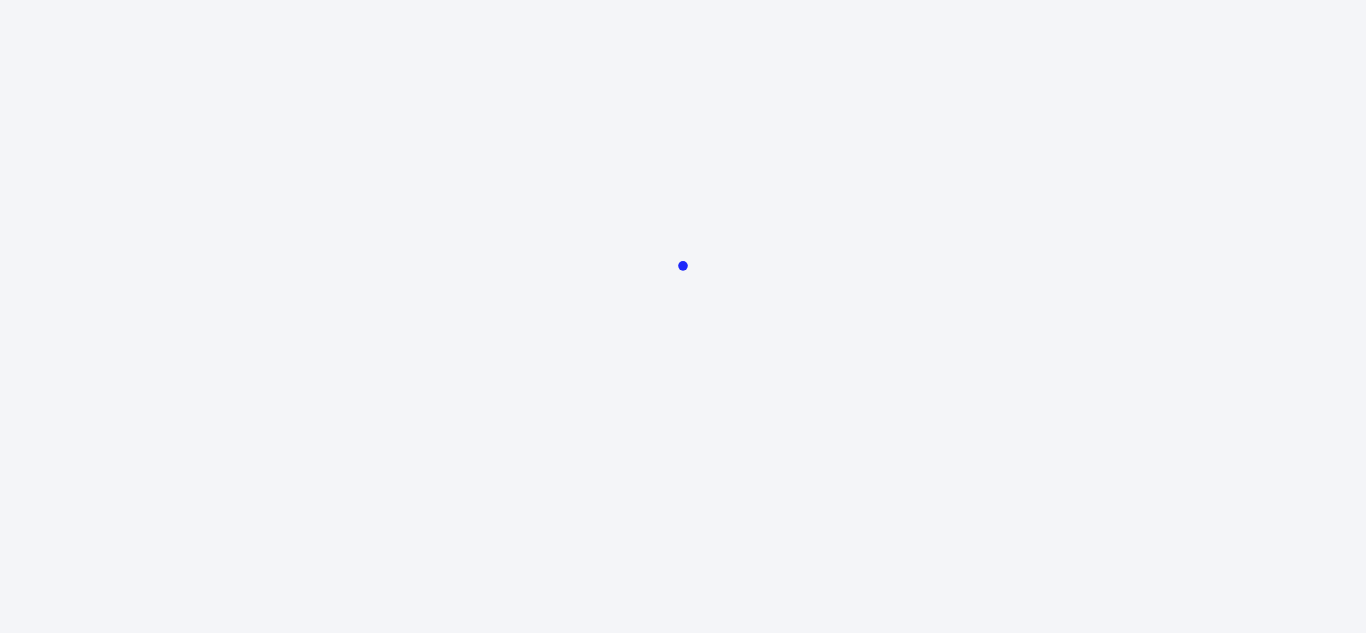 scroll, scrollTop: 0, scrollLeft: 0, axis: both 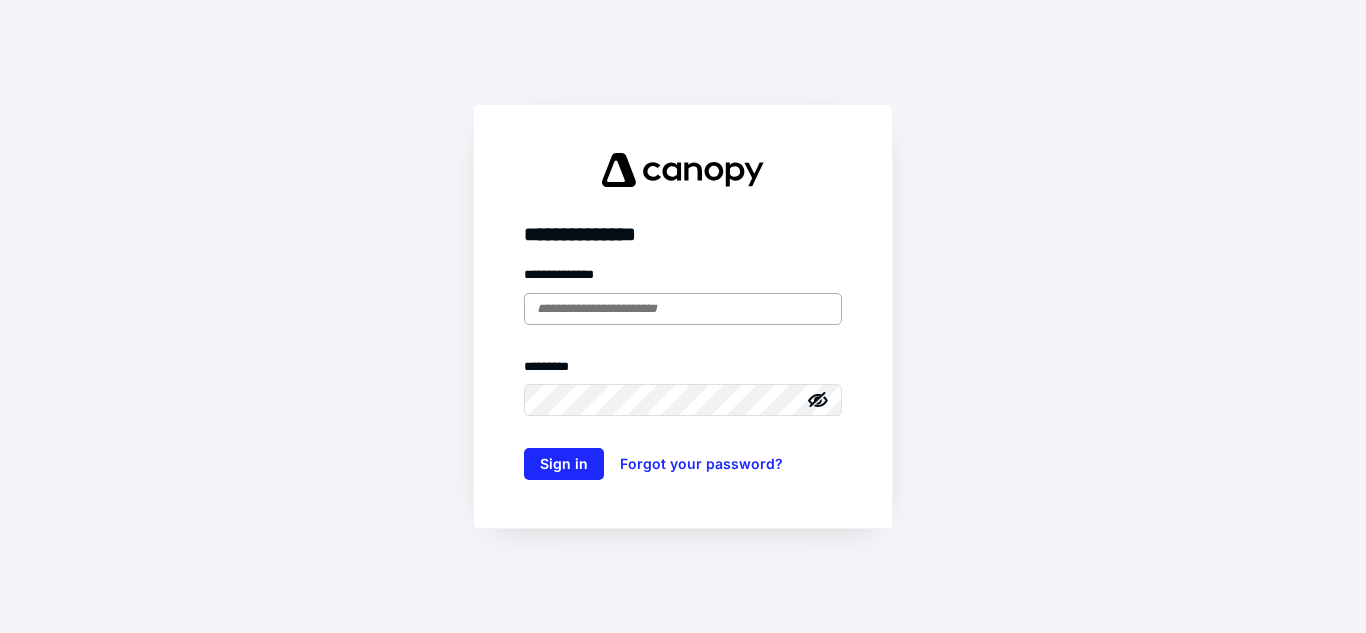 click at bounding box center [683, 309] 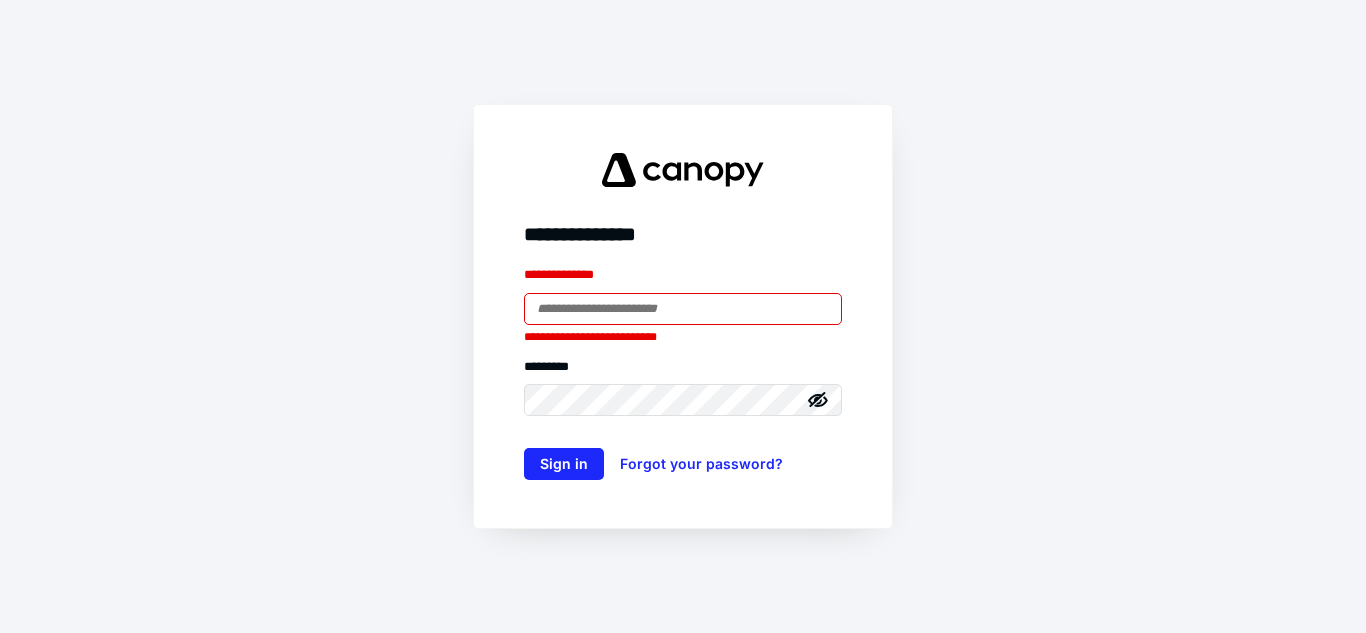 click at bounding box center (683, 309) 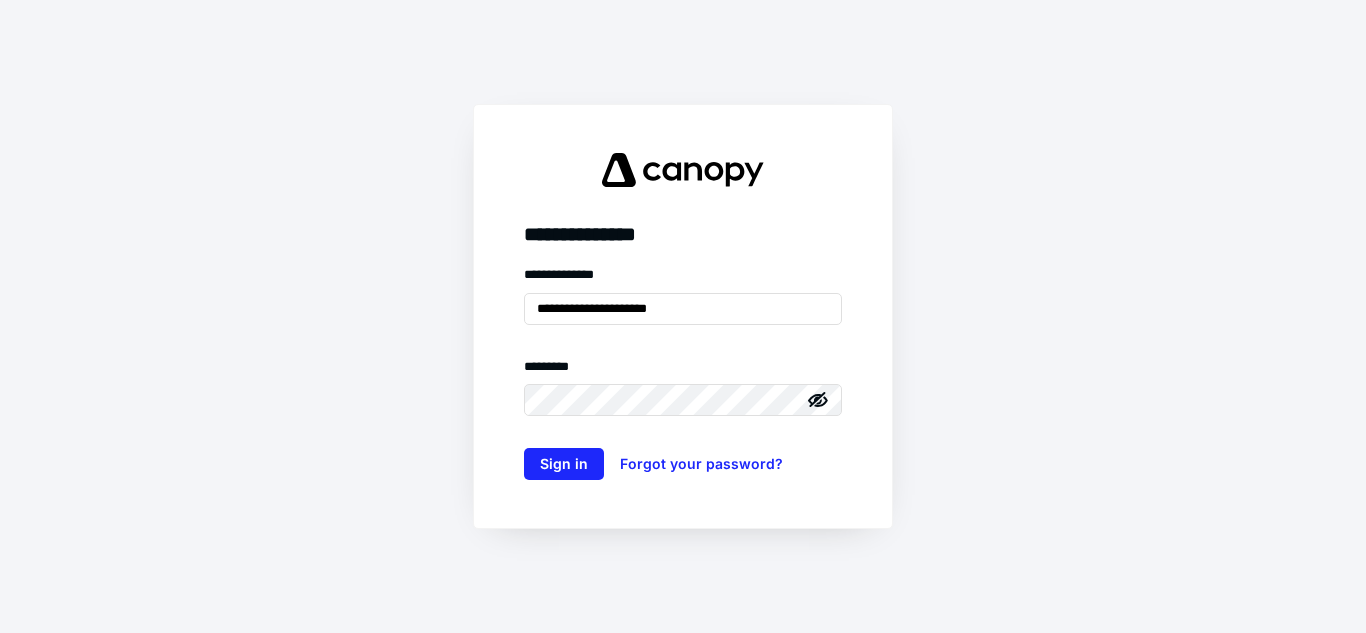 click 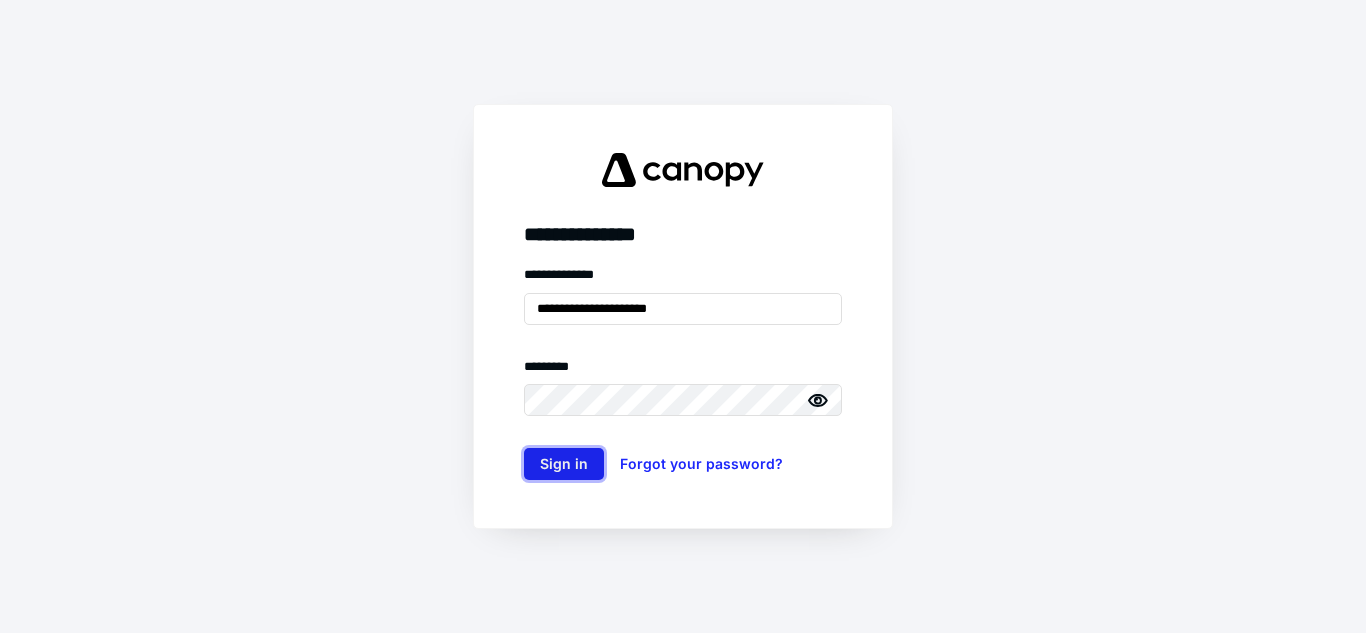 click on "Sign in" at bounding box center [564, 464] 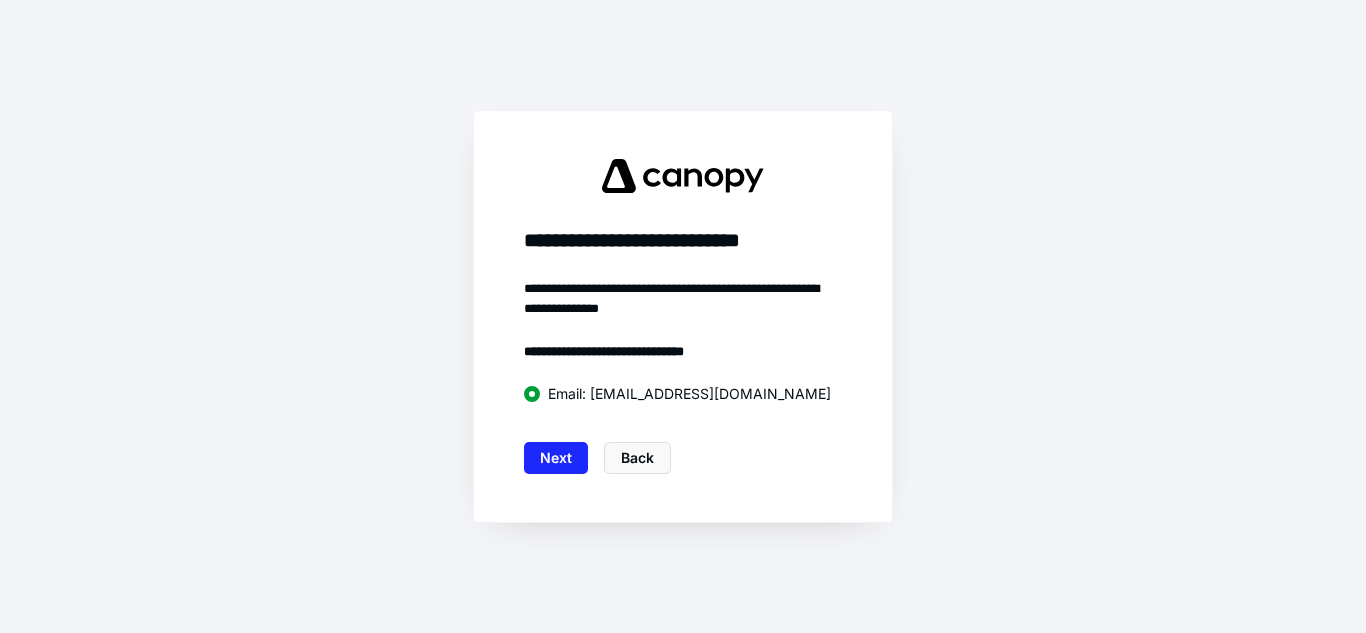 click on "Next" at bounding box center [556, 458] 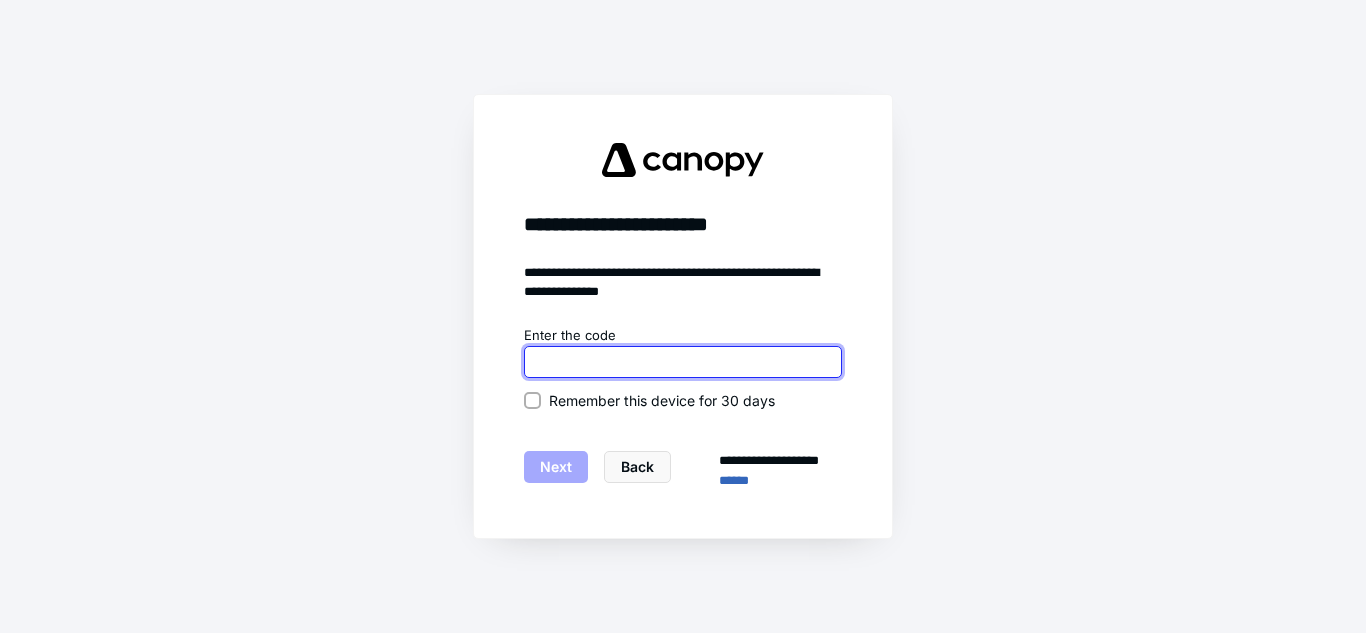 click at bounding box center [683, 362] 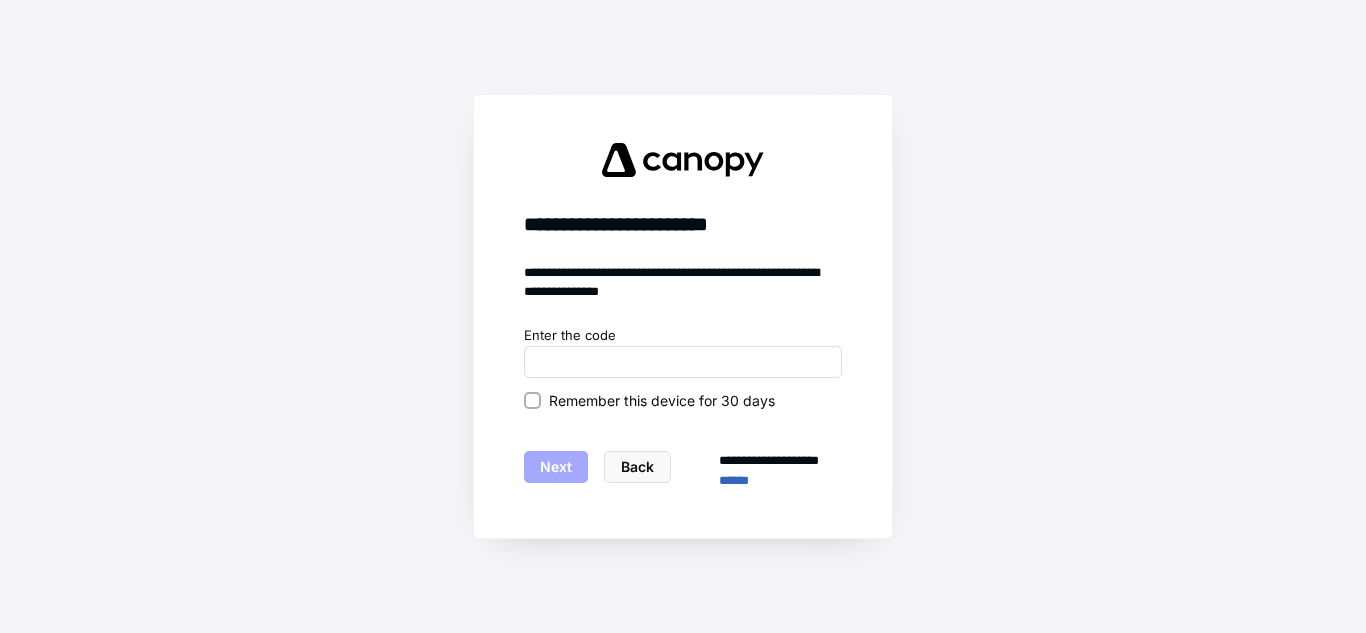 click on "Remember this device for 30 days" at bounding box center (683, 400) 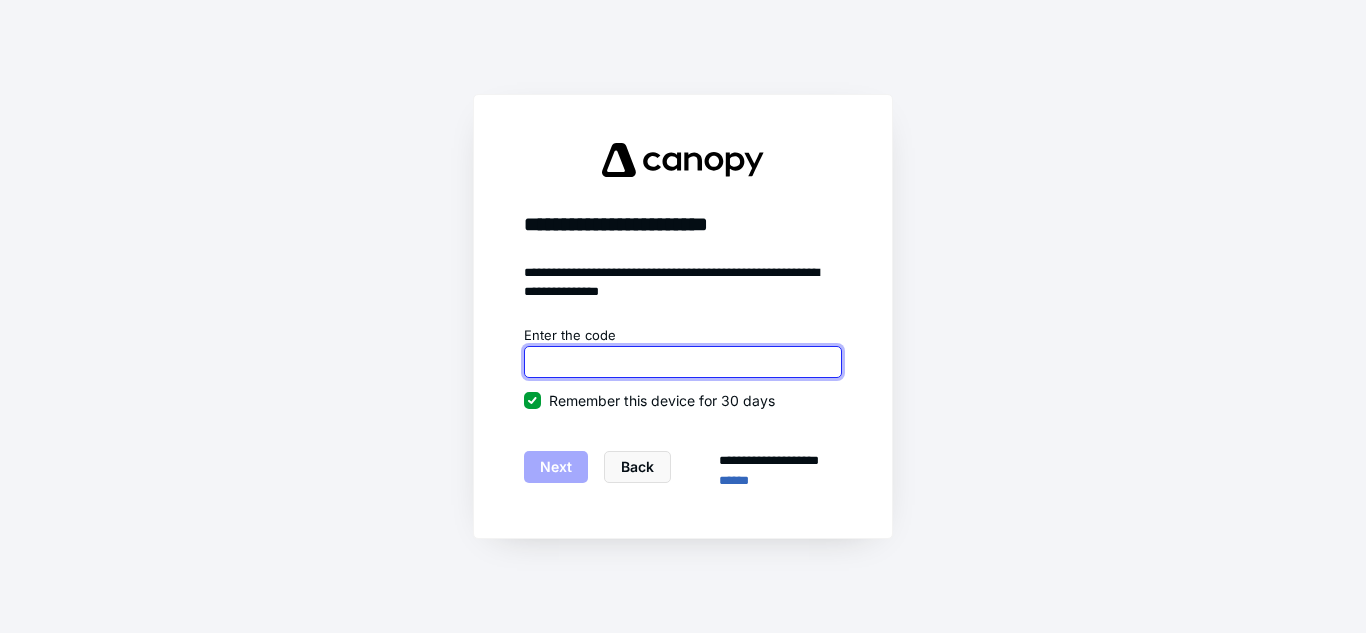 click at bounding box center [683, 362] 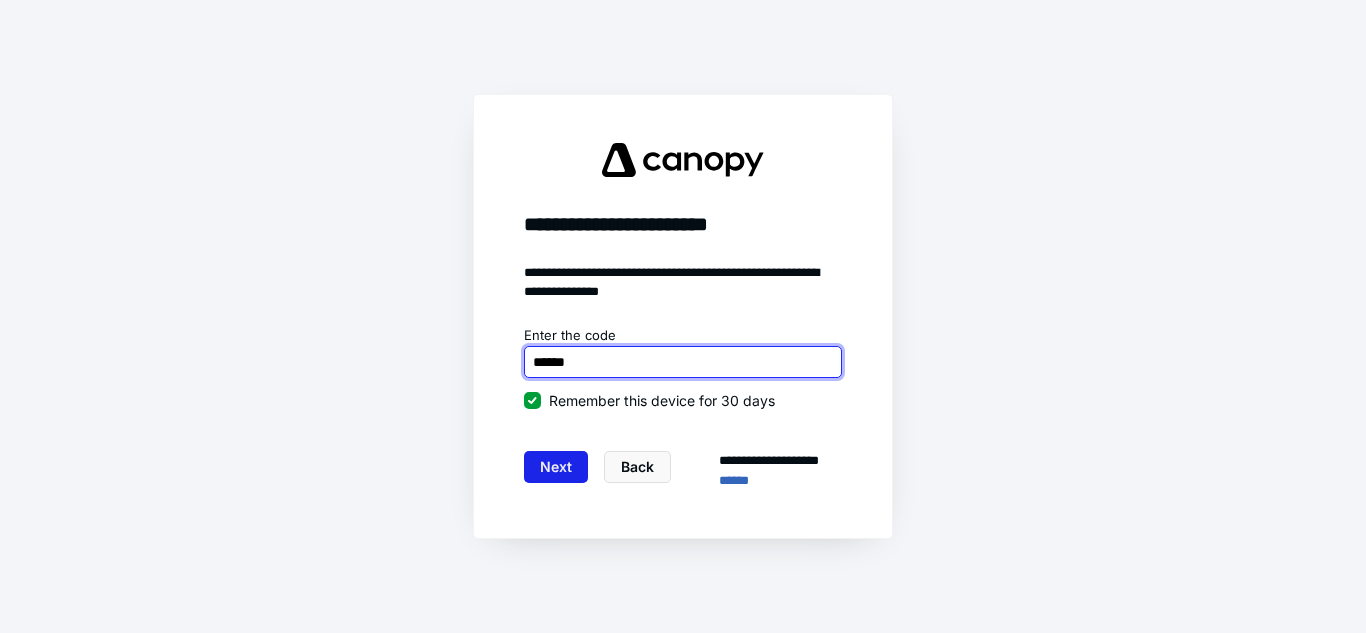 type on "******" 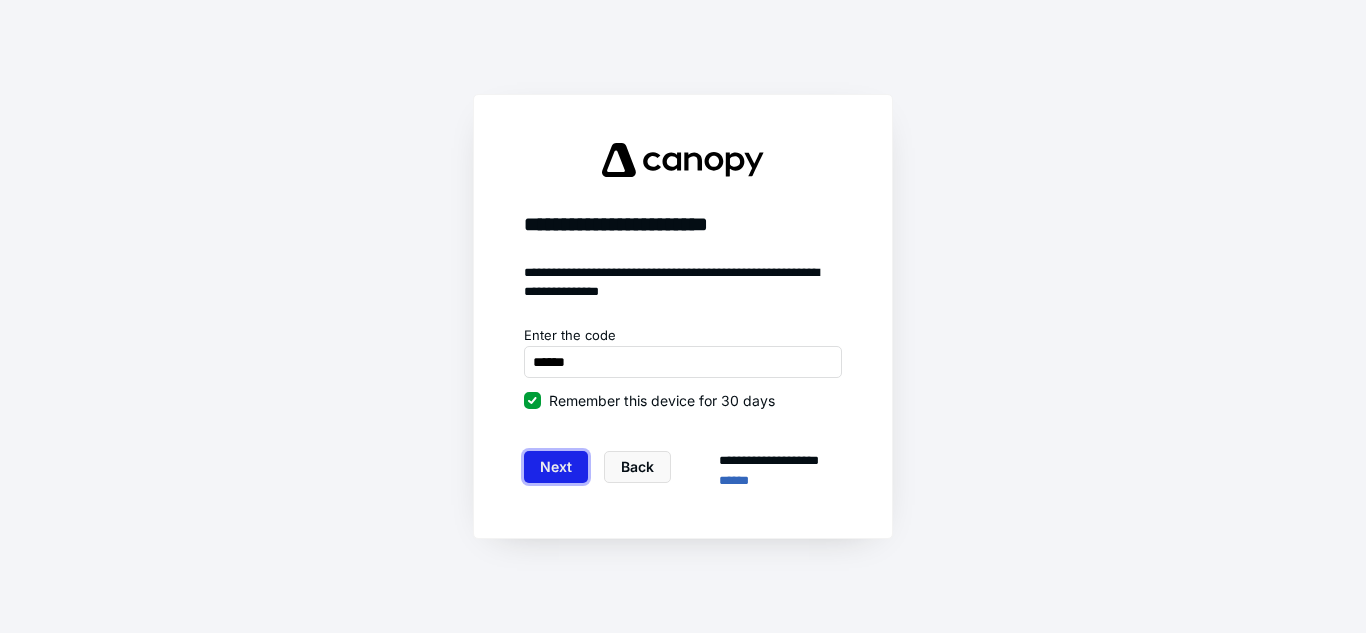 click on "Next" at bounding box center [556, 467] 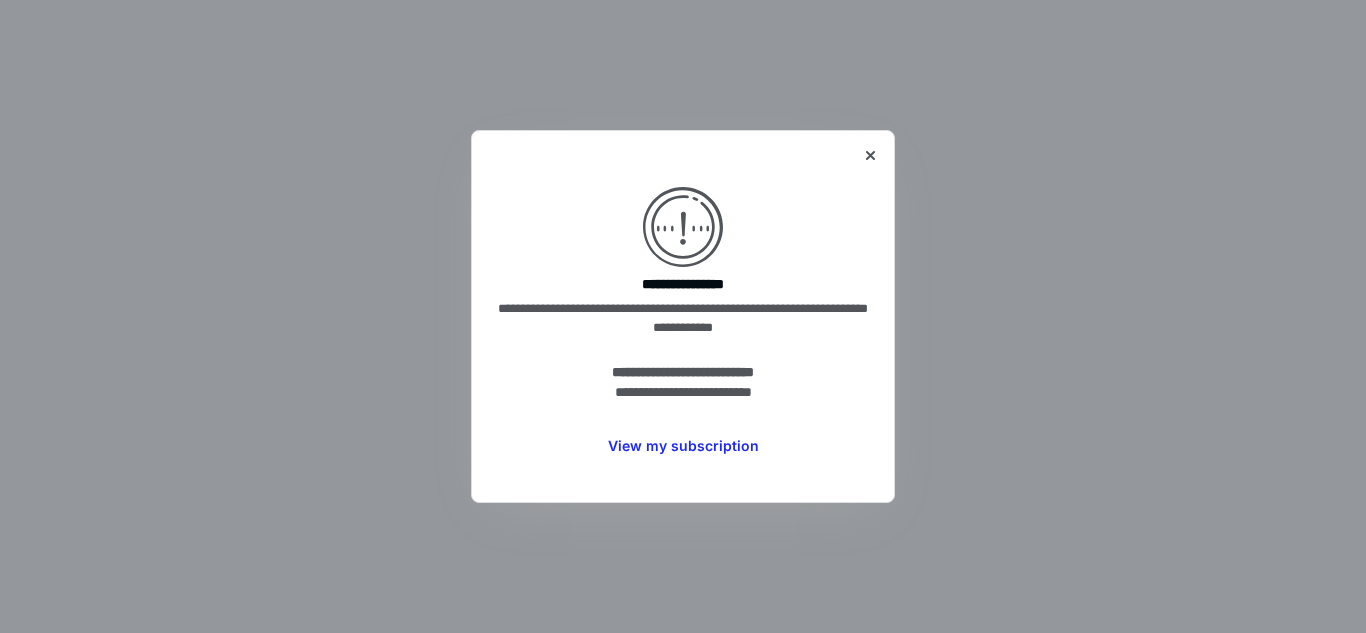 scroll, scrollTop: 0, scrollLeft: 0, axis: both 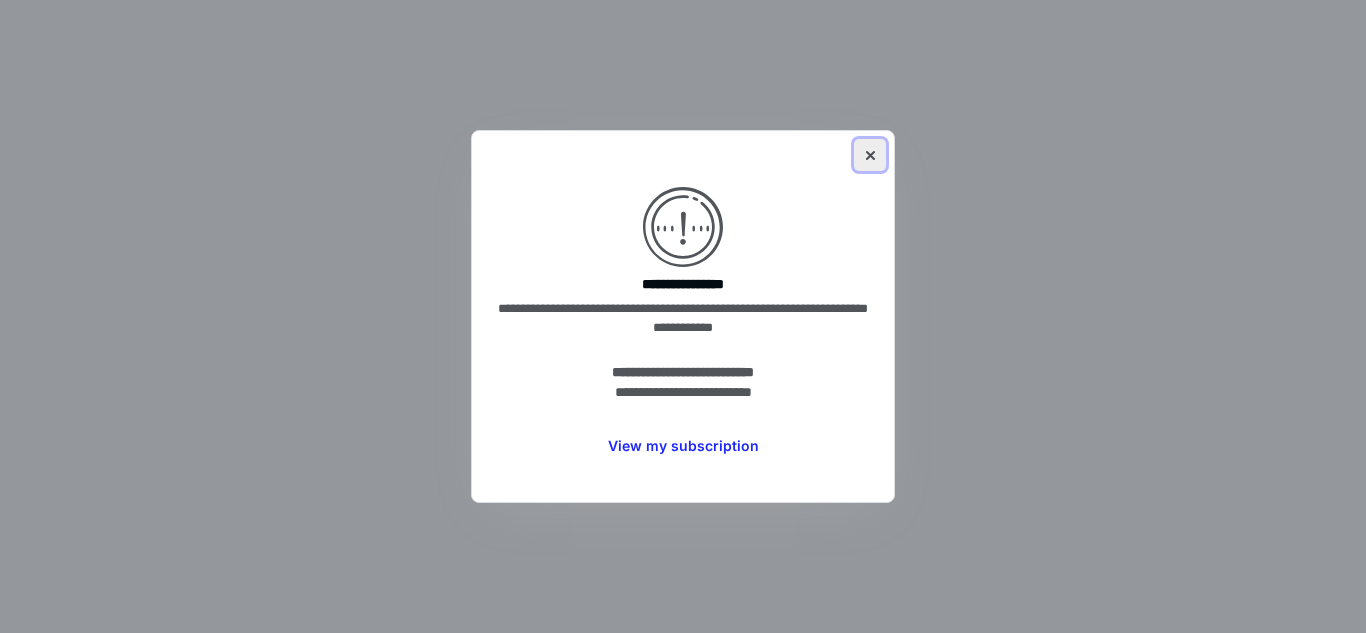 click at bounding box center [870, 155] 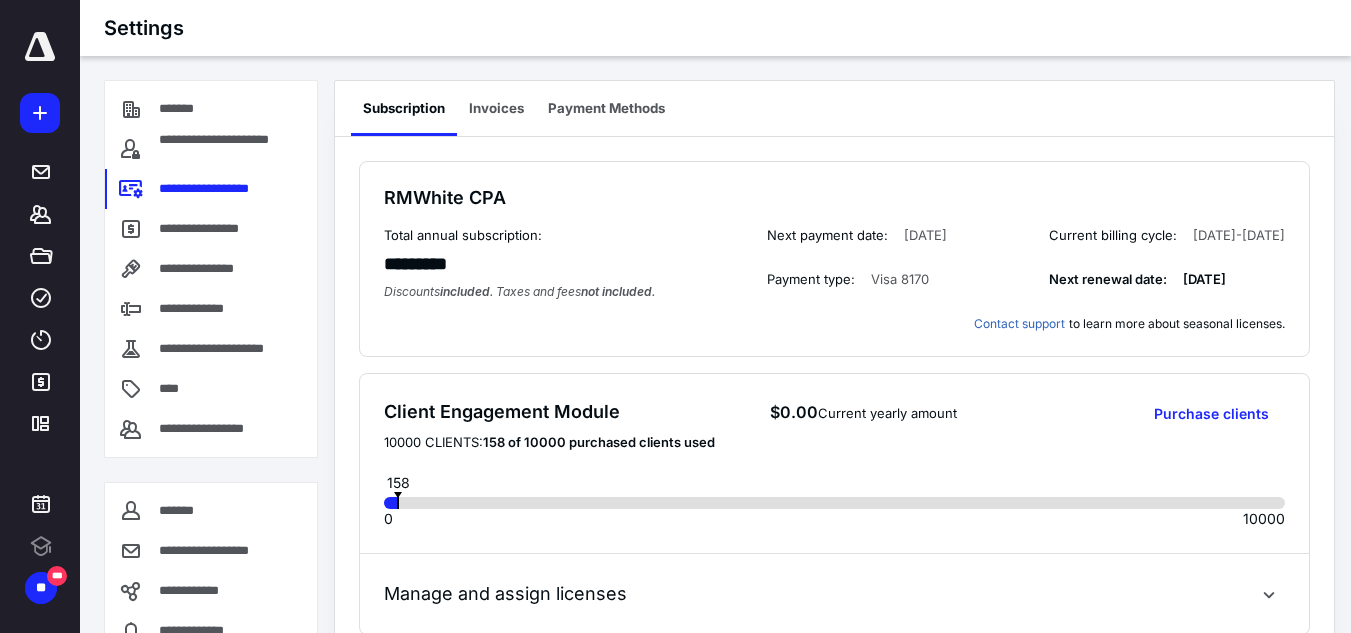 scroll, scrollTop: 0, scrollLeft: 0, axis: both 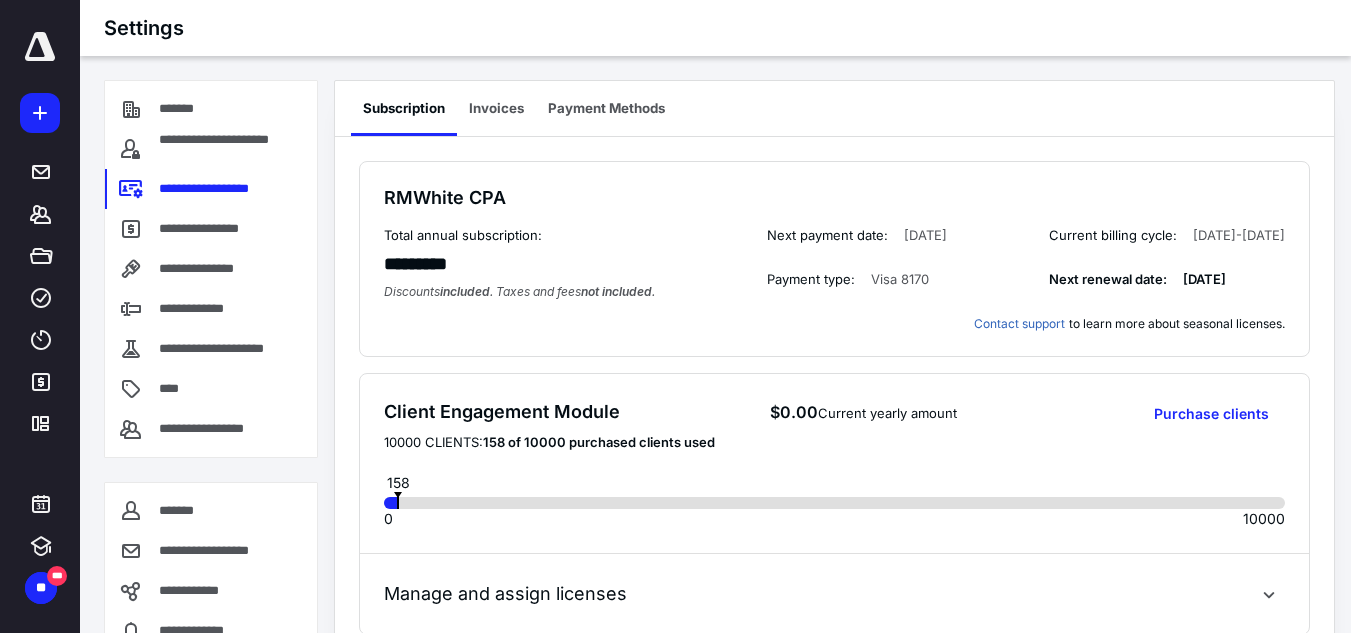 click 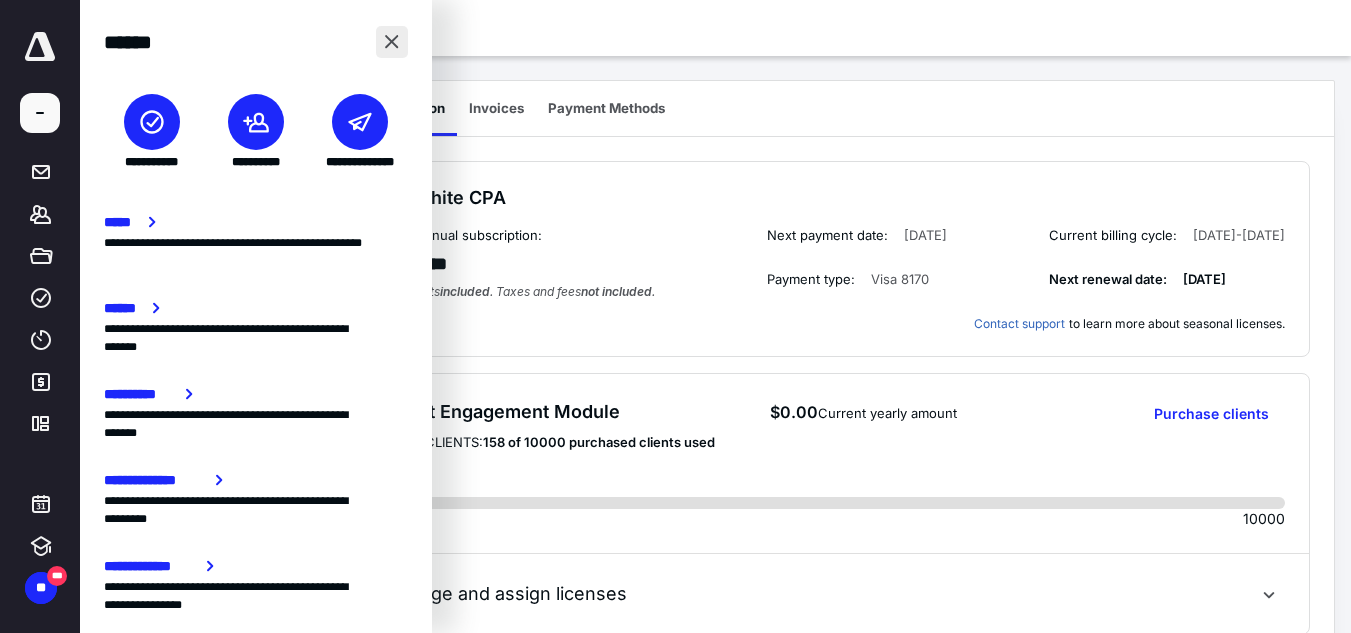 click at bounding box center [392, 42] 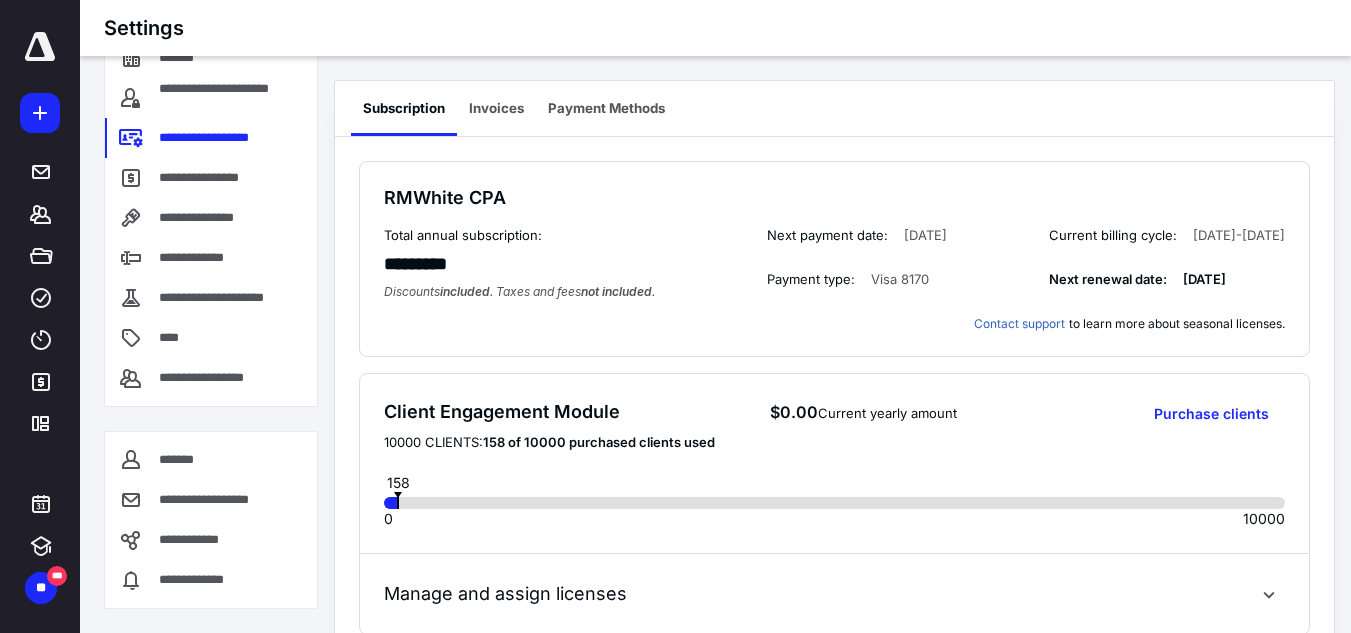 scroll, scrollTop: 0, scrollLeft: 0, axis: both 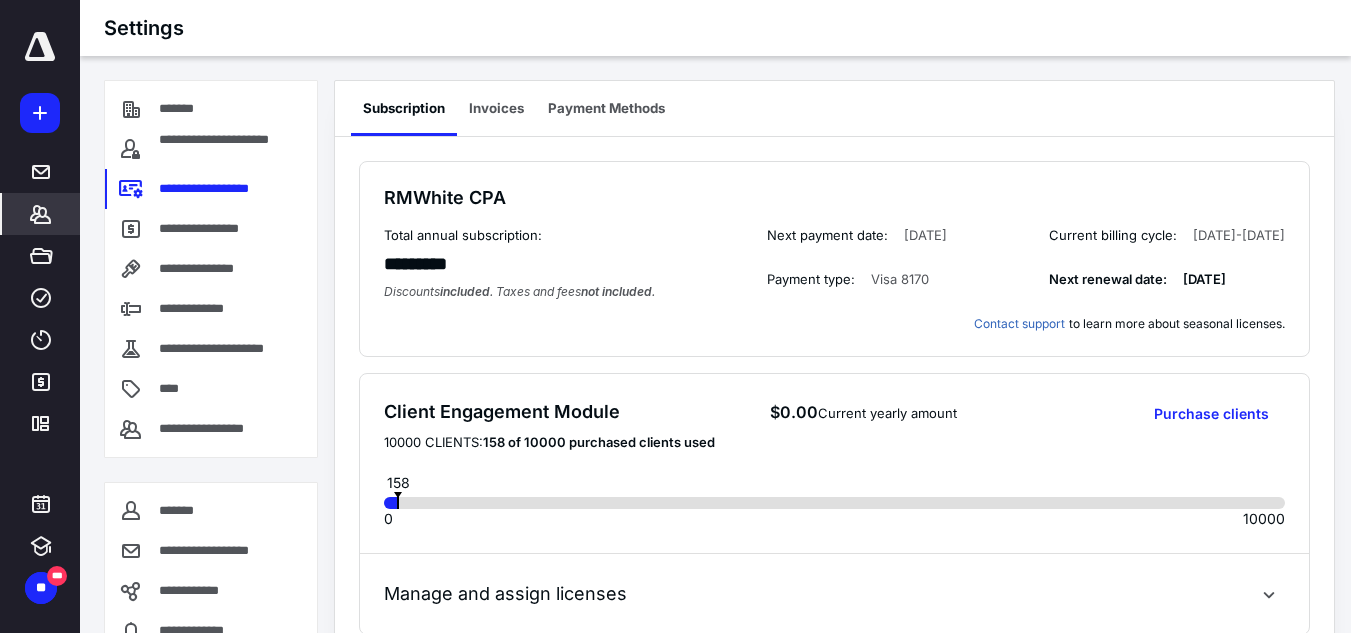 click 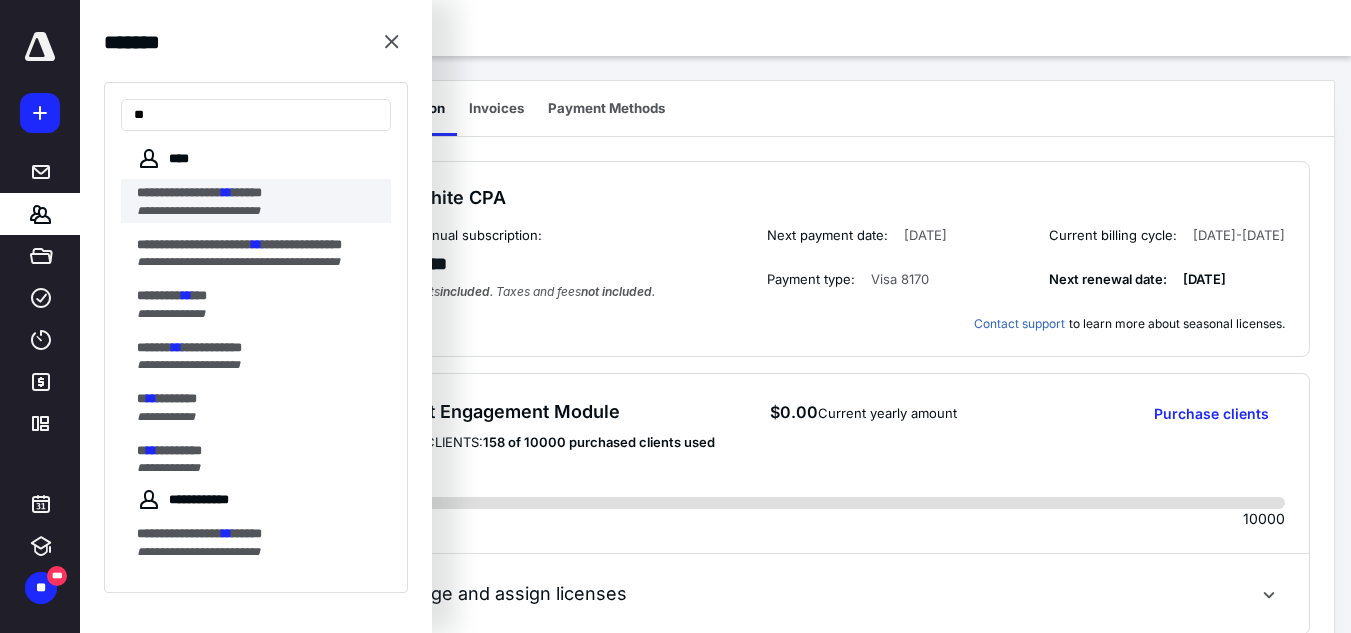 type on "**" 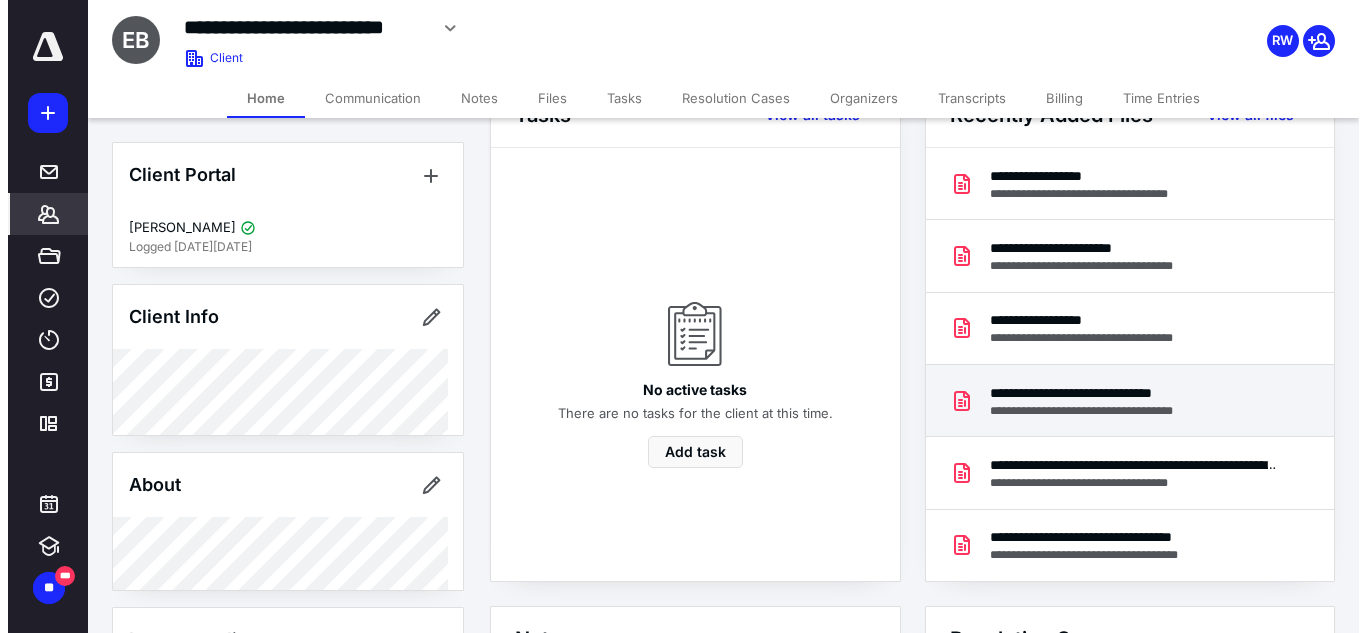 scroll, scrollTop: 0, scrollLeft: 0, axis: both 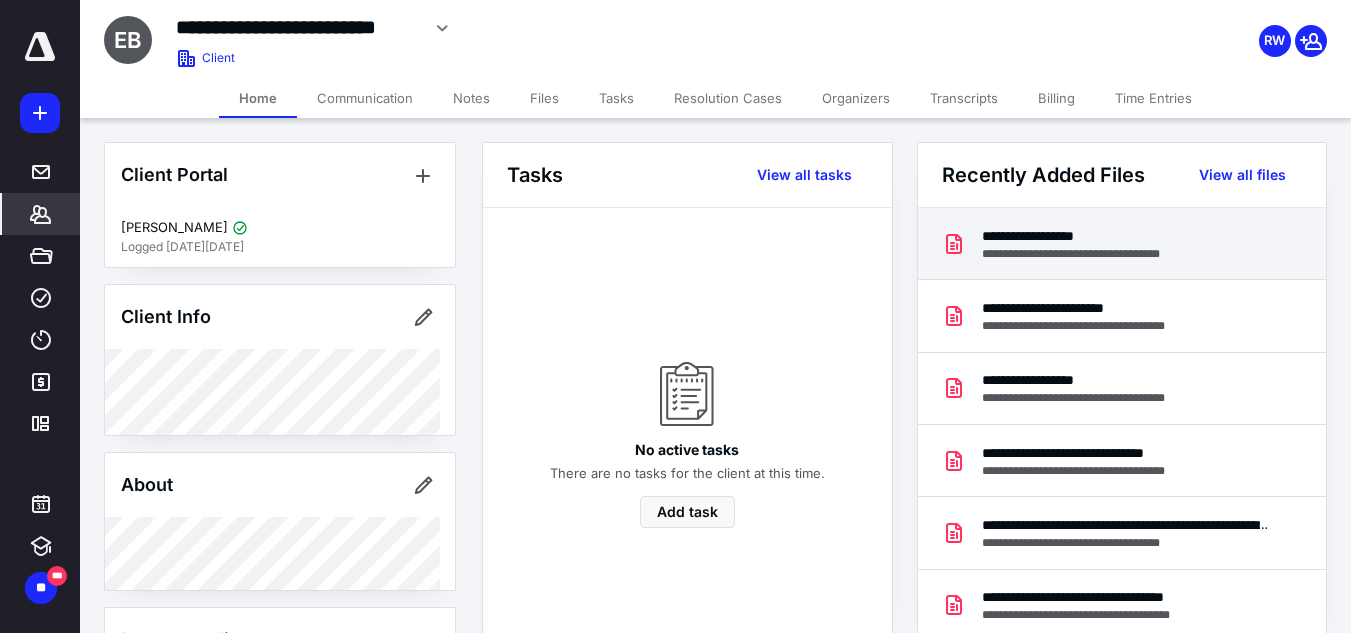click on "**********" at bounding box center [1083, 254] 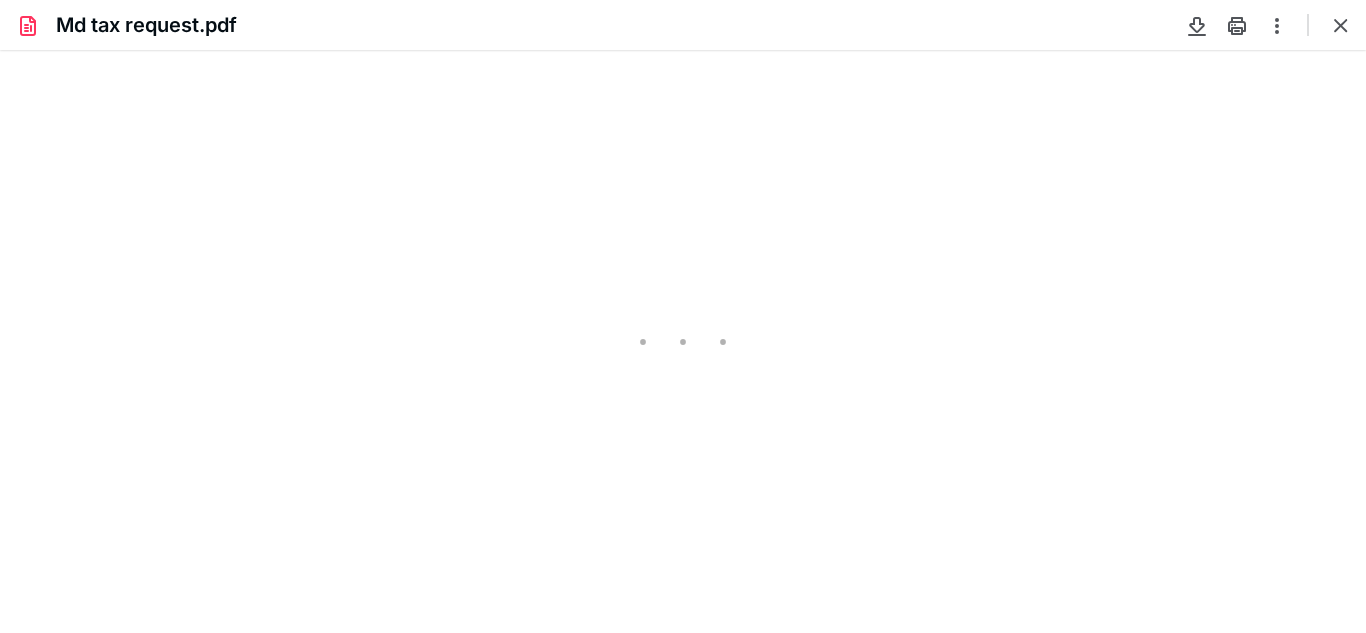 scroll, scrollTop: 0, scrollLeft: 0, axis: both 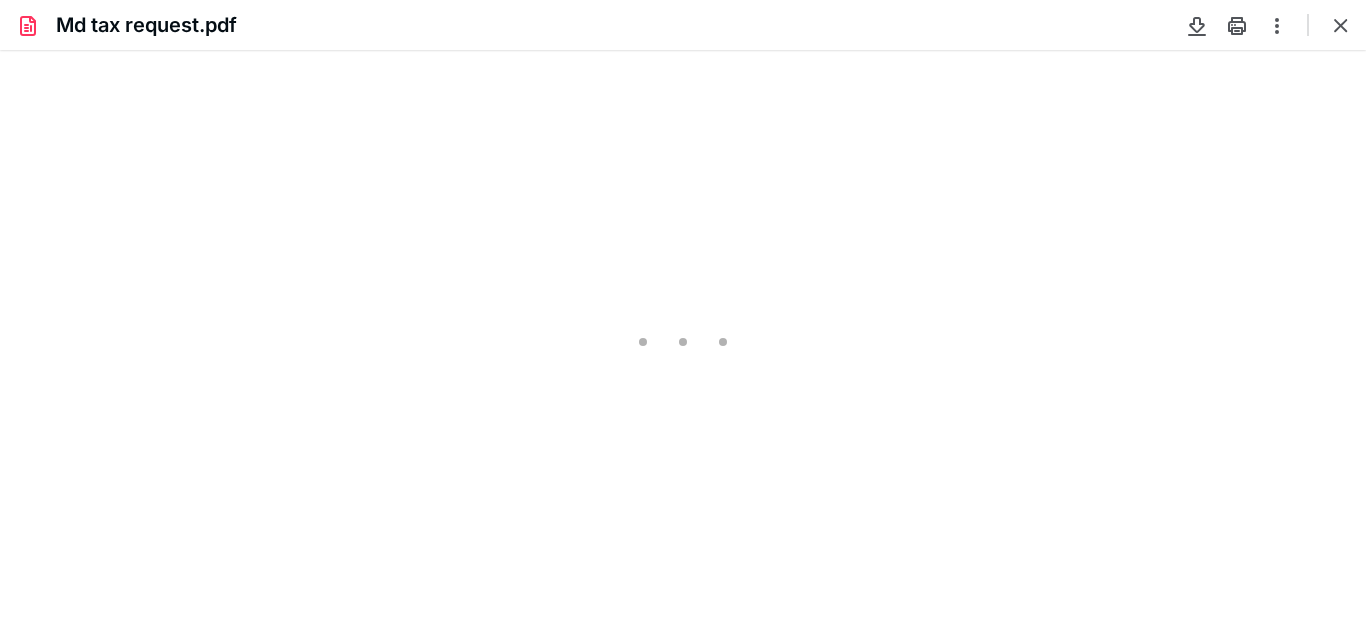 type on "70" 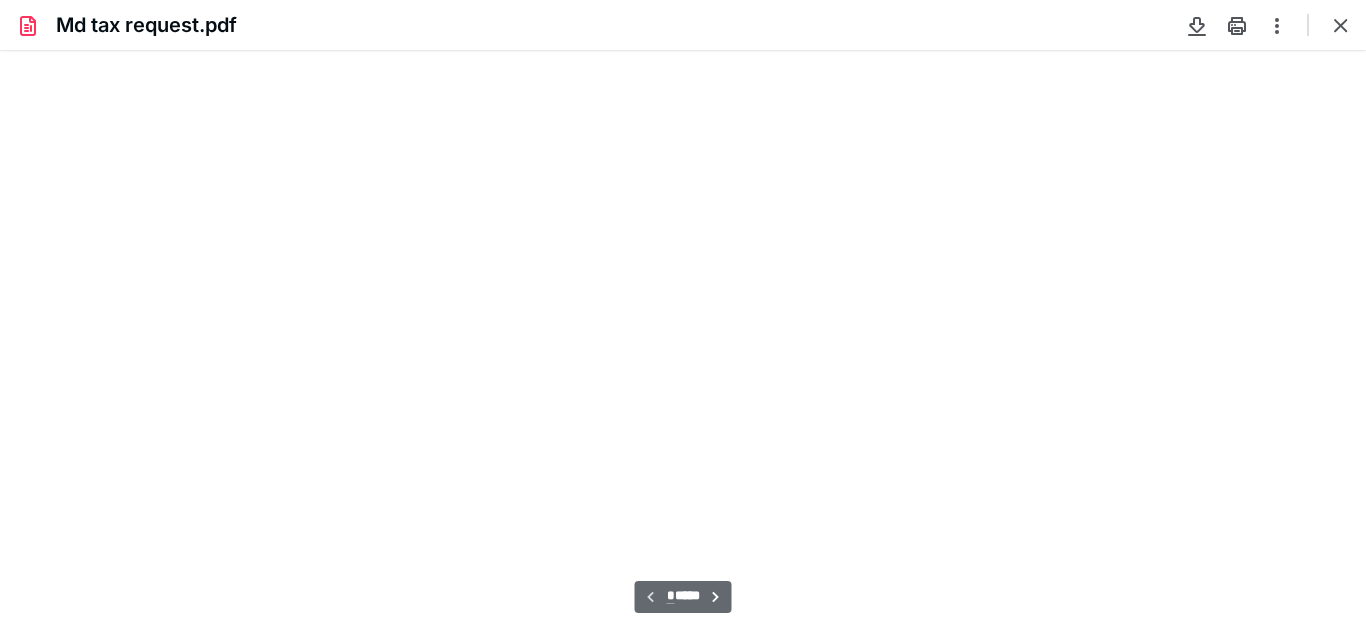 scroll, scrollTop: 39, scrollLeft: 0, axis: vertical 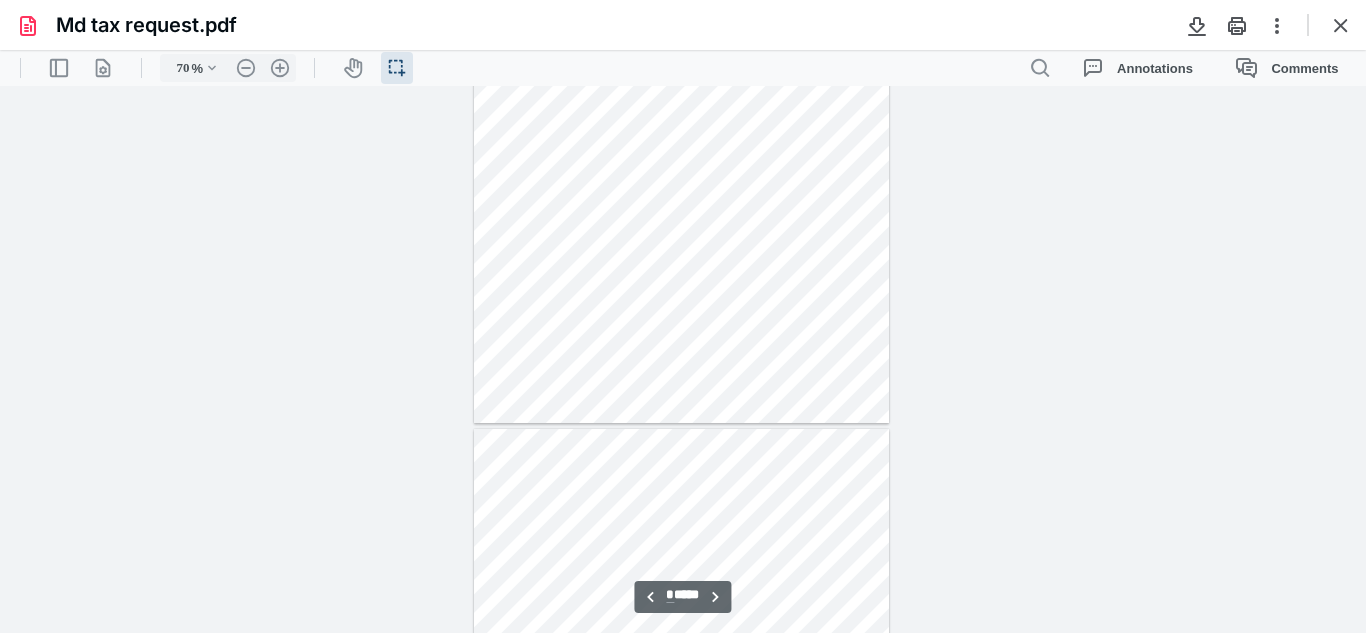 type on "*" 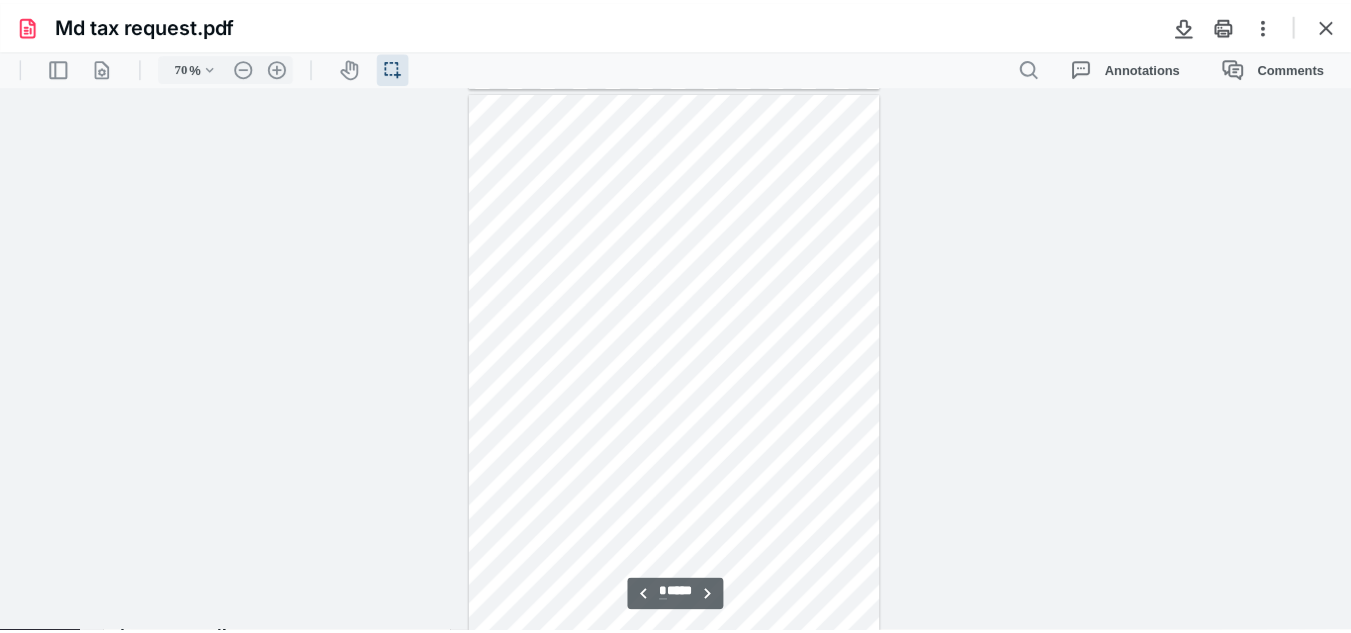 scroll, scrollTop: 544, scrollLeft: 0, axis: vertical 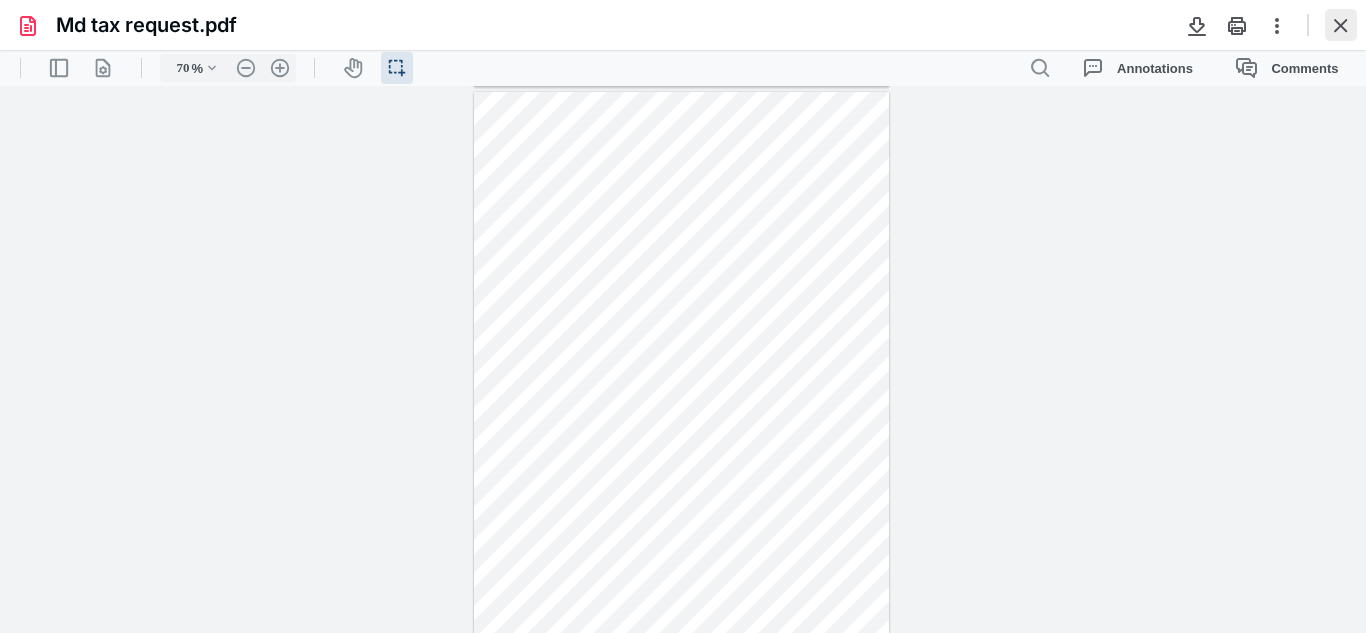 click at bounding box center [1341, 25] 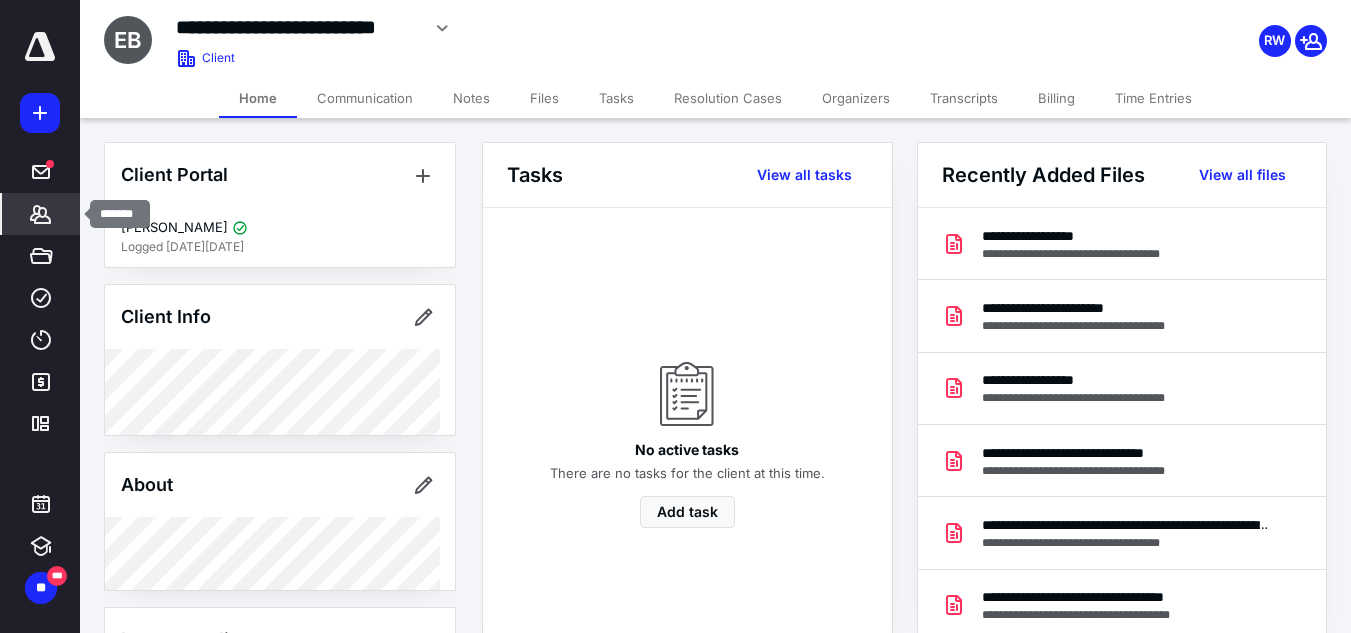 click 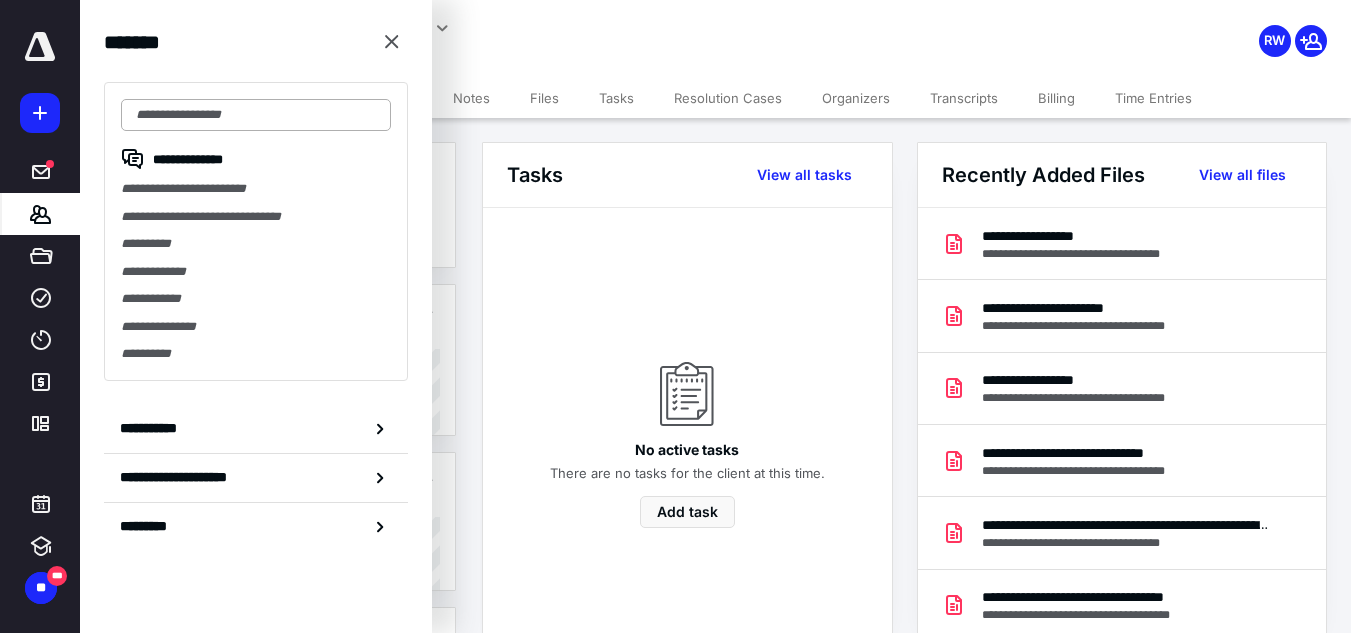 click at bounding box center [256, 115] 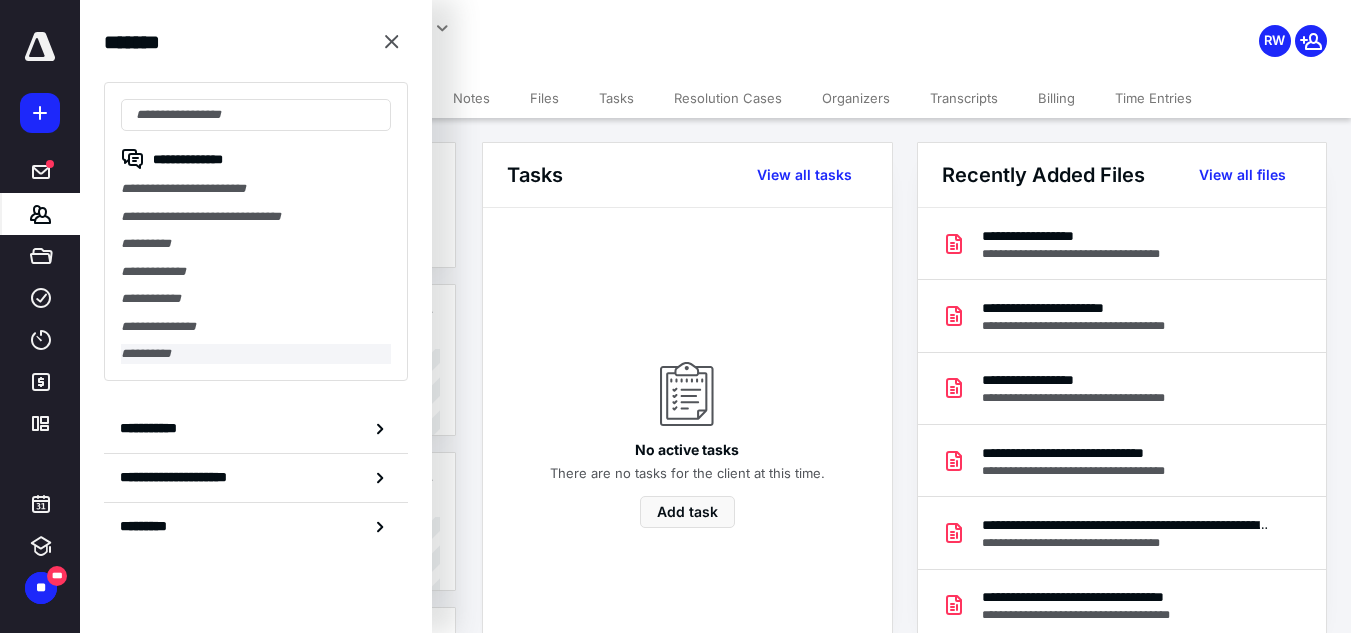 click on "**********" at bounding box center (256, 354) 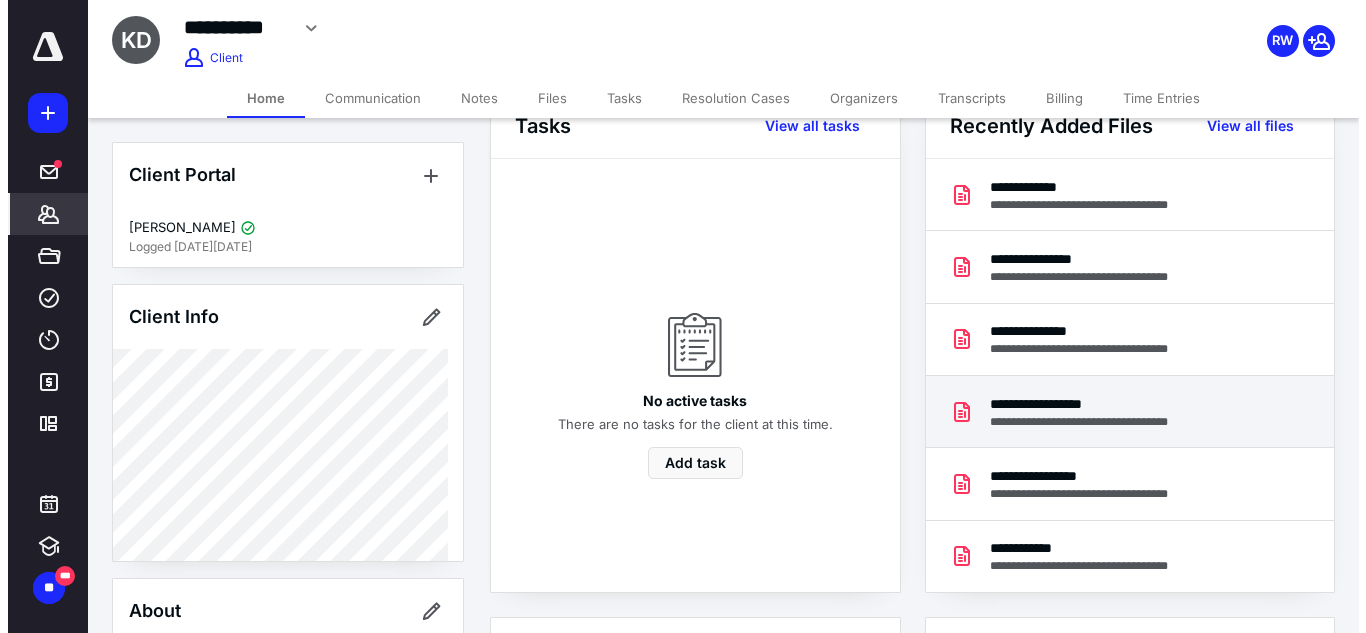 scroll, scrollTop: 0, scrollLeft: 0, axis: both 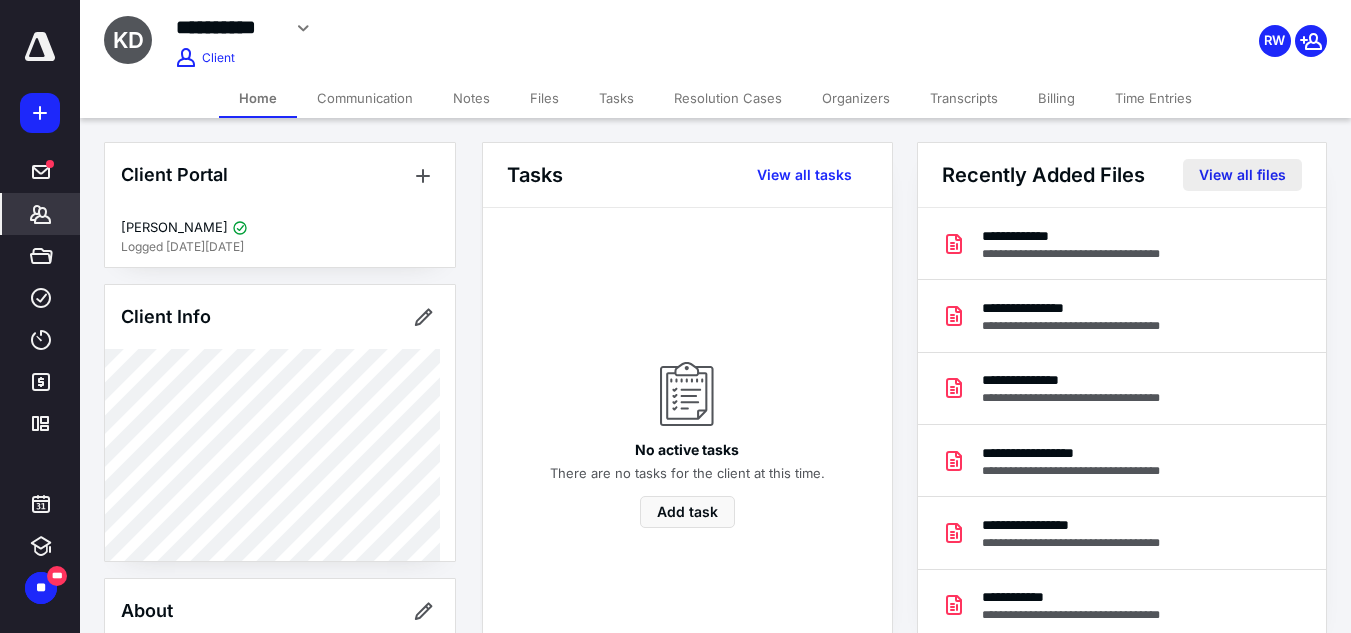 click on "View all files" at bounding box center (1242, 175) 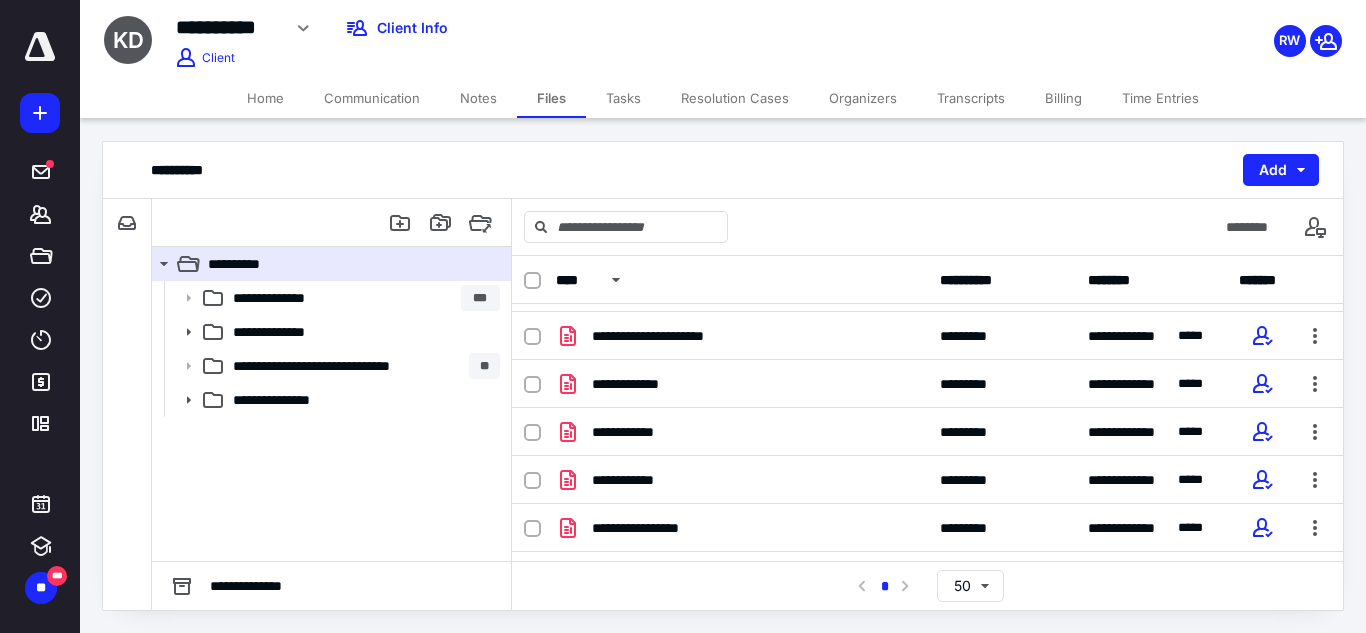 scroll, scrollTop: 1577, scrollLeft: 0, axis: vertical 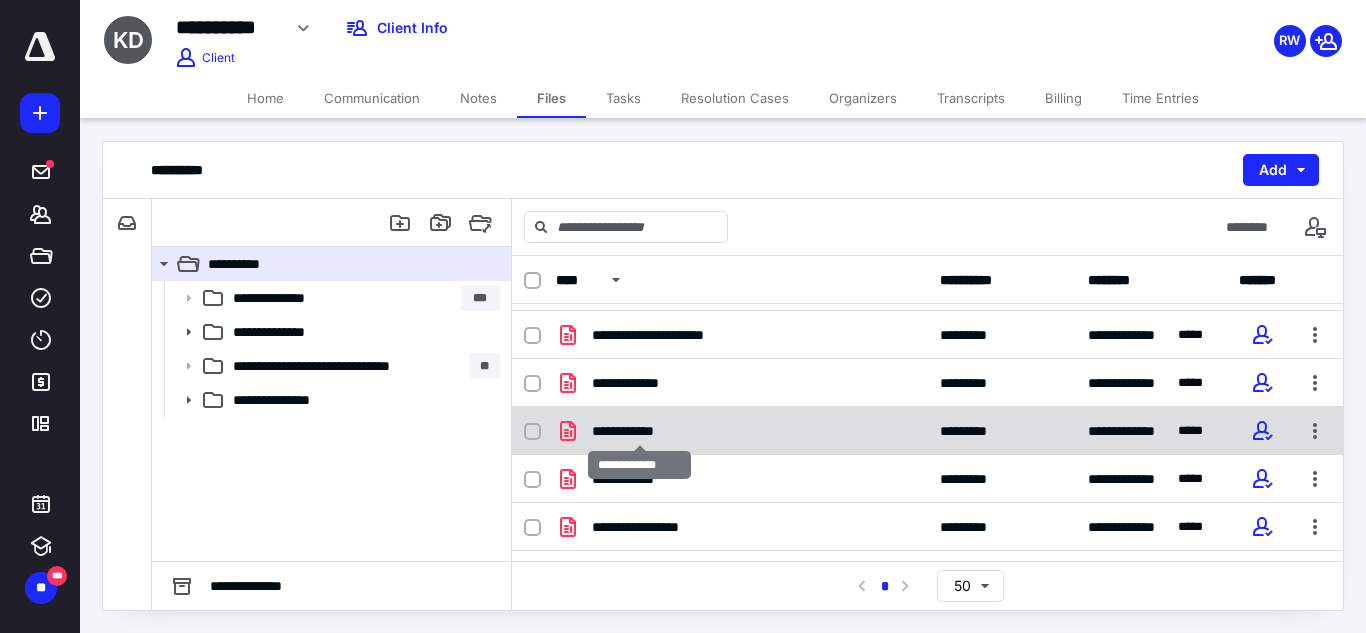 click on "**********" at bounding box center [640, 431] 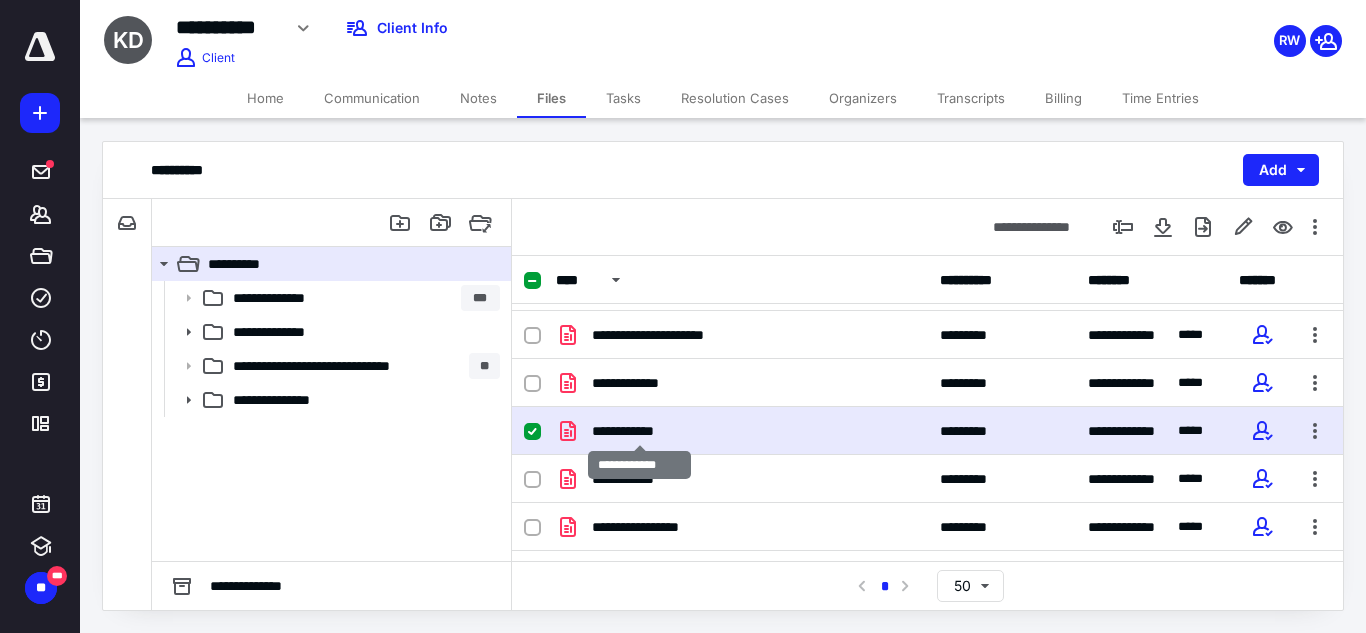 click on "**********" at bounding box center [640, 431] 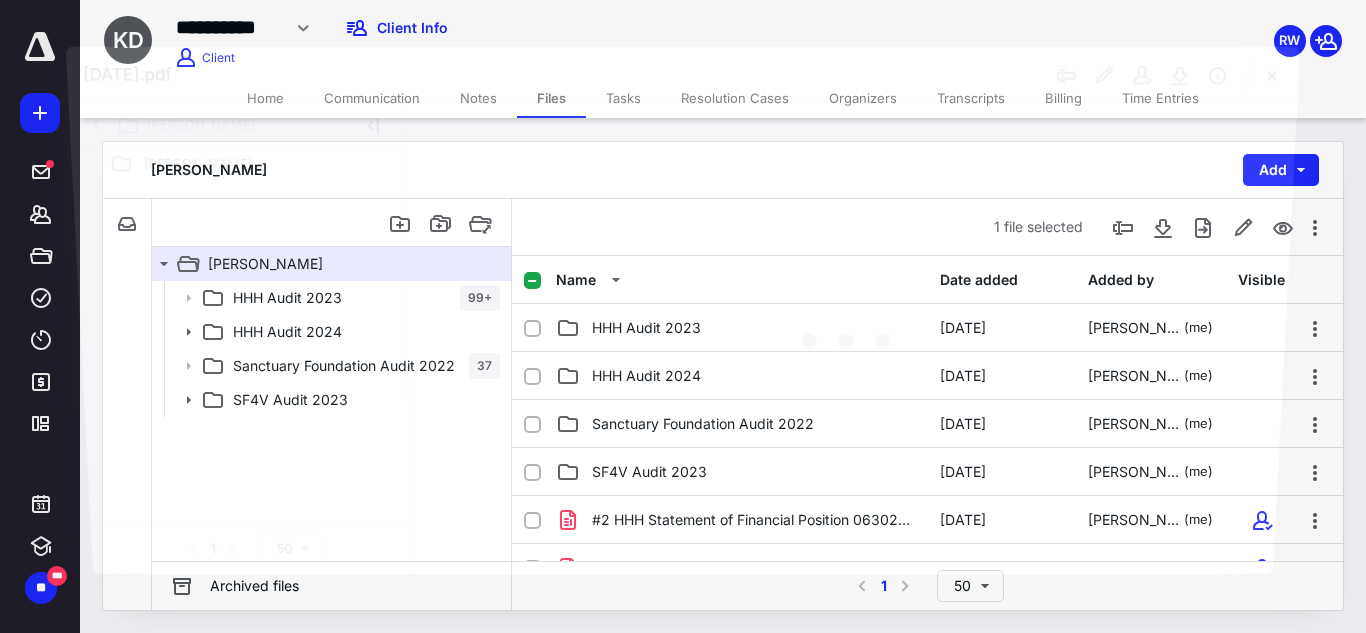 scroll, scrollTop: 1577, scrollLeft: 0, axis: vertical 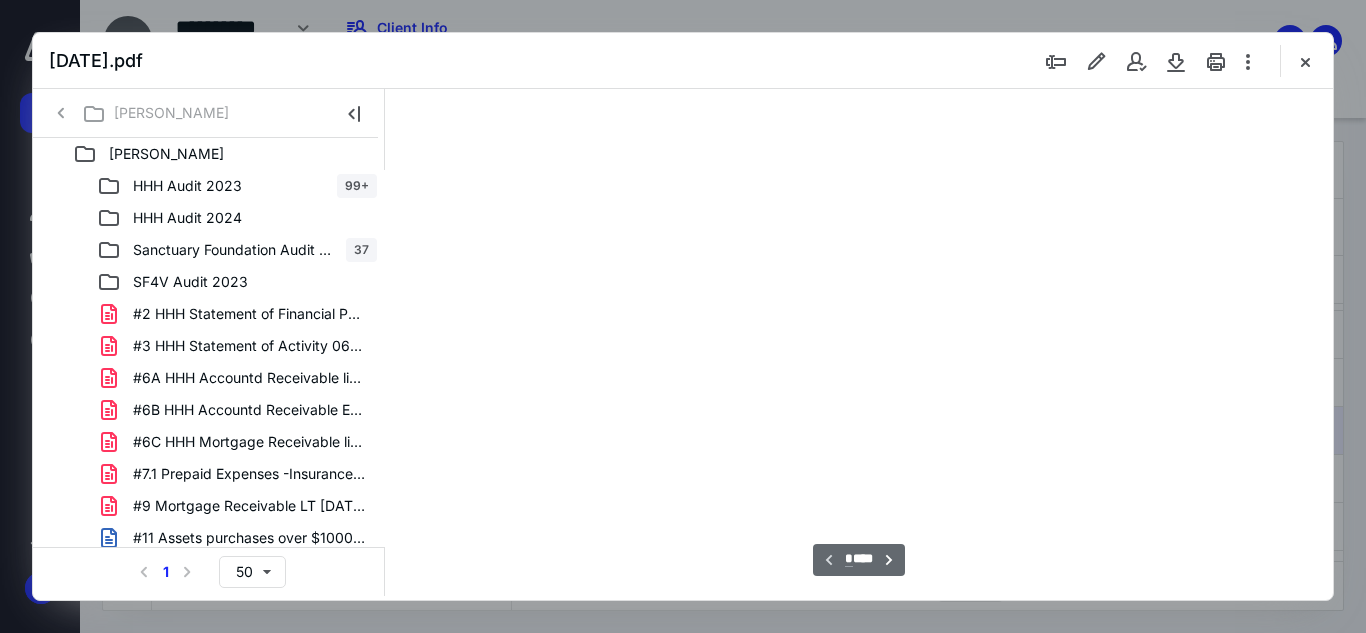type on "54" 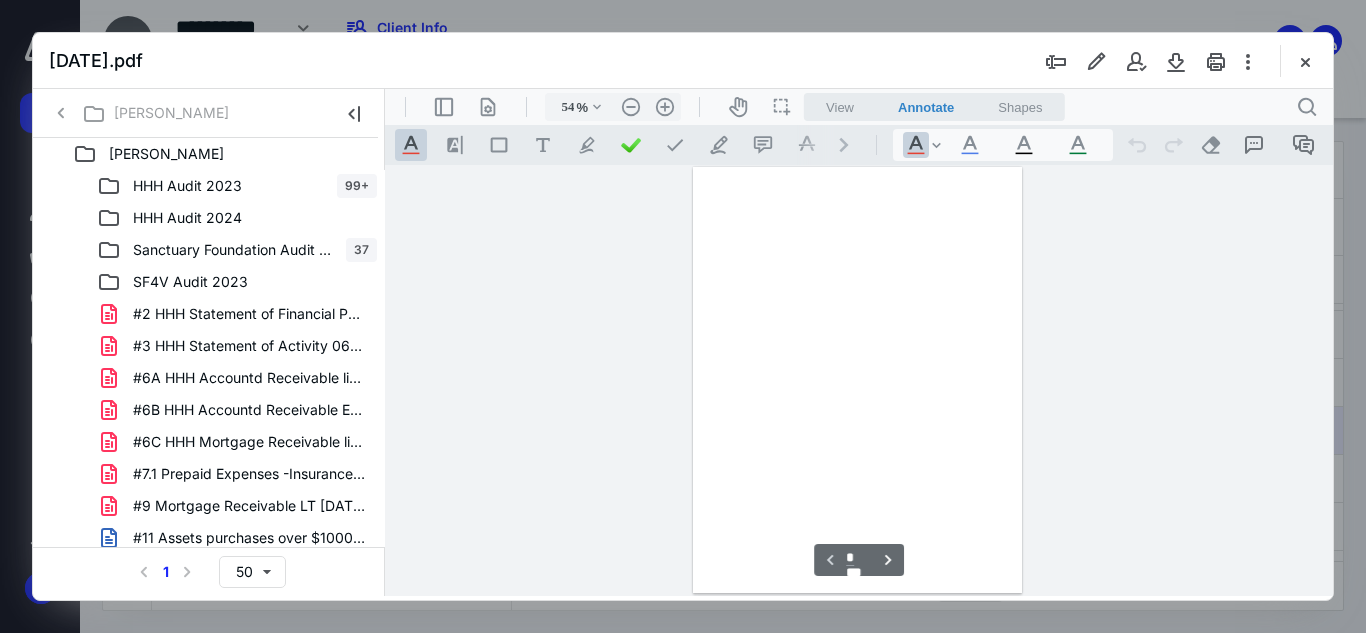 scroll, scrollTop: 78, scrollLeft: 0, axis: vertical 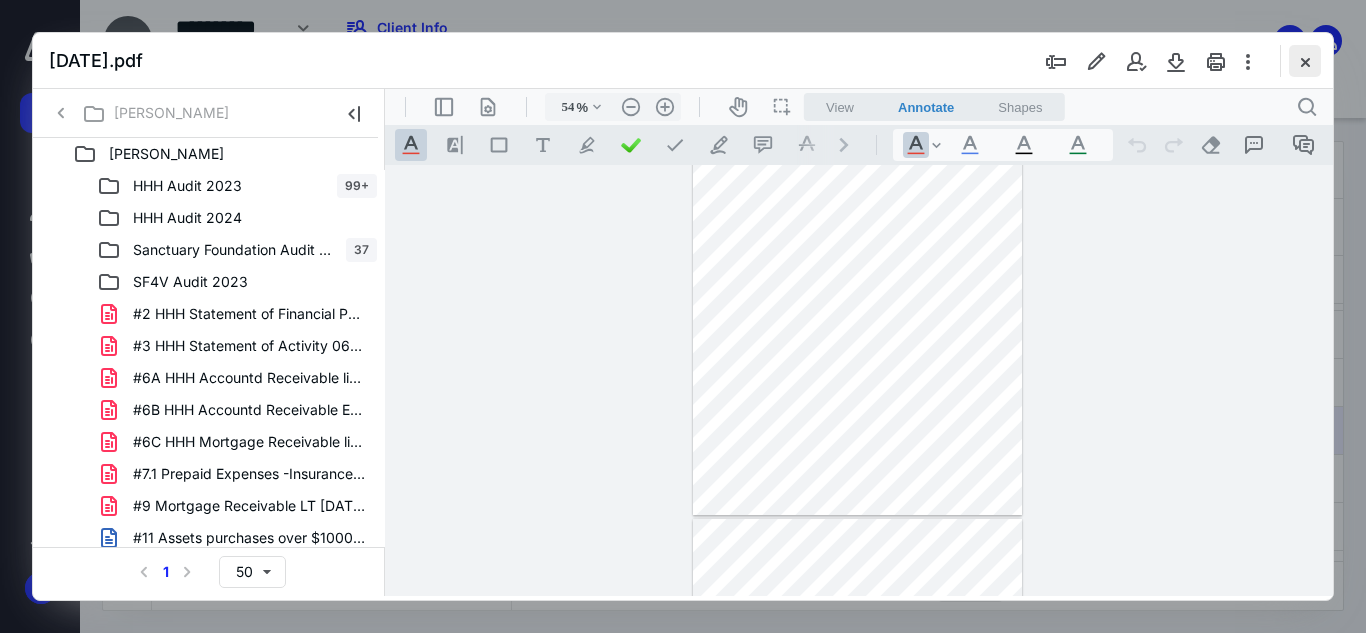 click at bounding box center [1305, 61] 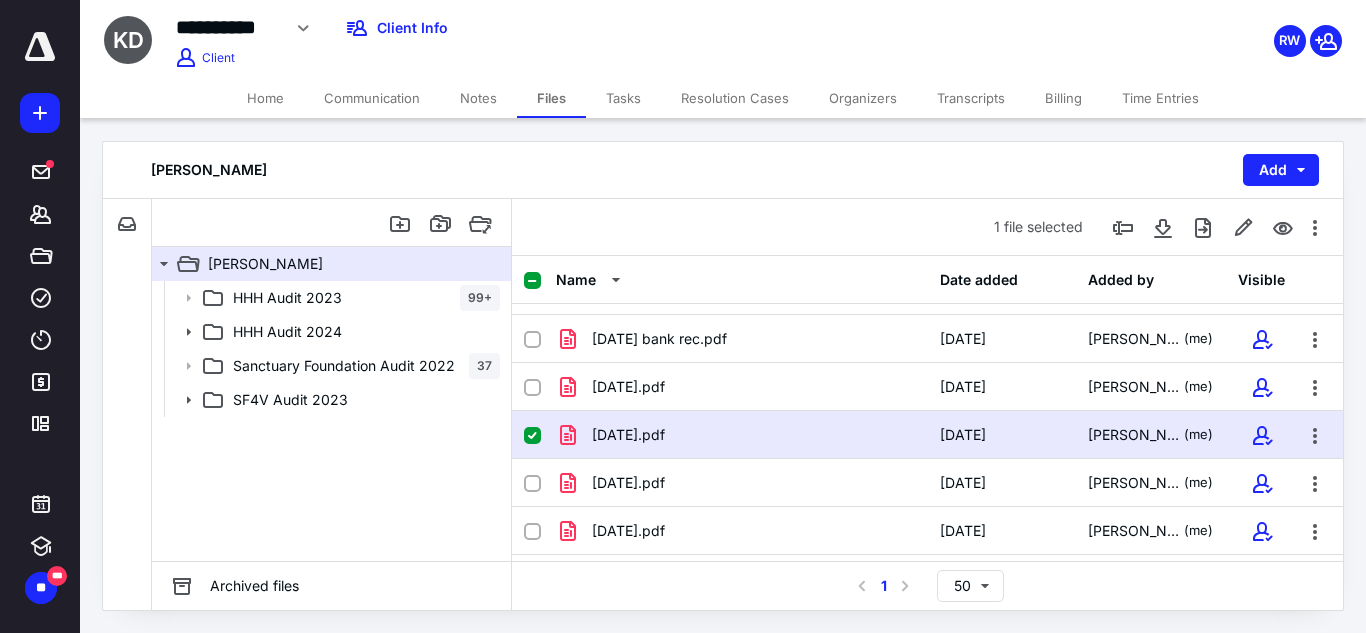scroll, scrollTop: 1663, scrollLeft: 0, axis: vertical 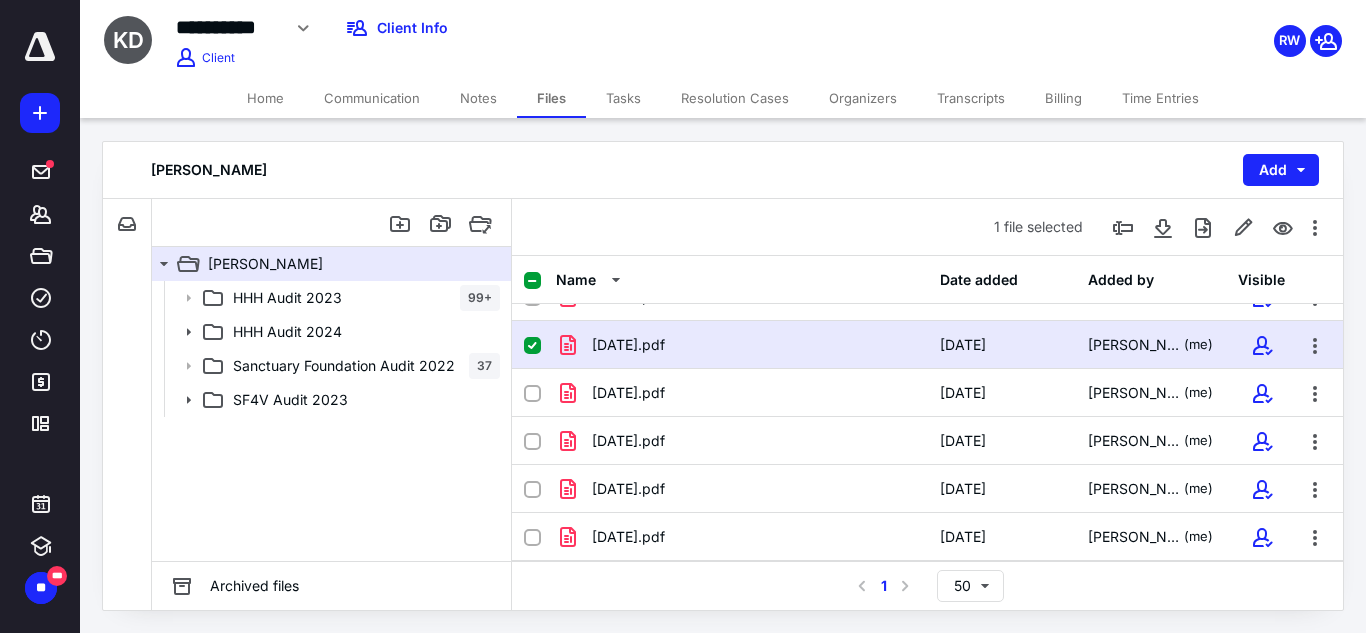 click 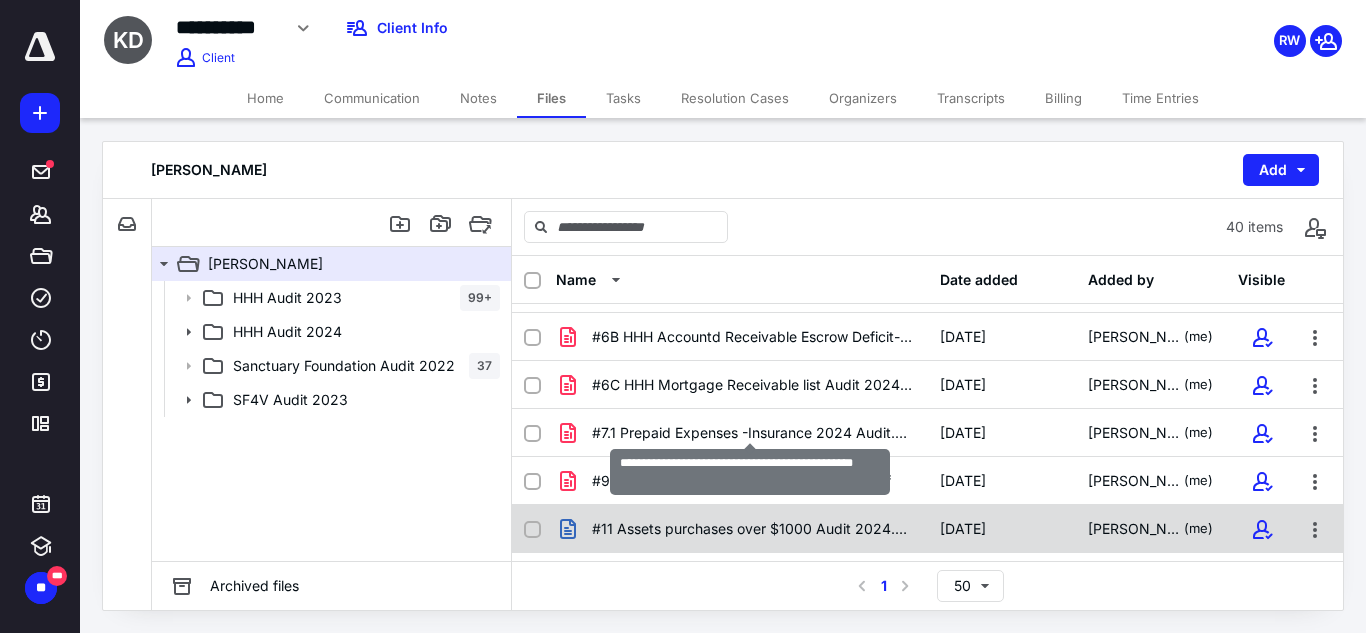 scroll, scrollTop: 334, scrollLeft: 0, axis: vertical 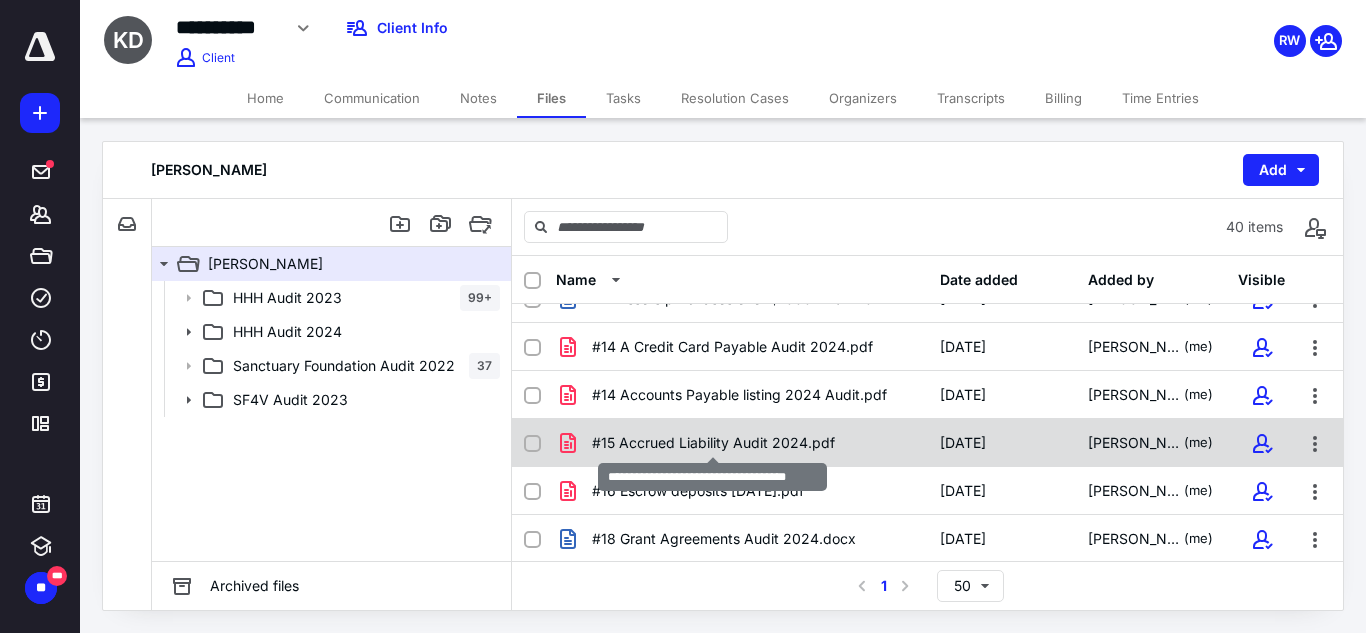 click on "#15 Accrued Liability Audit 2024.pdf" at bounding box center (713, 443) 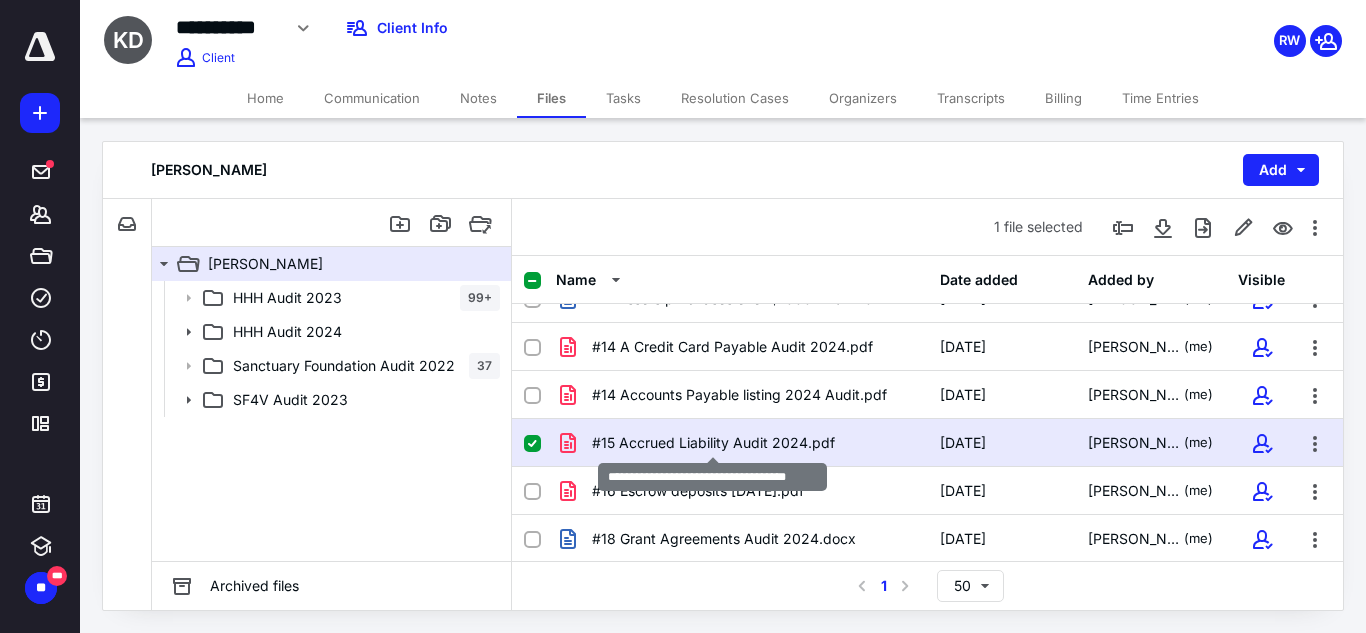 click on "#15 Accrued Liability Audit 2024.pdf" at bounding box center [713, 443] 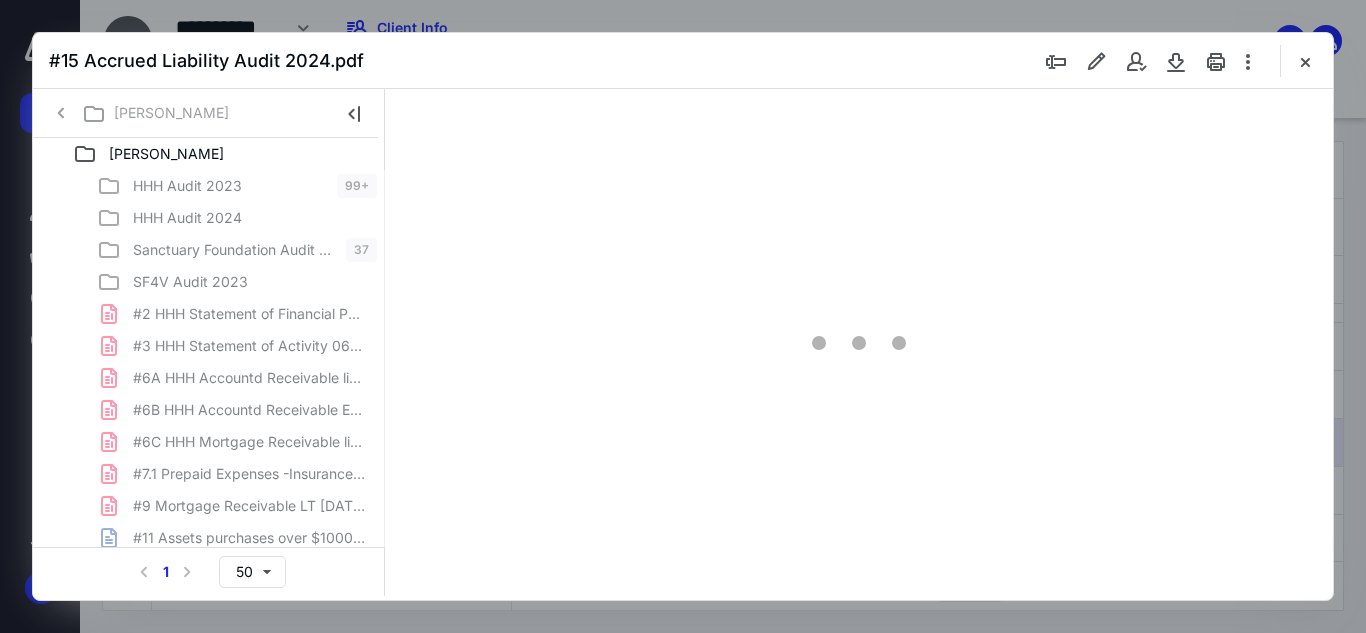 scroll, scrollTop: 0, scrollLeft: 0, axis: both 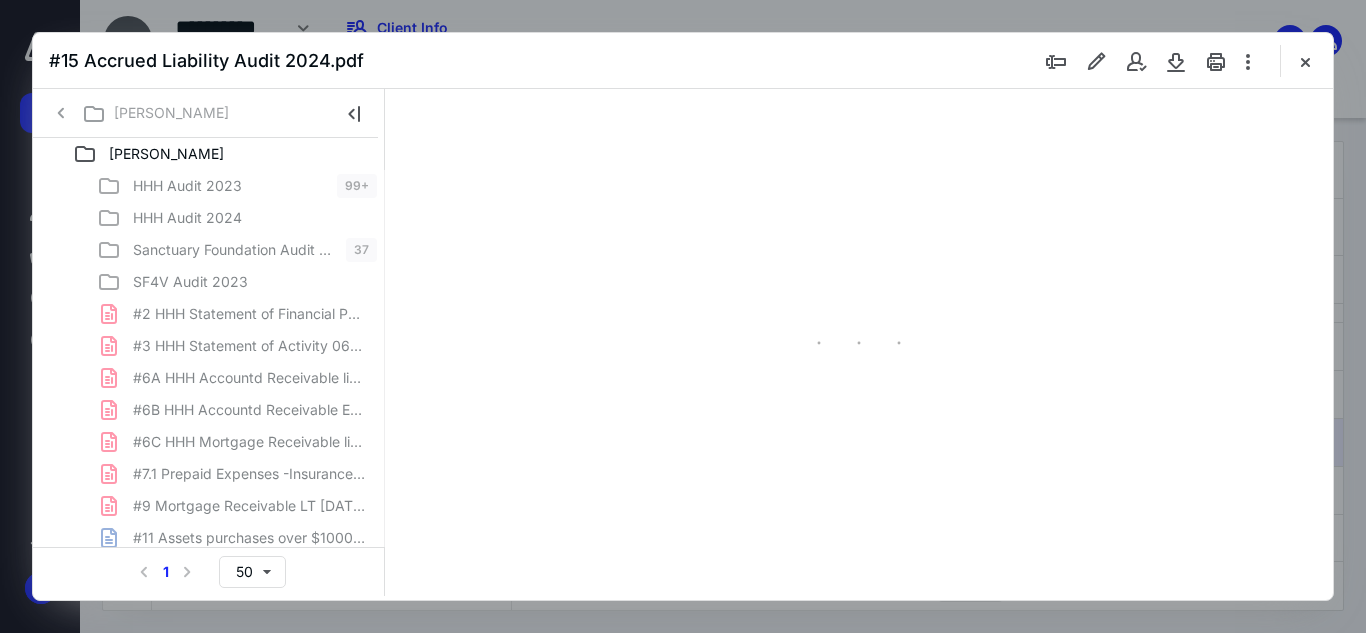 type on "54" 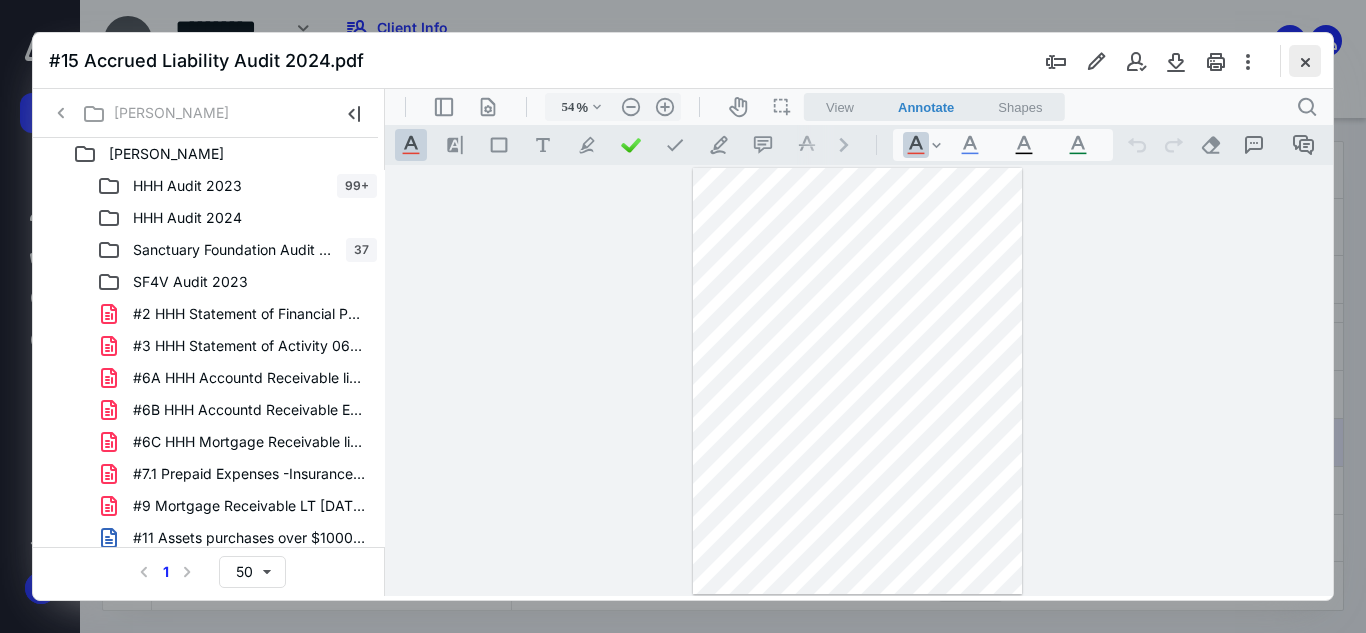 click at bounding box center [1305, 61] 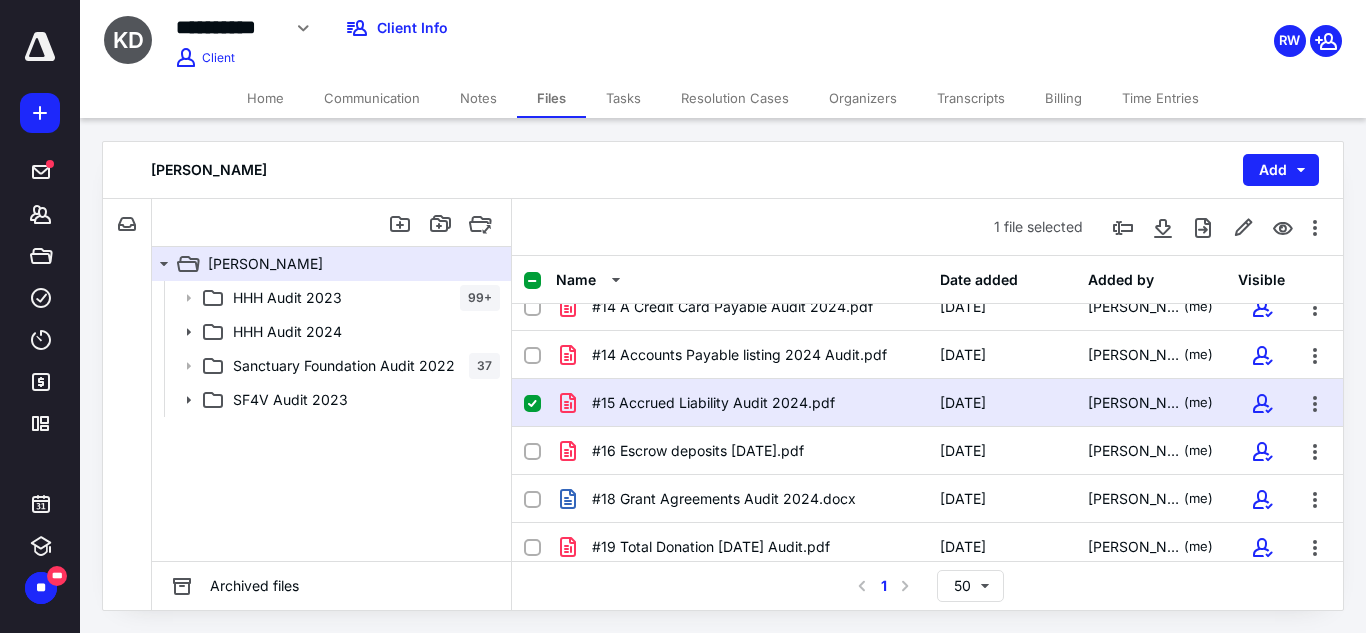 scroll, scrollTop: 598, scrollLeft: 0, axis: vertical 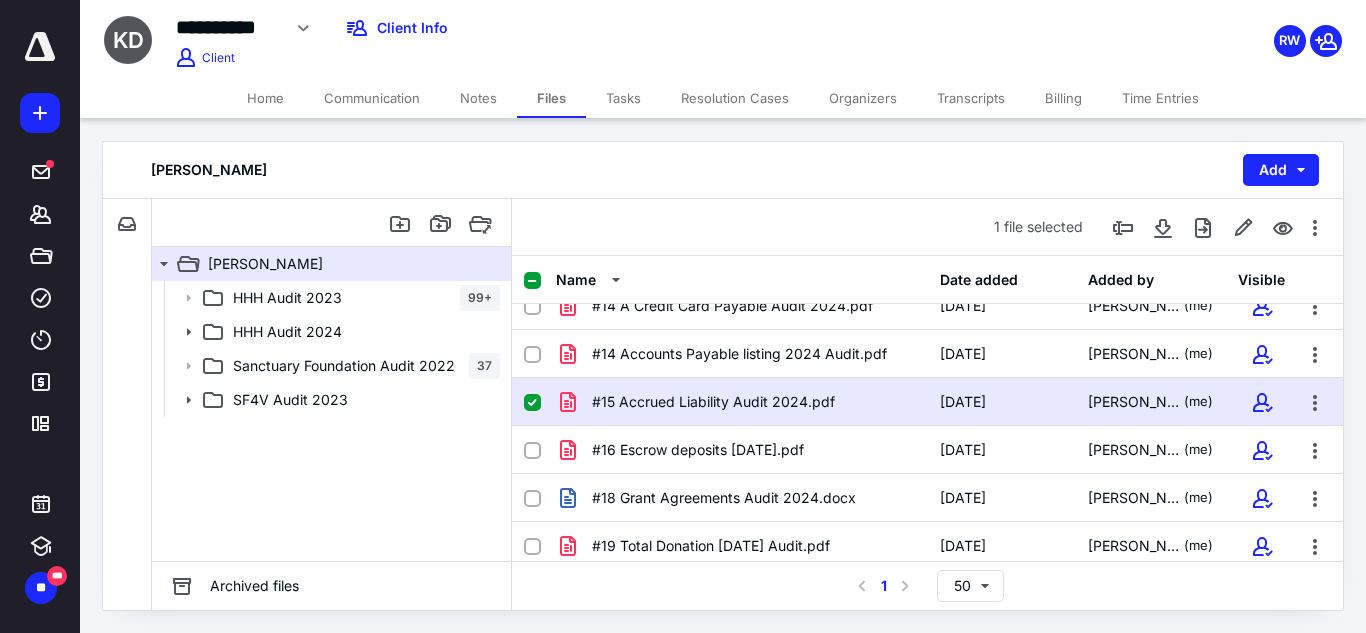 click 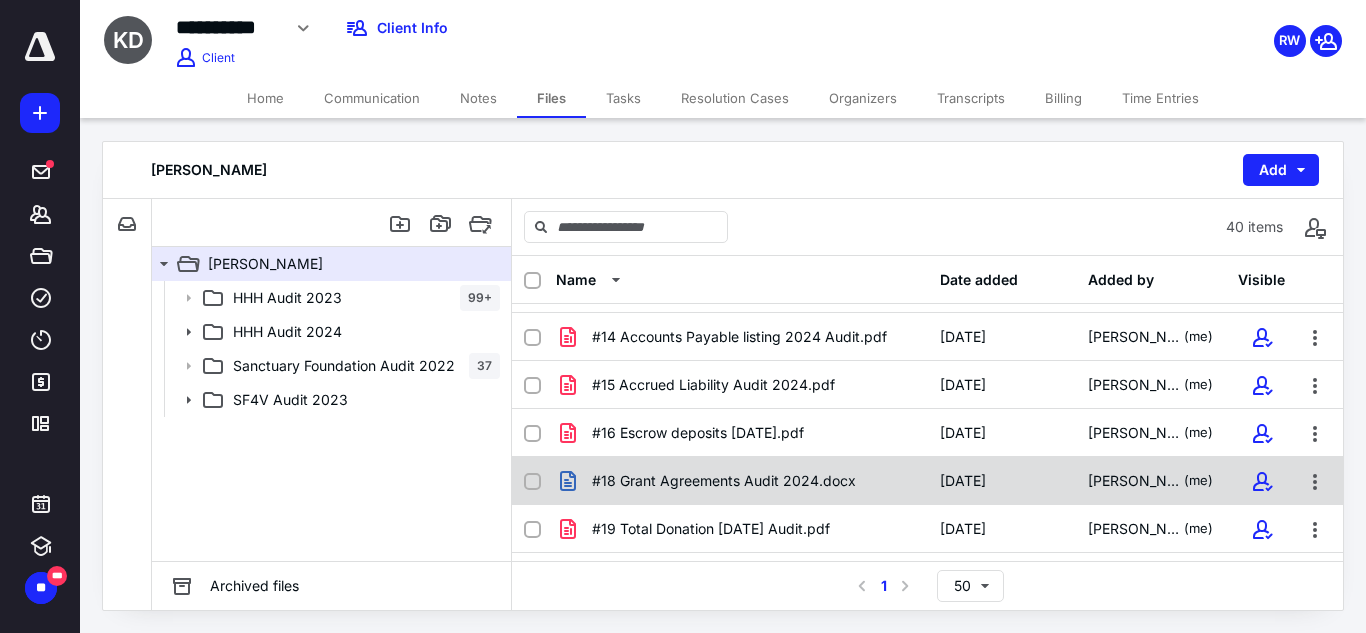 scroll, scrollTop: 614, scrollLeft: 0, axis: vertical 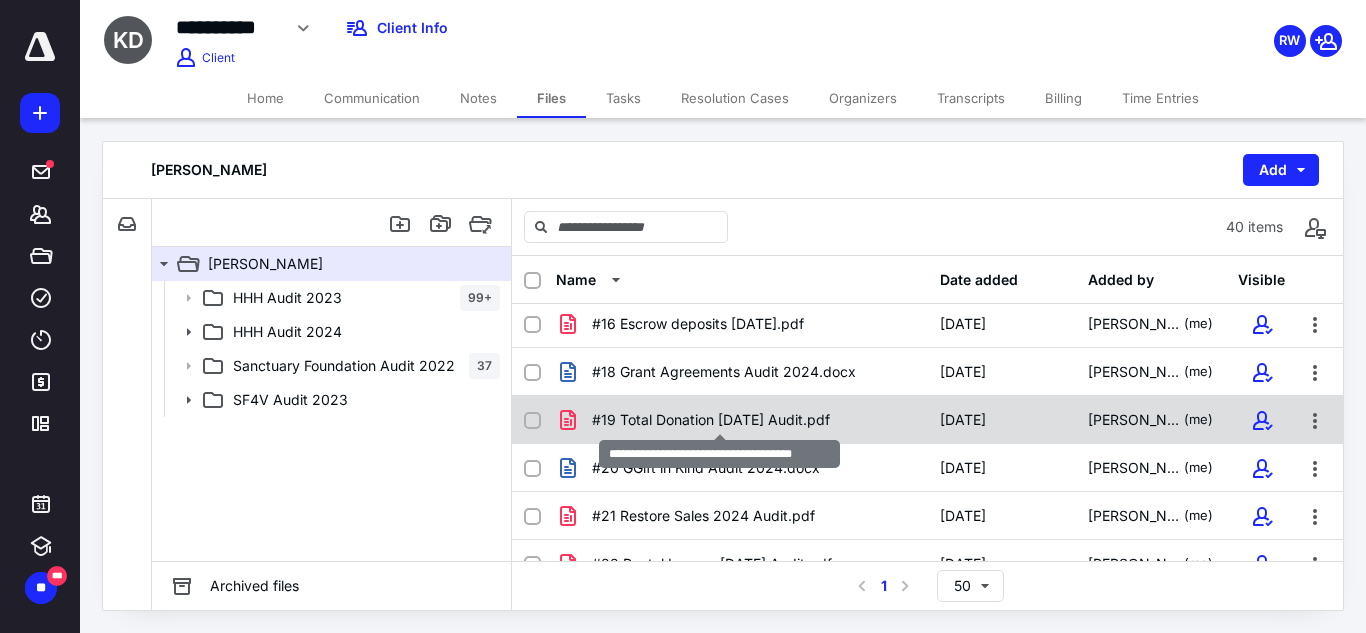 click on "#19 Total Donation Jun 2024 Audit.pdf" at bounding box center [711, 420] 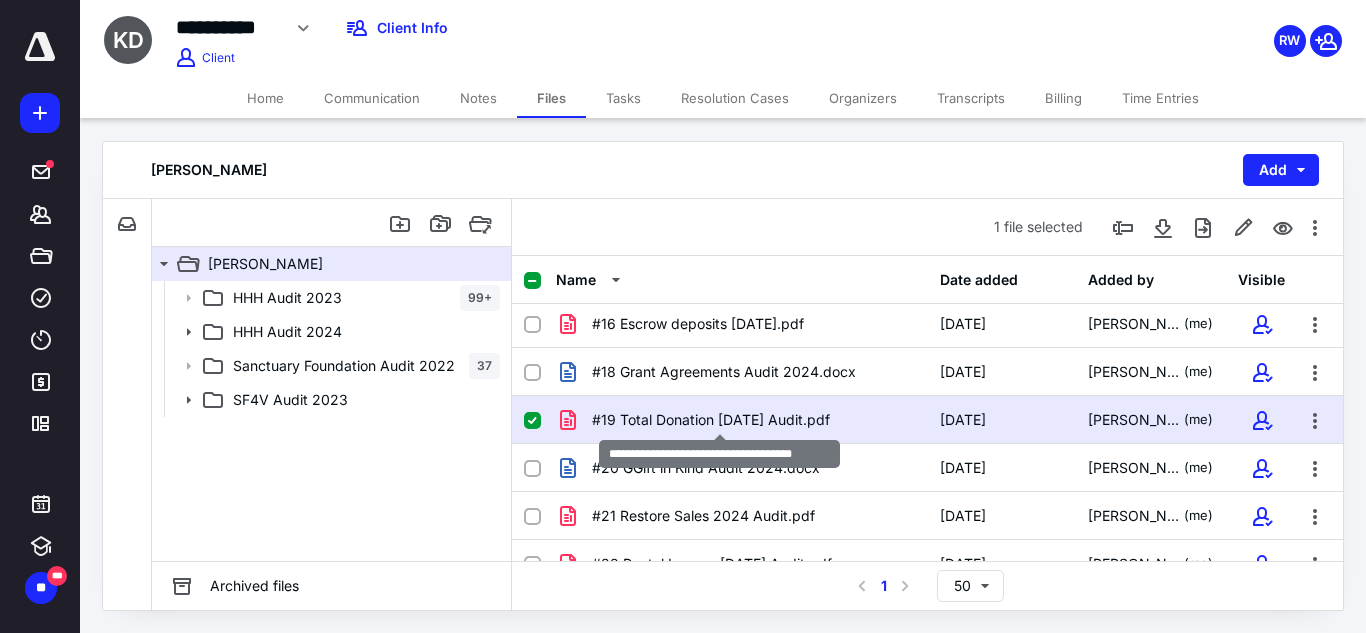 click on "#19 Total Donation Jun 2024 Audit.pdf" at bounding box center [711, 420] 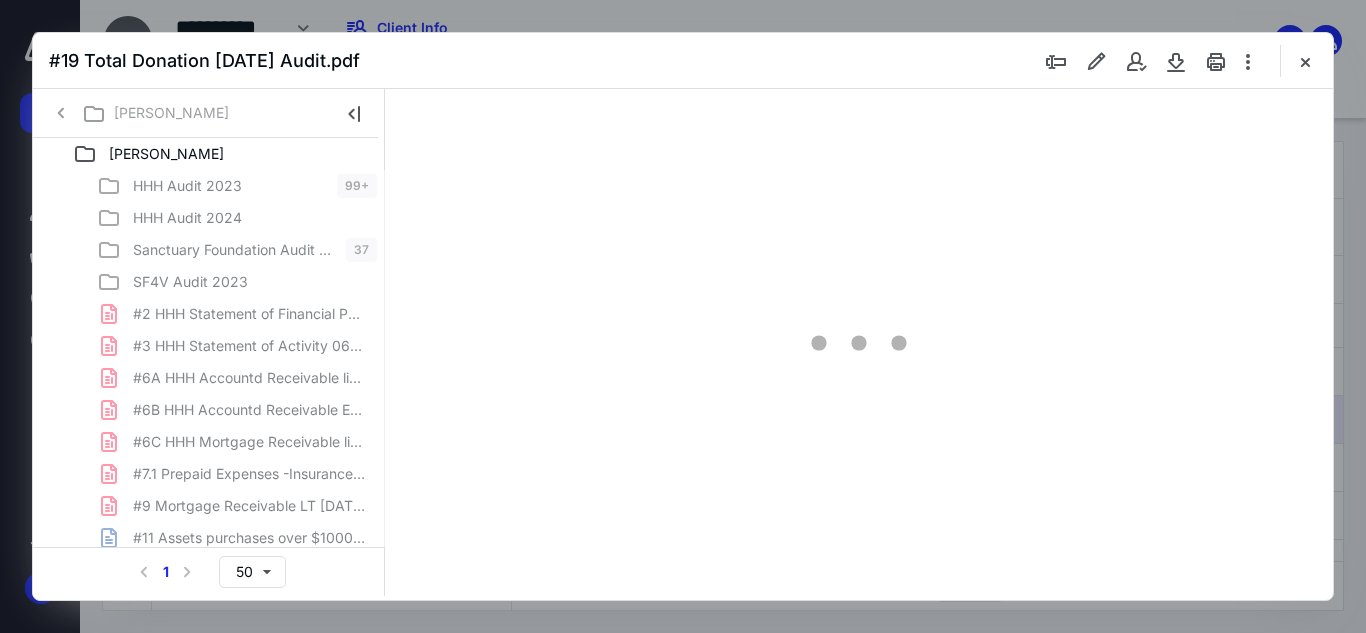 scroll, scrollTop: 0, scrollLeft: 0, axis: both 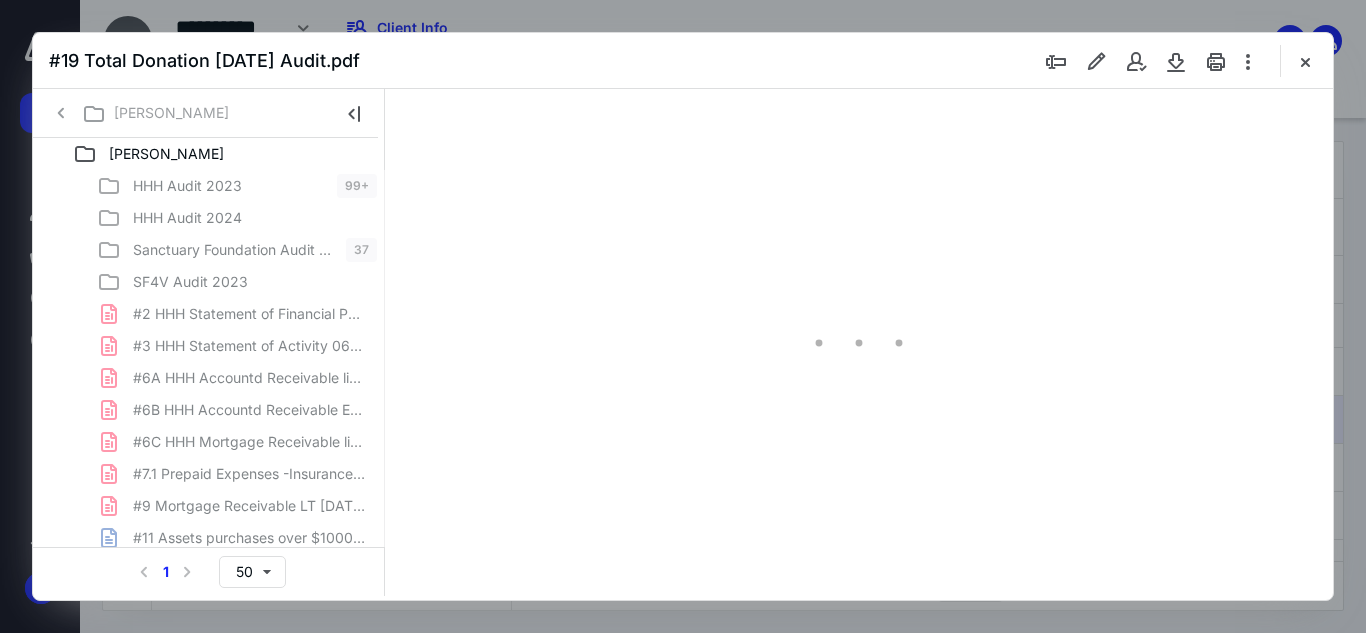 type on "37" 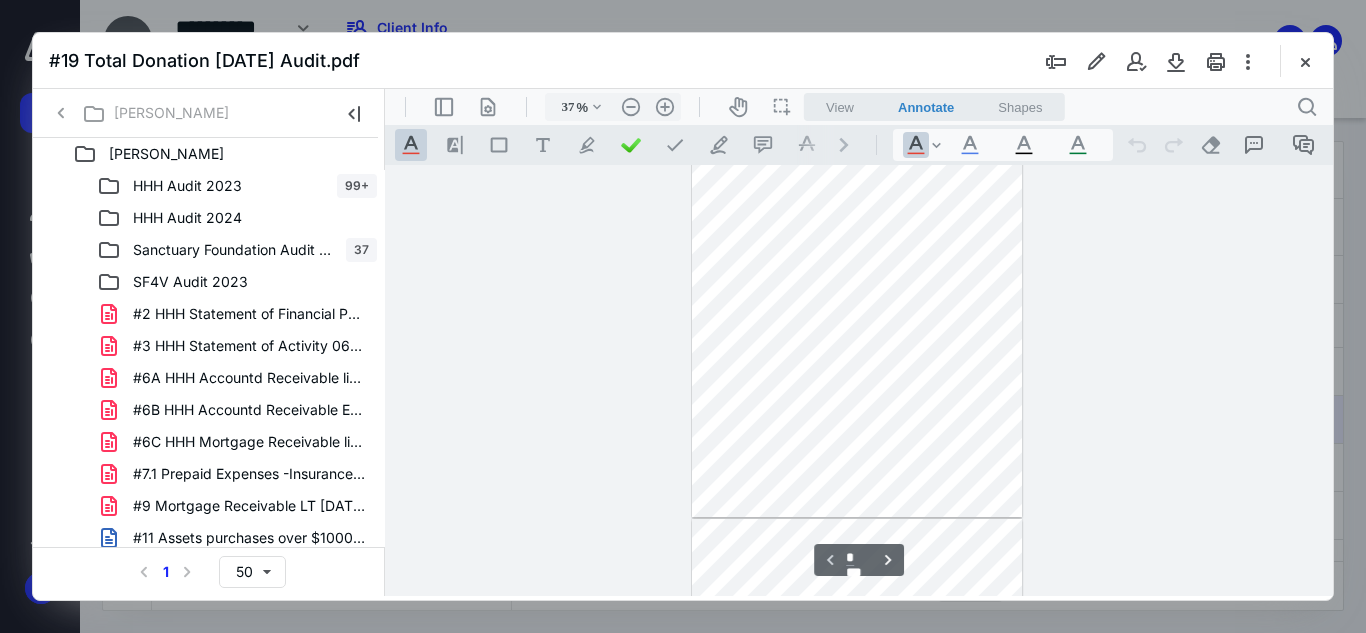 scroll, scrollTop: 0, scrollLeft: 0, axis: both 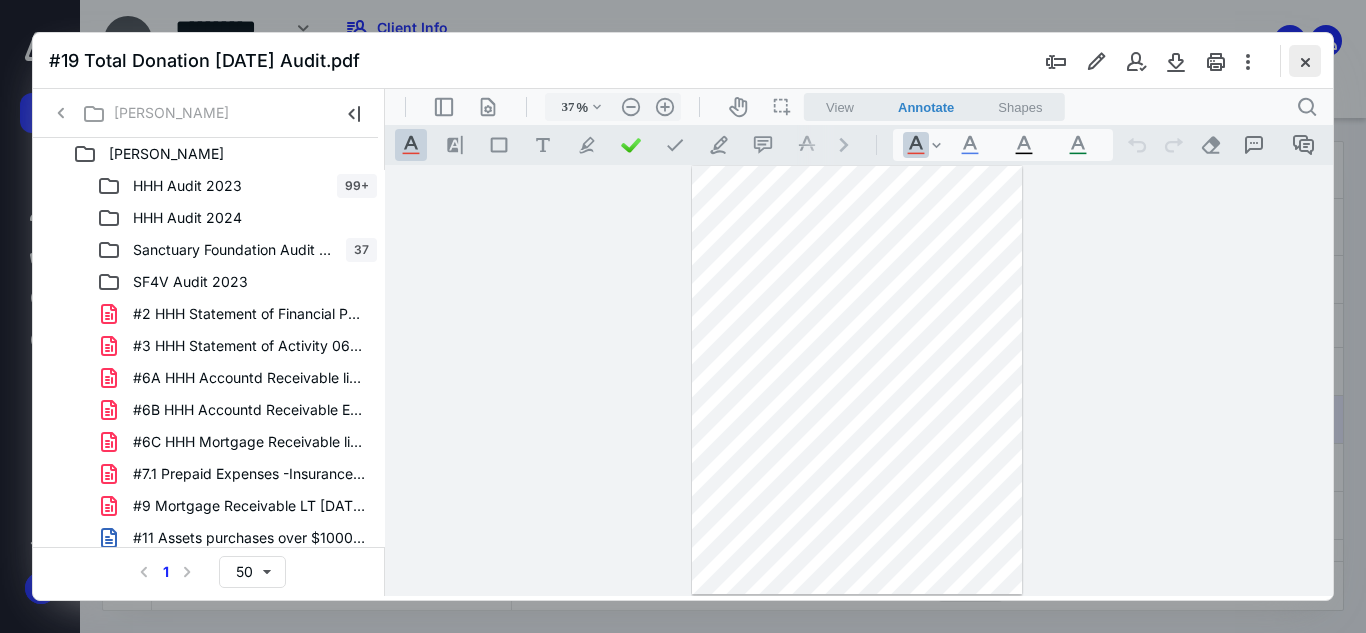 click at bounding box center [1305, 61] 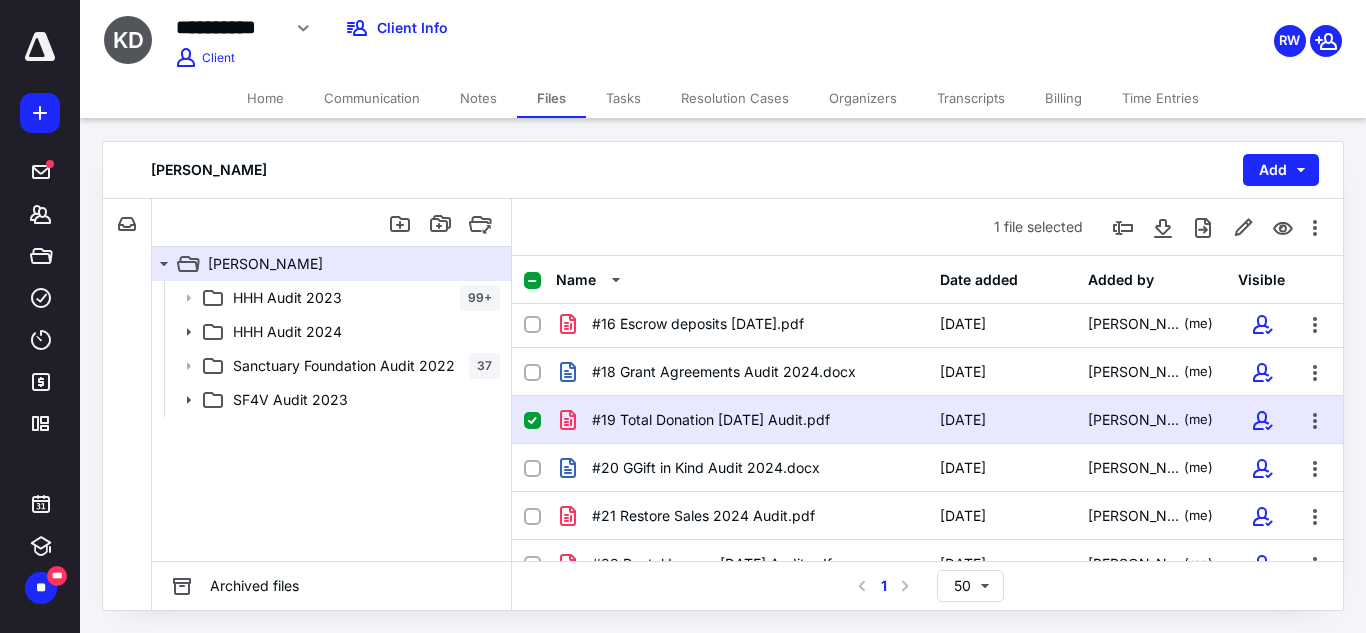 click on "#19 Total Donation Jun 2024 Audit.pdf 6/24/2025 Richard White  (me)" at bounding box center [927, 420] 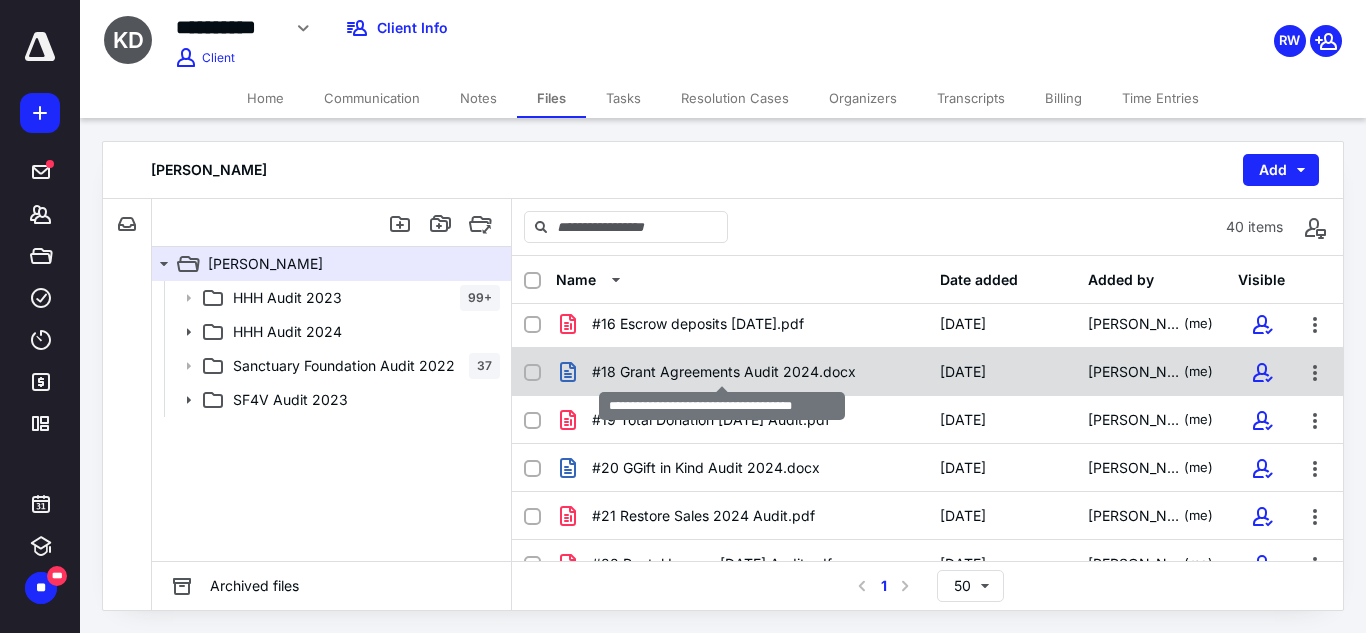 click on "#18  Grant Agreements Audit 2024.docx" at bounding box center (724, 372) 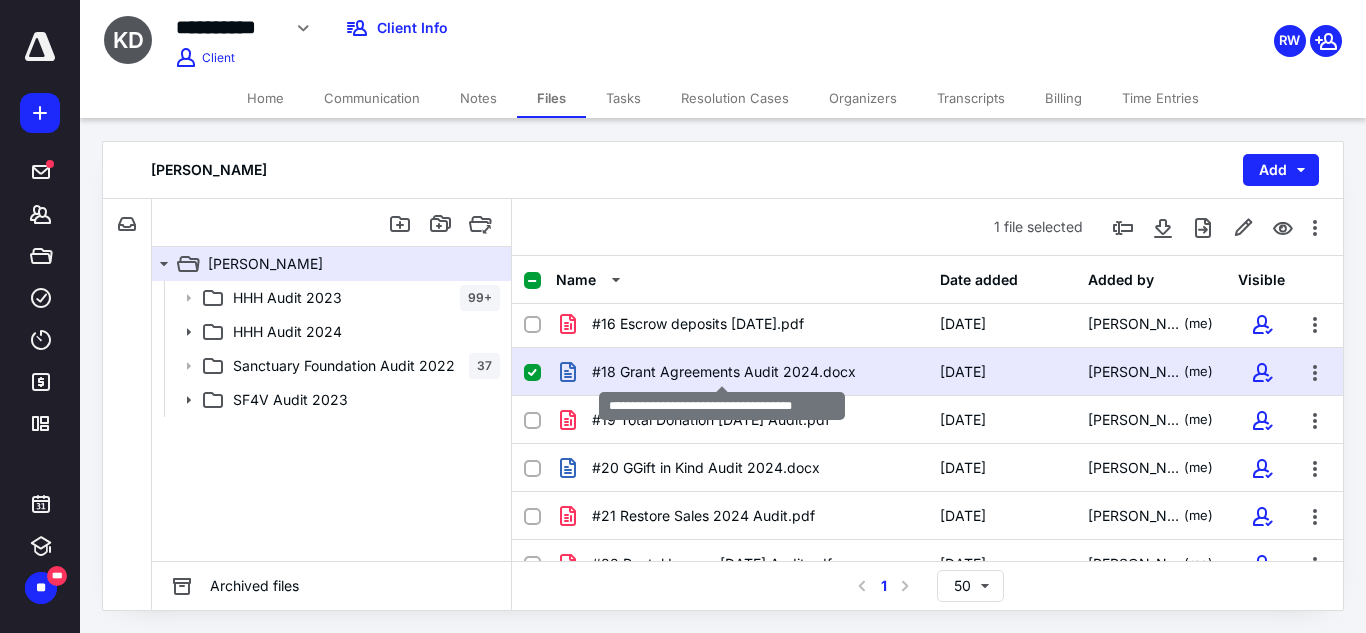 click on "#18  Grant Agreements Audit 2024.docx" at bounding box center [724, 372] 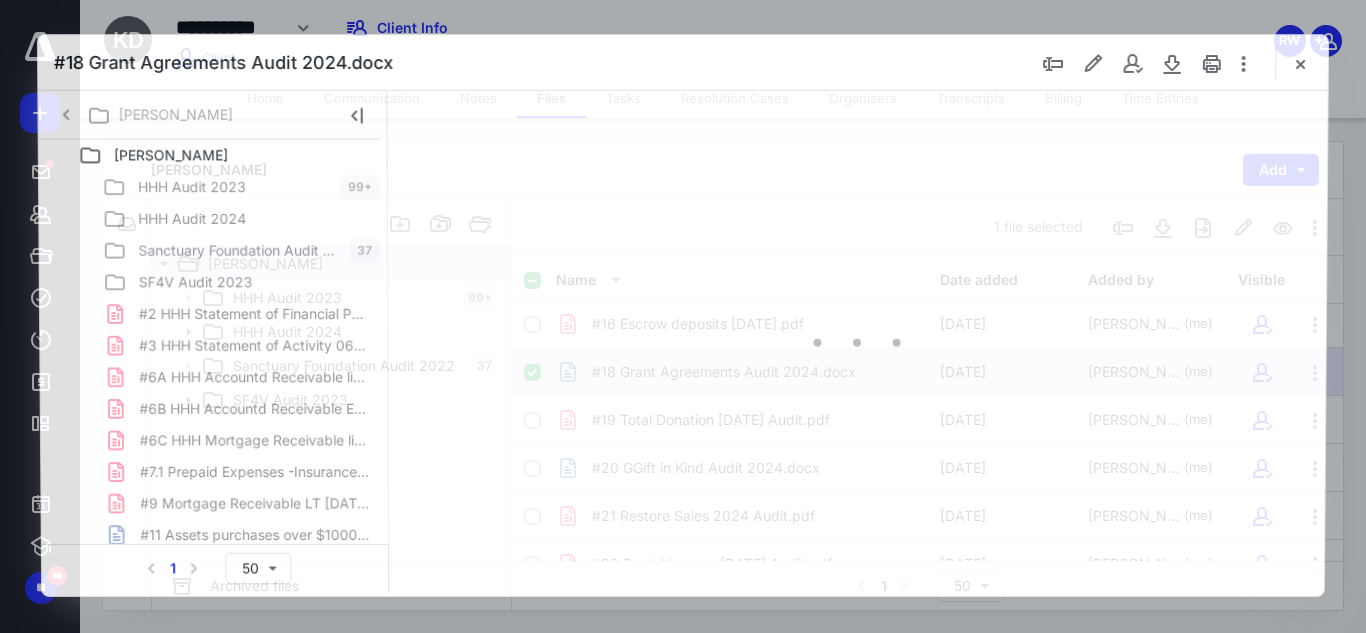 scroll, scrollTop: 0, scrollLeft: 0, axis: both 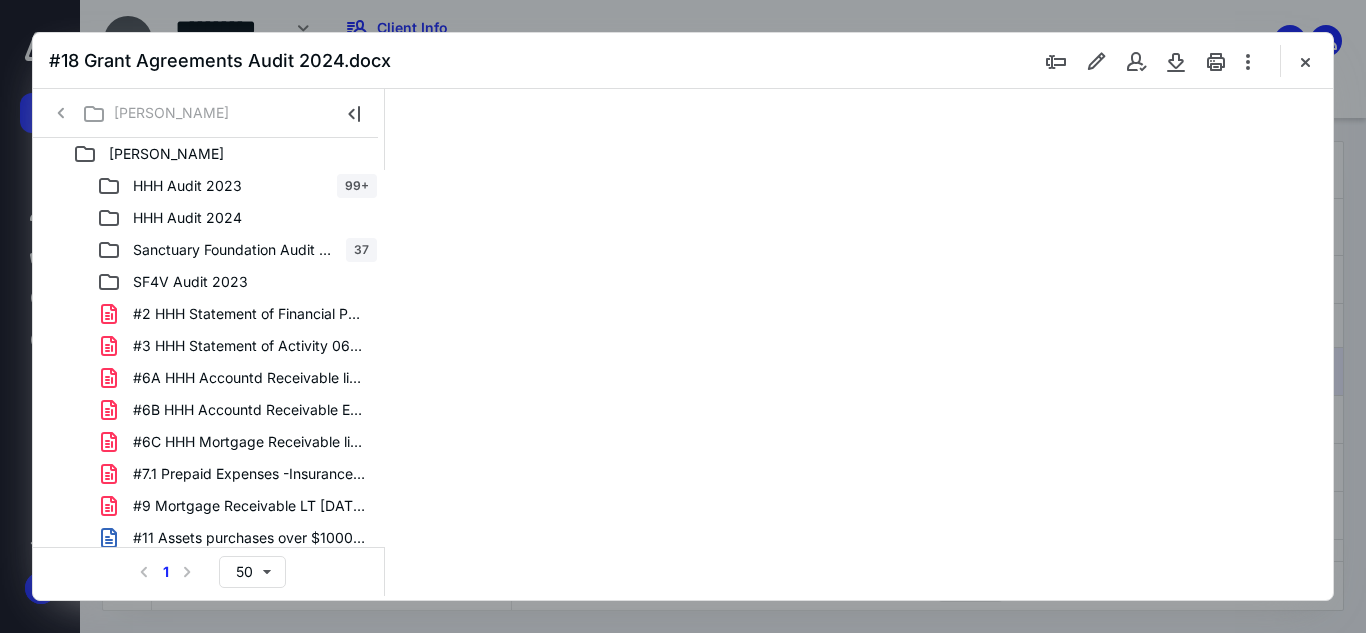 type on "54" 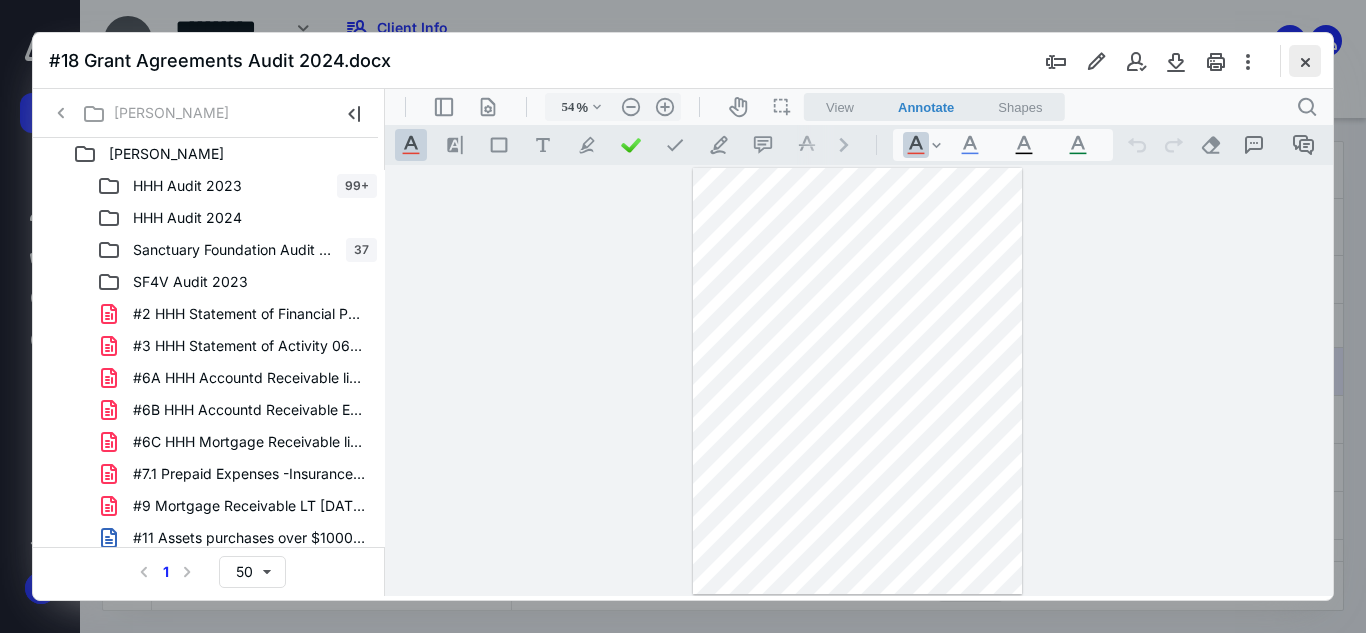 click at bounding box center [1305, 61] 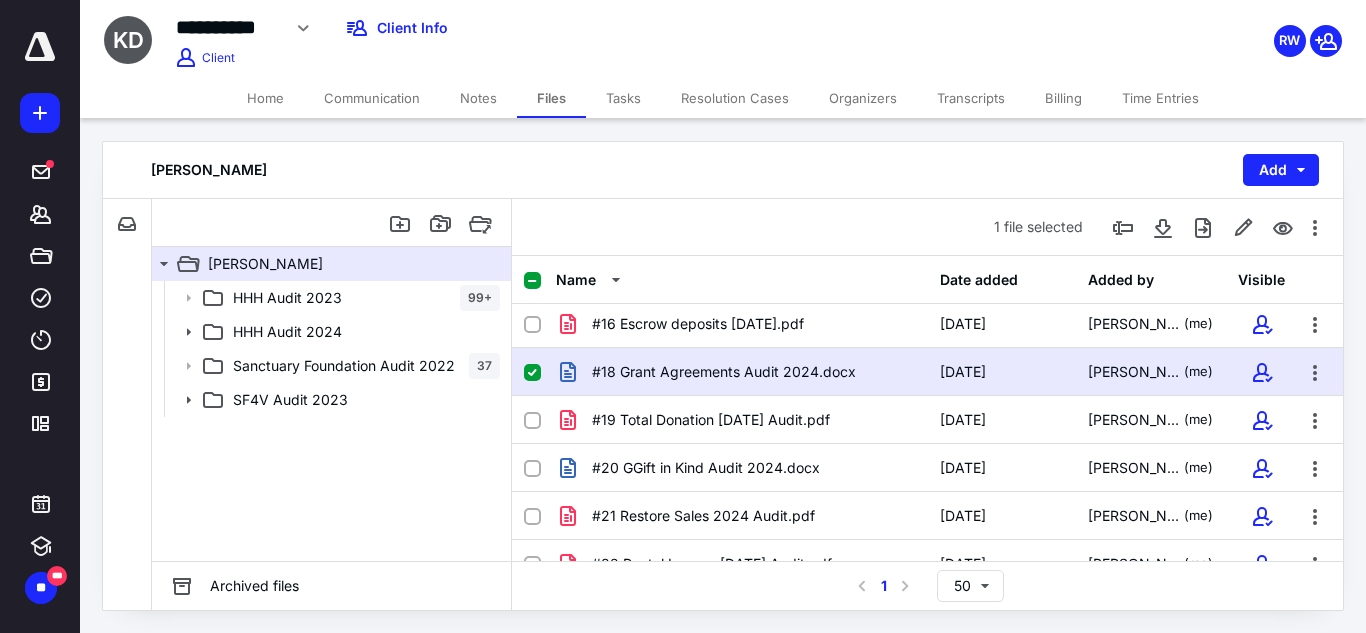click 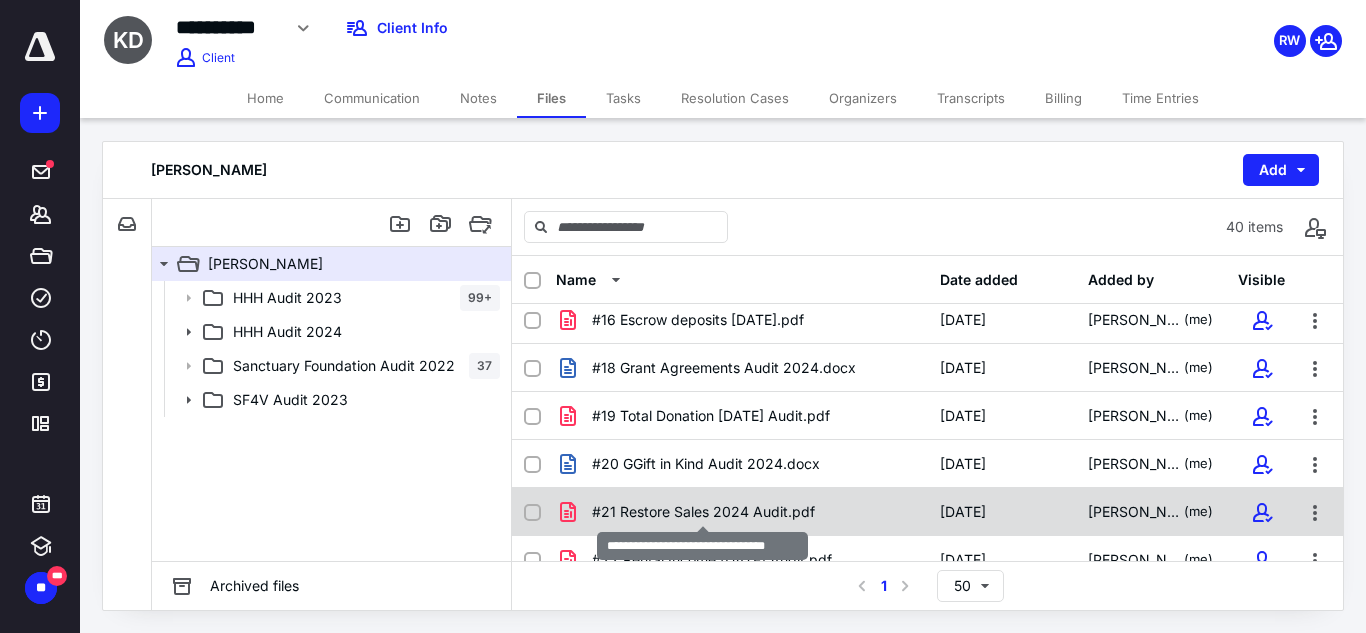 scroll, scrollTop: 729, scrollLeft: 0, axis: vertical 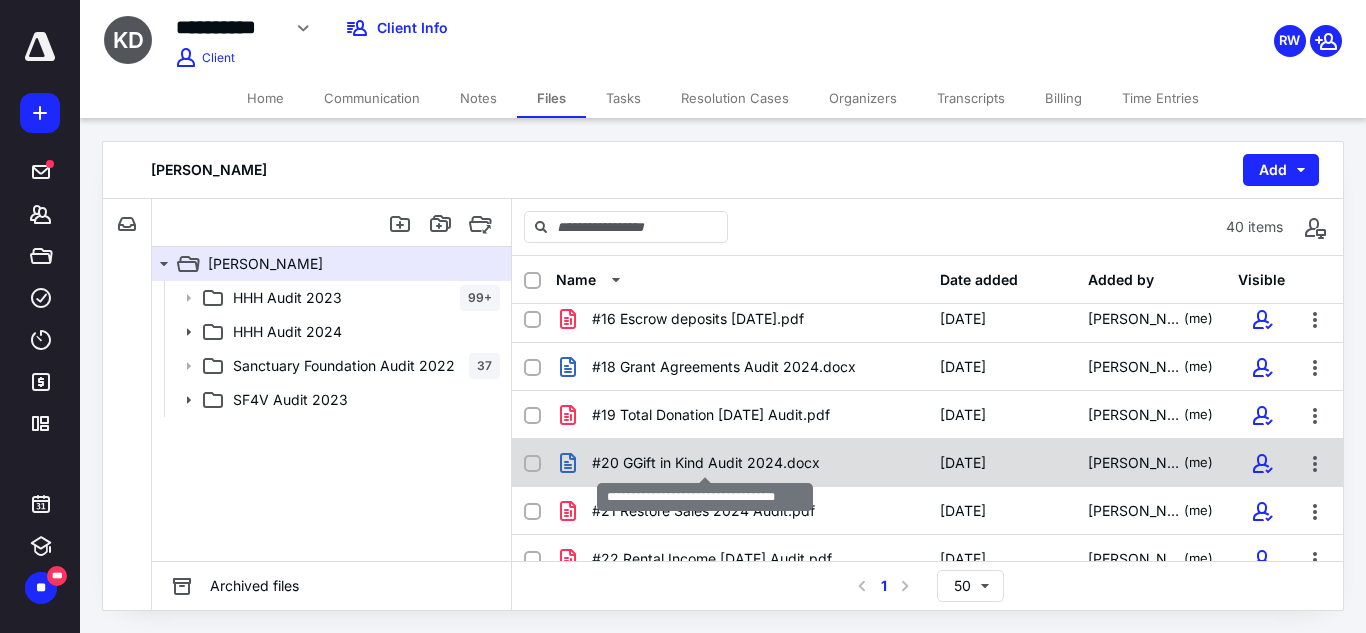 click on "#20  GGift in Kind Audit 2024.docx" at bounding box center (706, 463) 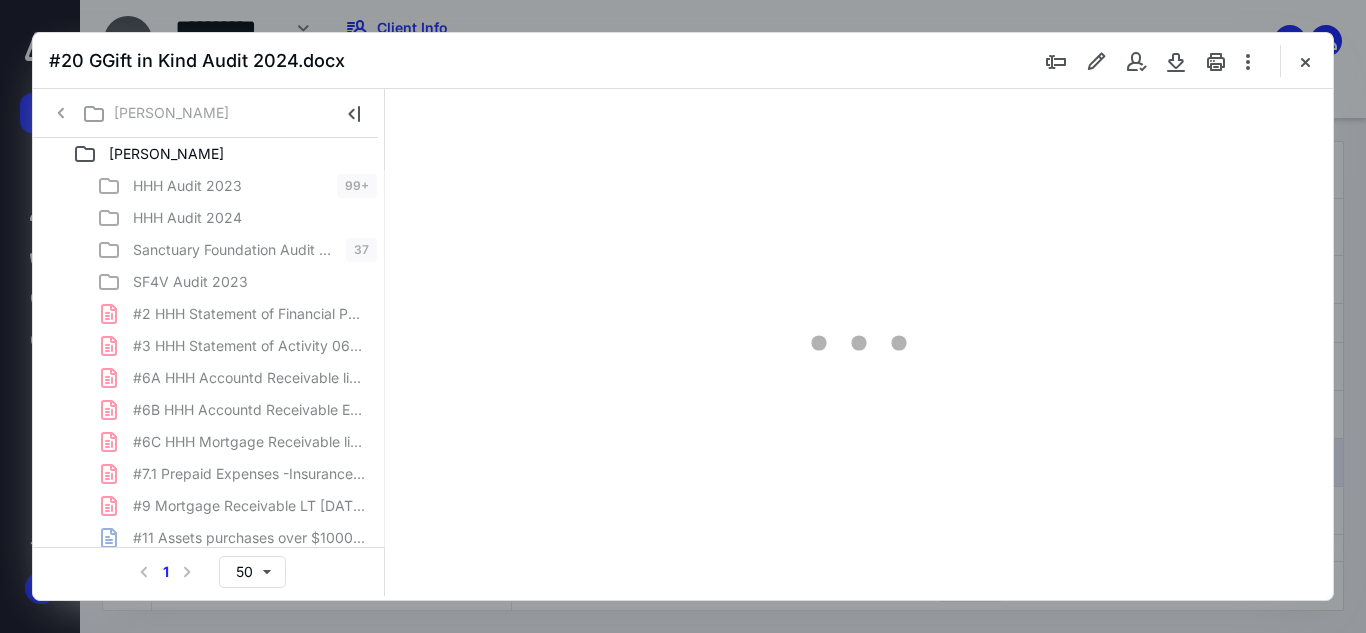 scroll, scrollTop: 0, scrollLeft: 0, axis: both 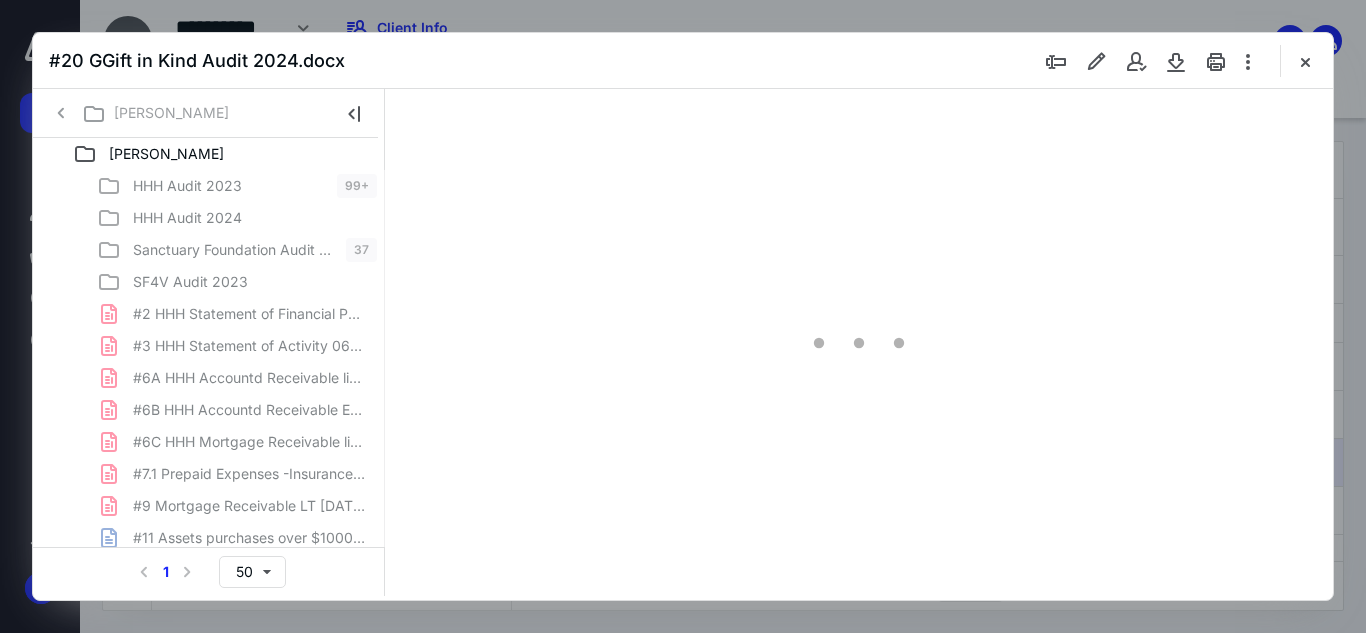 type on "54" 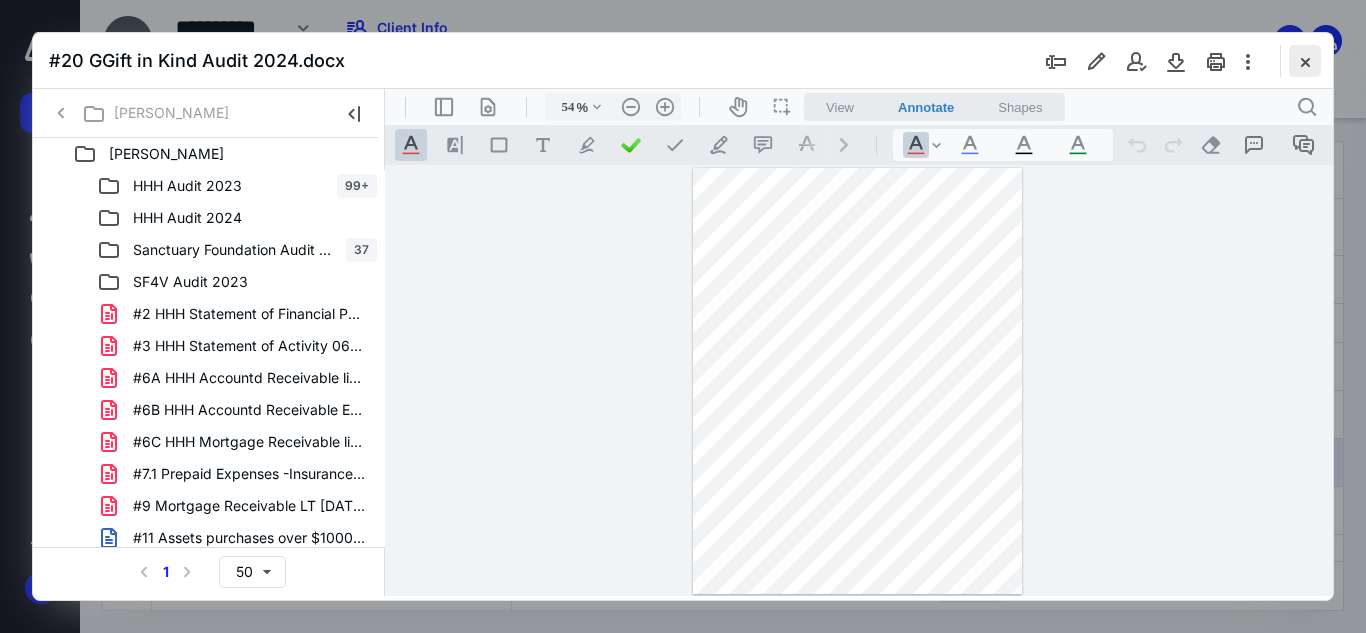click at bounding box center [1305, 61] 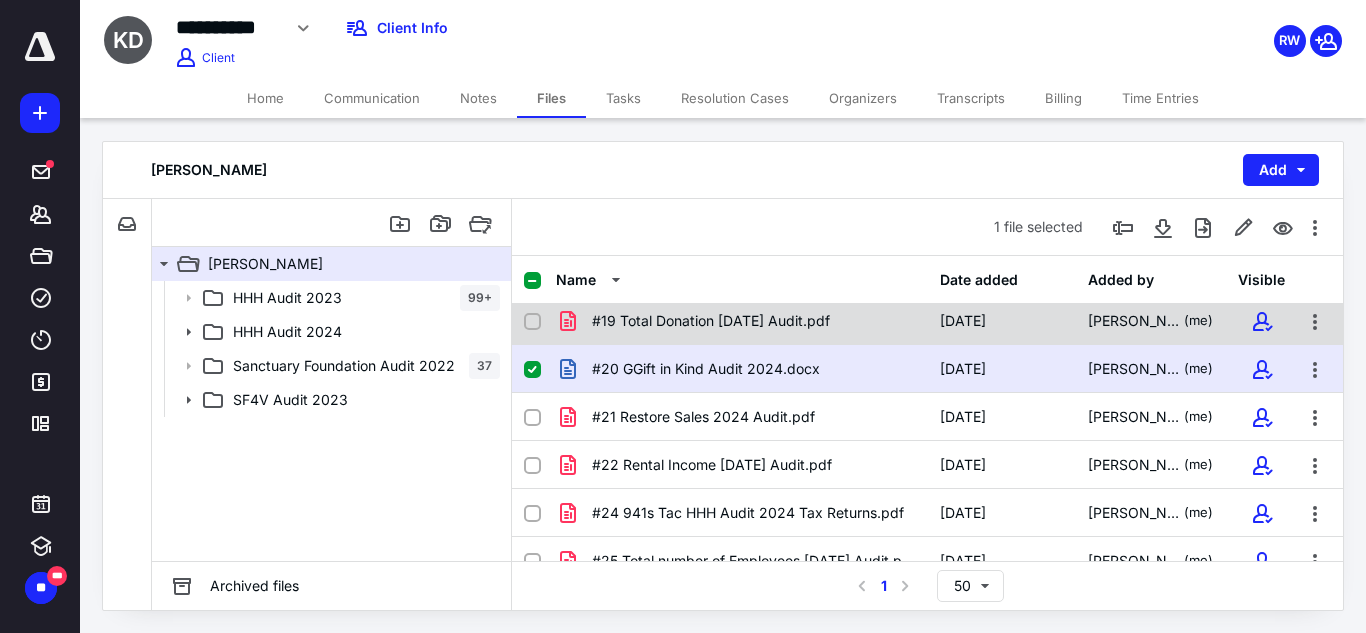 scroll, scrollTop: 825, scrollLeft: 0, axis: vertical 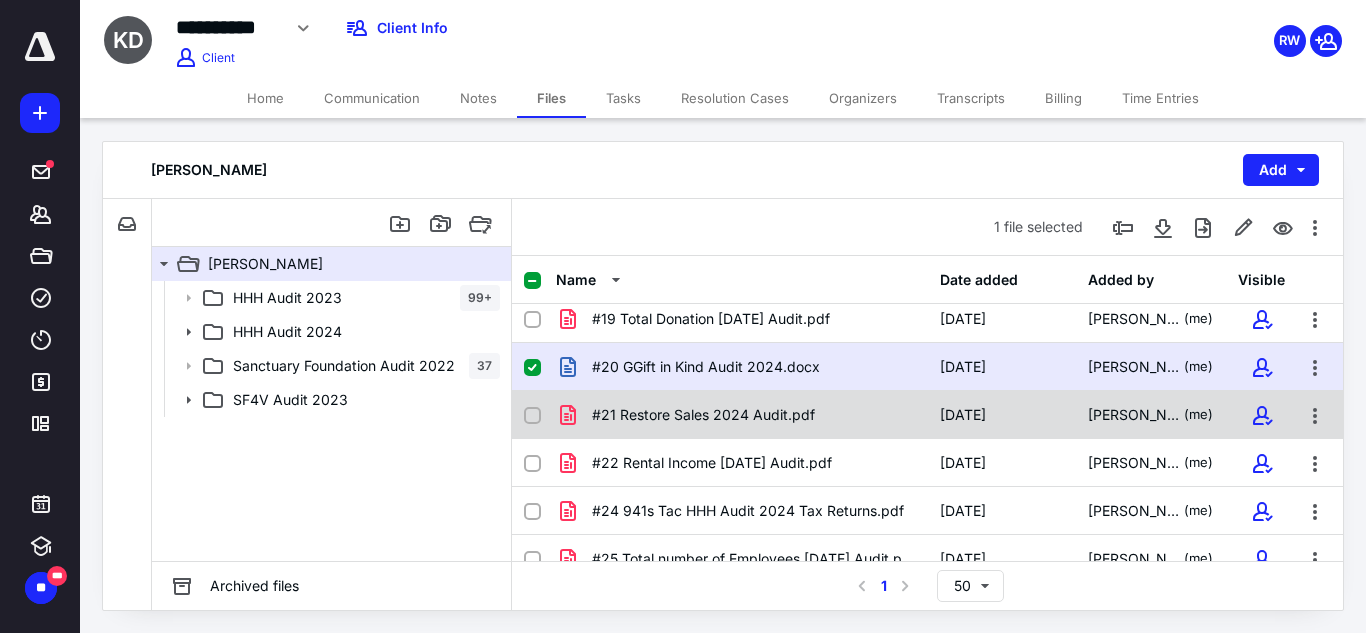 checkbox on "false" 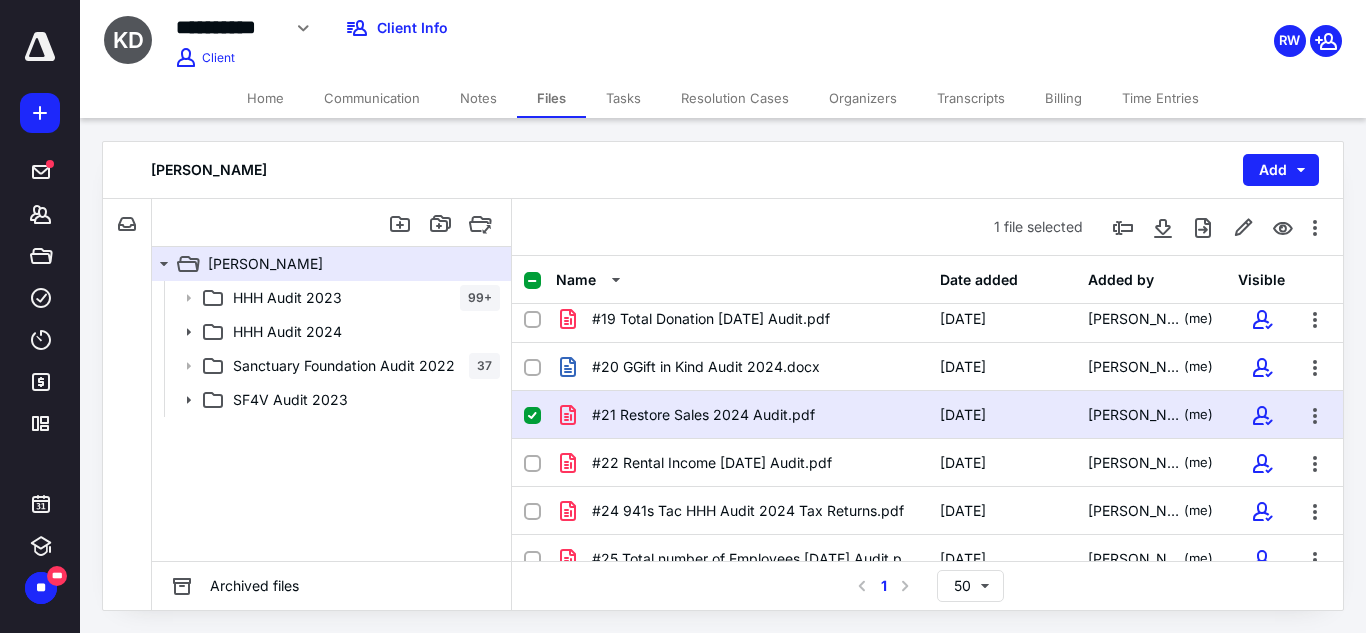 drag, startPoint x: 687, startPoint y: 434, endPoint x: 630, endPoint y: 425, distance: 57.706154 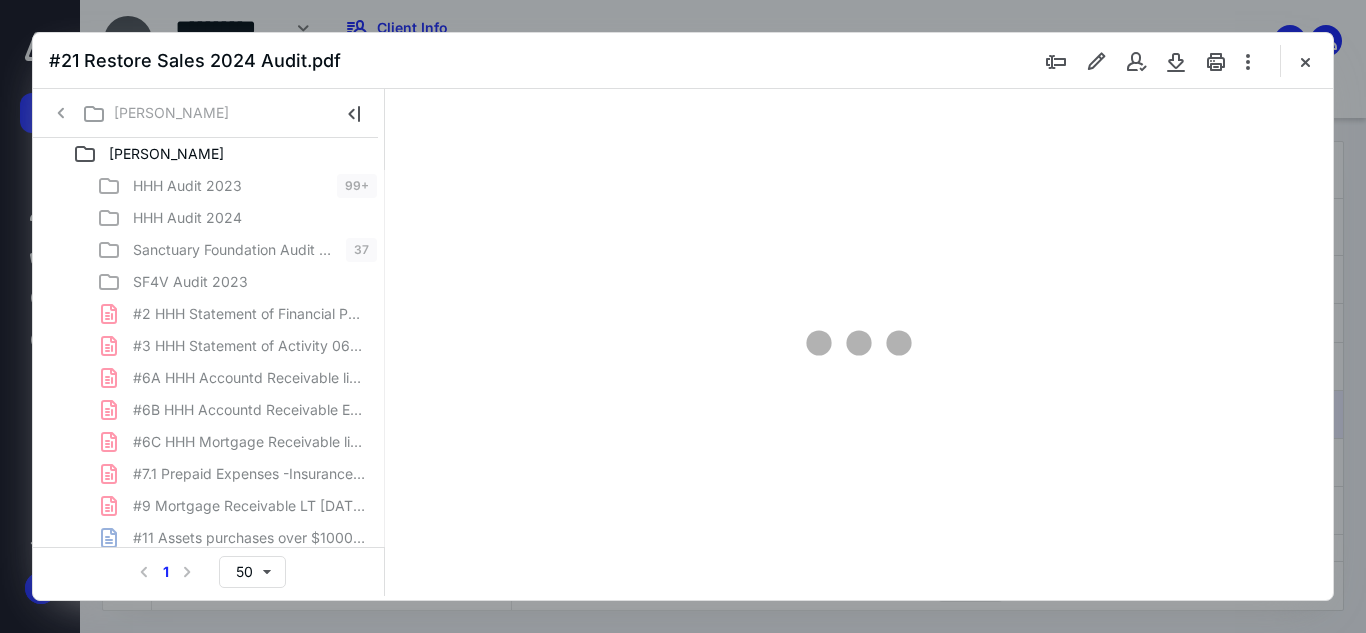 scroll, scrollTop: 0, scrollLeft: 0, axis: both 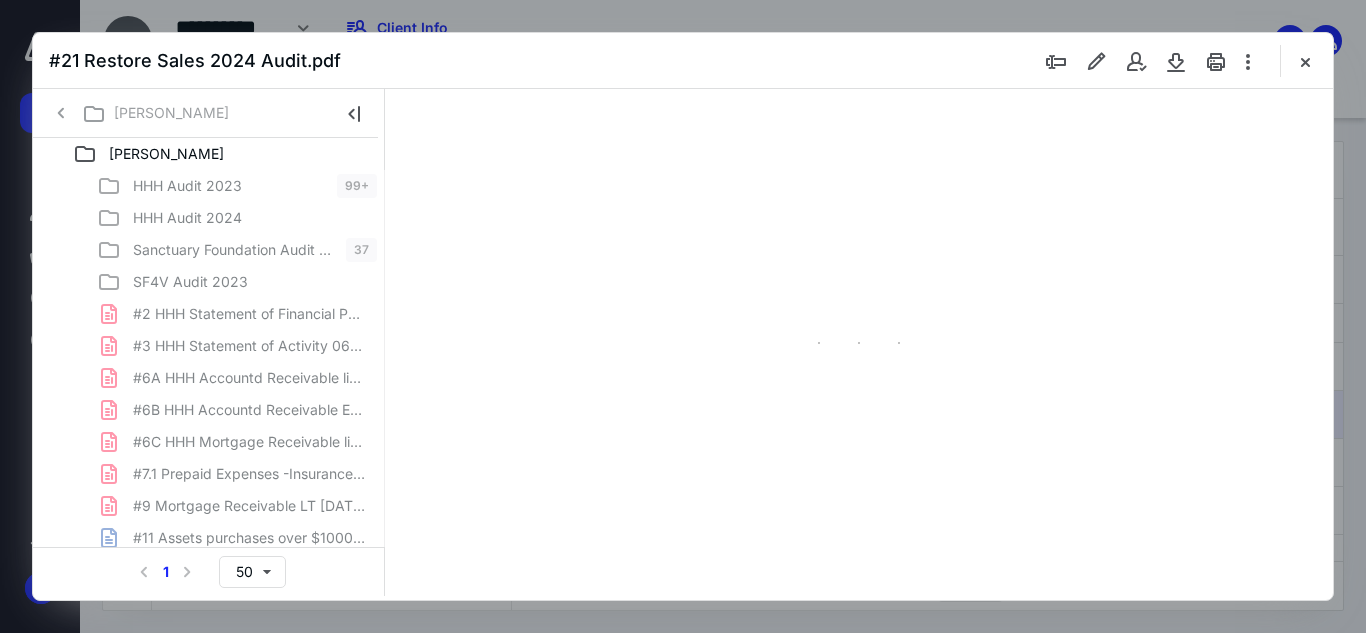 type on "42" 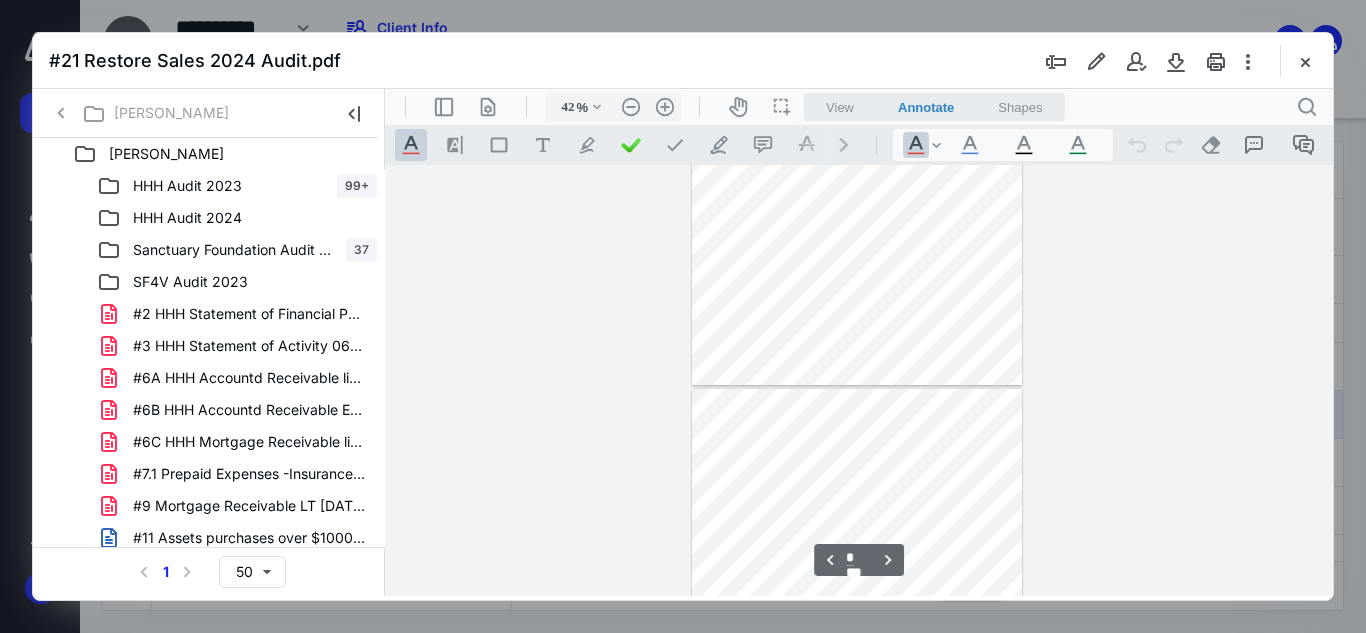scroll, scrollTop: 647, scrollLeft: 0, axis: vertical 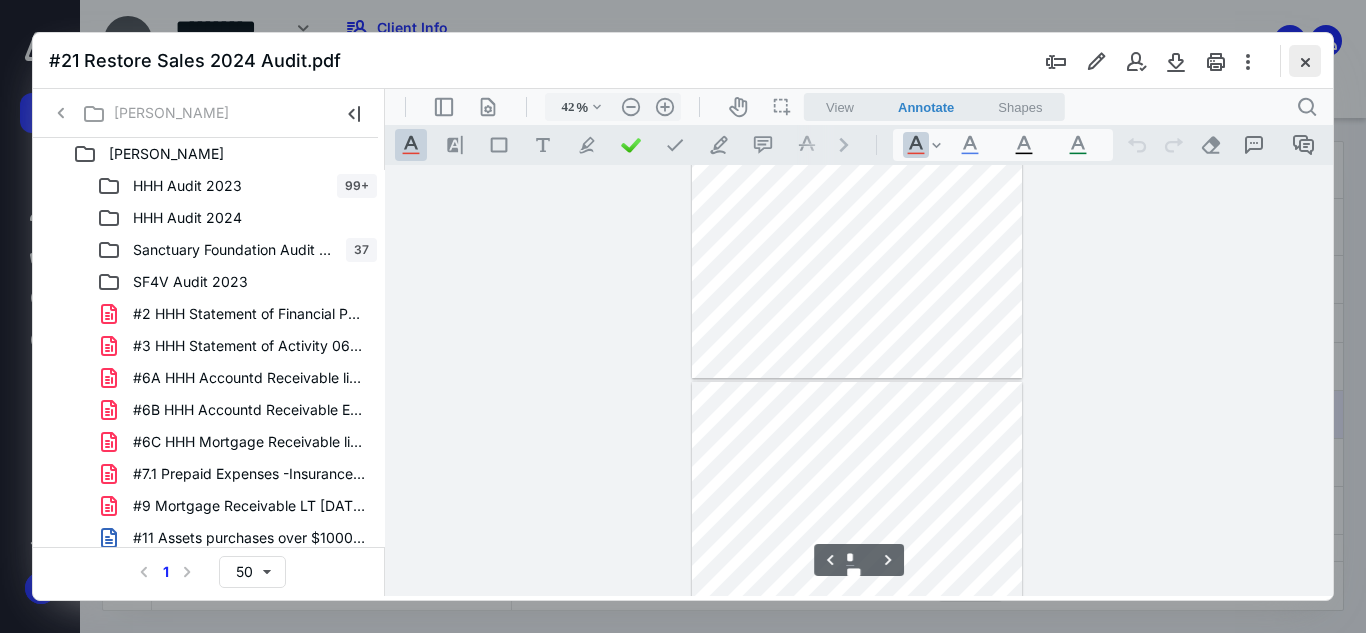 click at bounding box center (1305, 61) 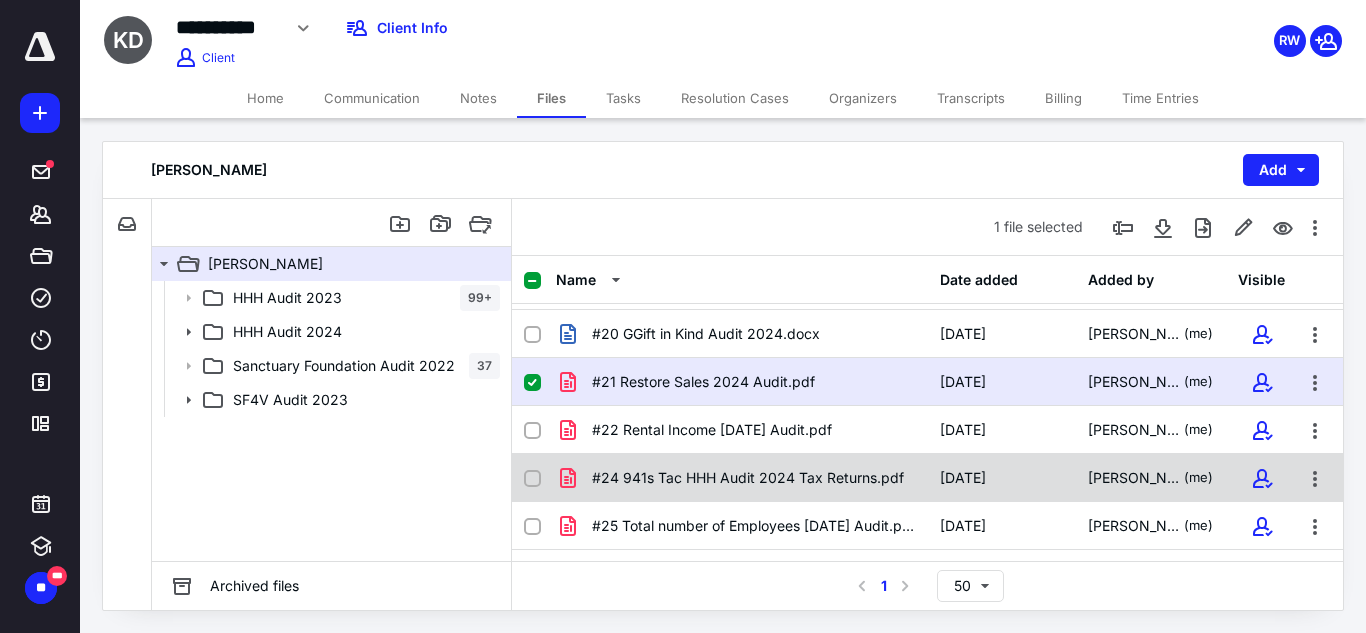 scroll, scrollTop: 886, scrollLeft: 0, axis: vertical 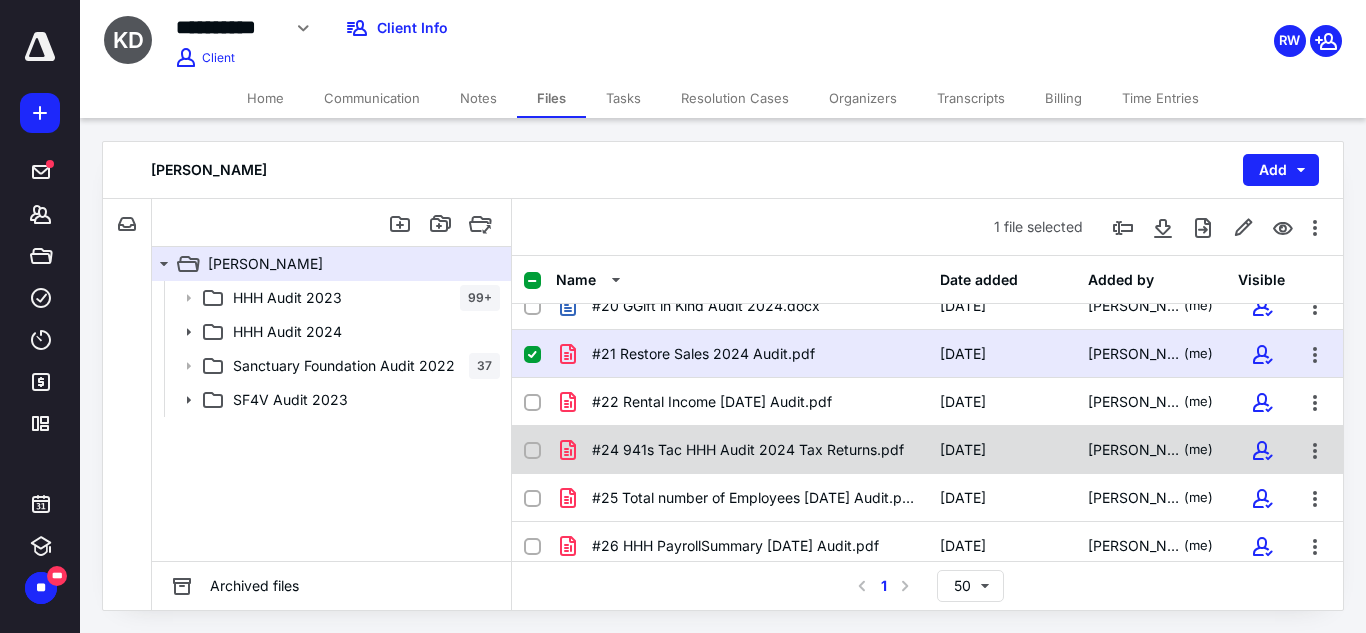 click on "#24 941s Tac HHH Audit 2024 Tax Returns.pdf 6/24/2025 Richard White  (me)" at bounding box center (927, 450) 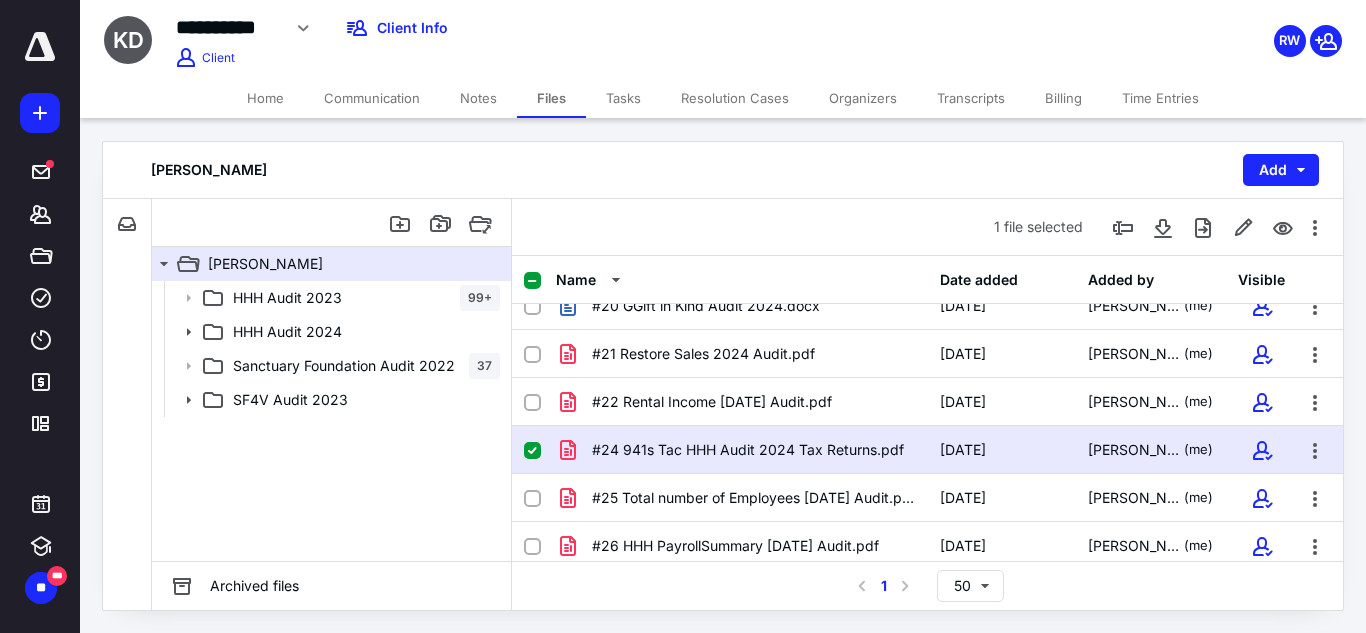 click on "#24 941s Tac HHH Audit 2024 Tax Returns.pdf 6/24/2025 Richard White  (me)" at bounding box center [927, 450] 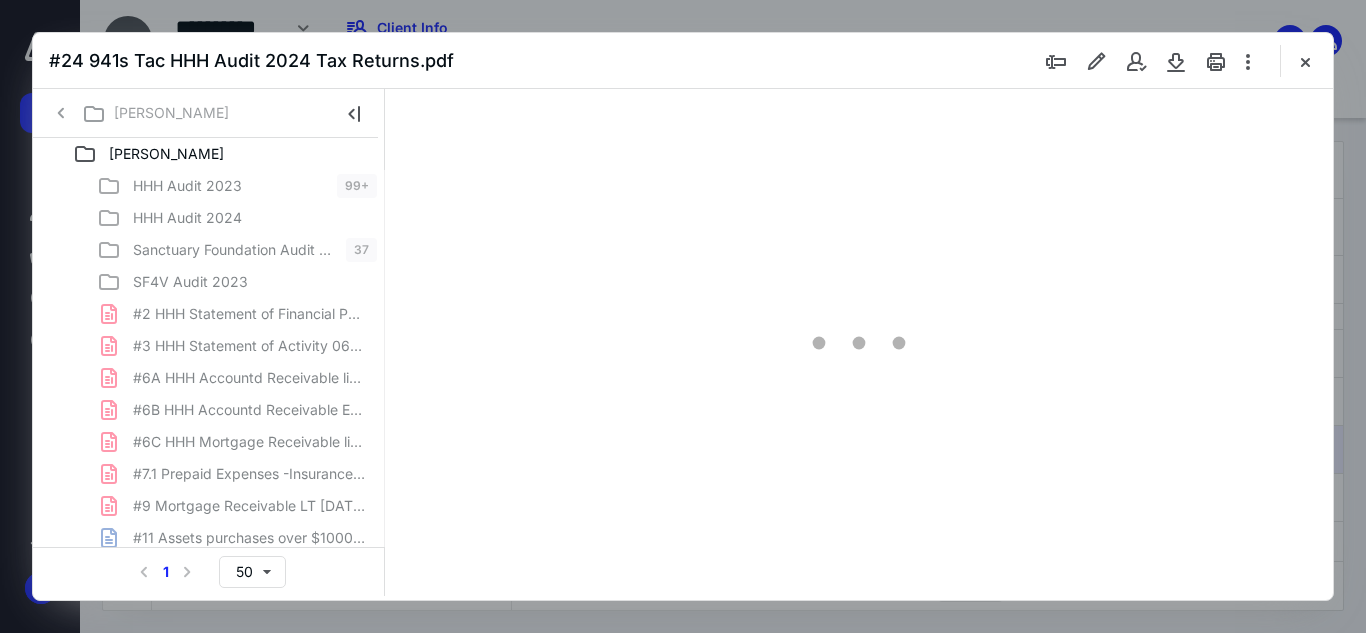 scroll, scrollTop: 0, scrollLeft: 0, axis: both 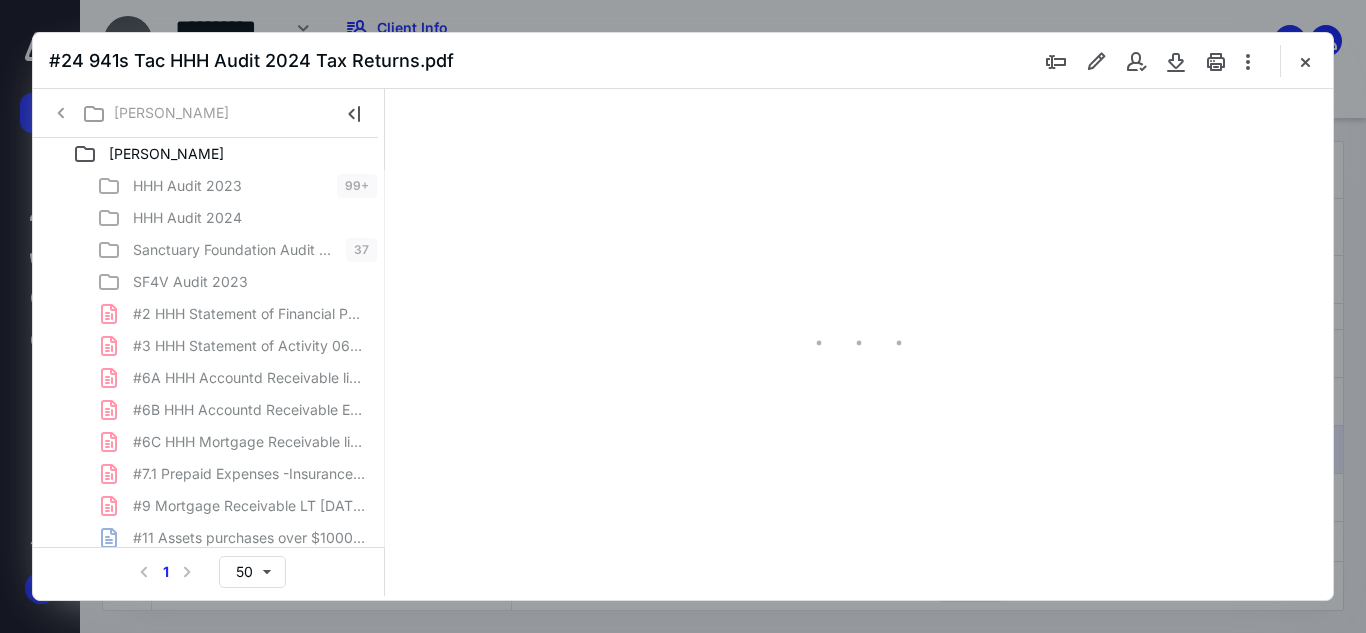 type on "51" 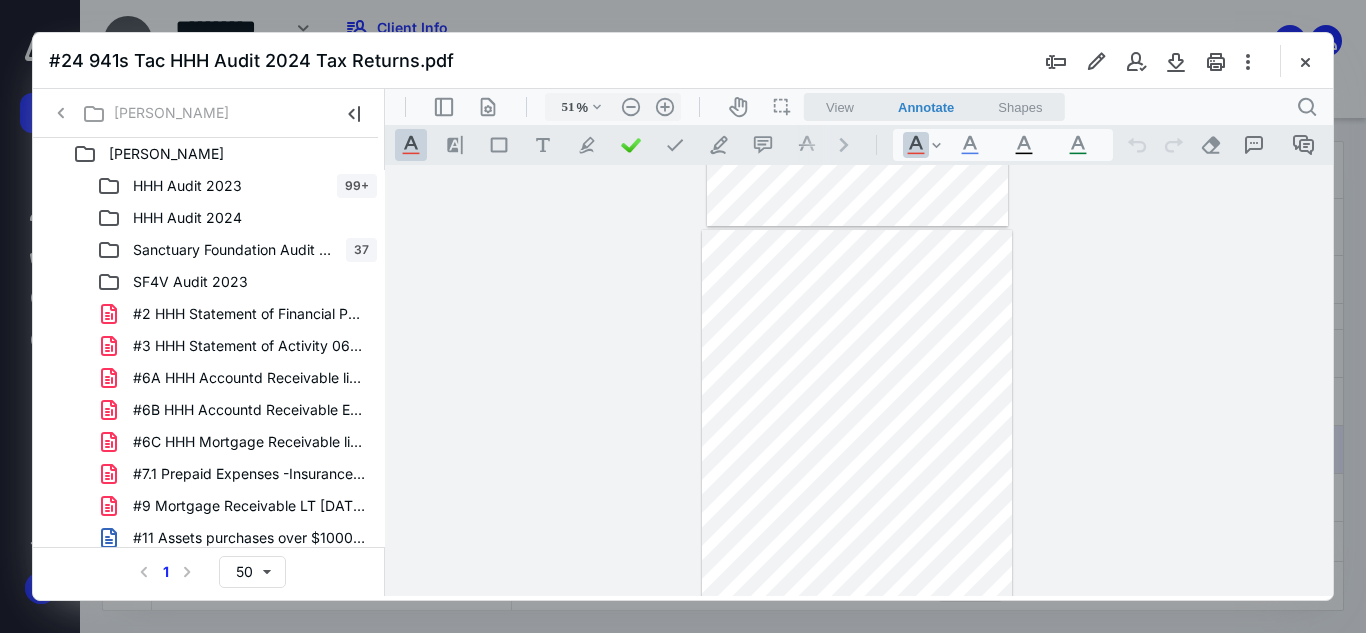 scroll, scrollTop: 2873, scrollLeft: 0, axis: vertical 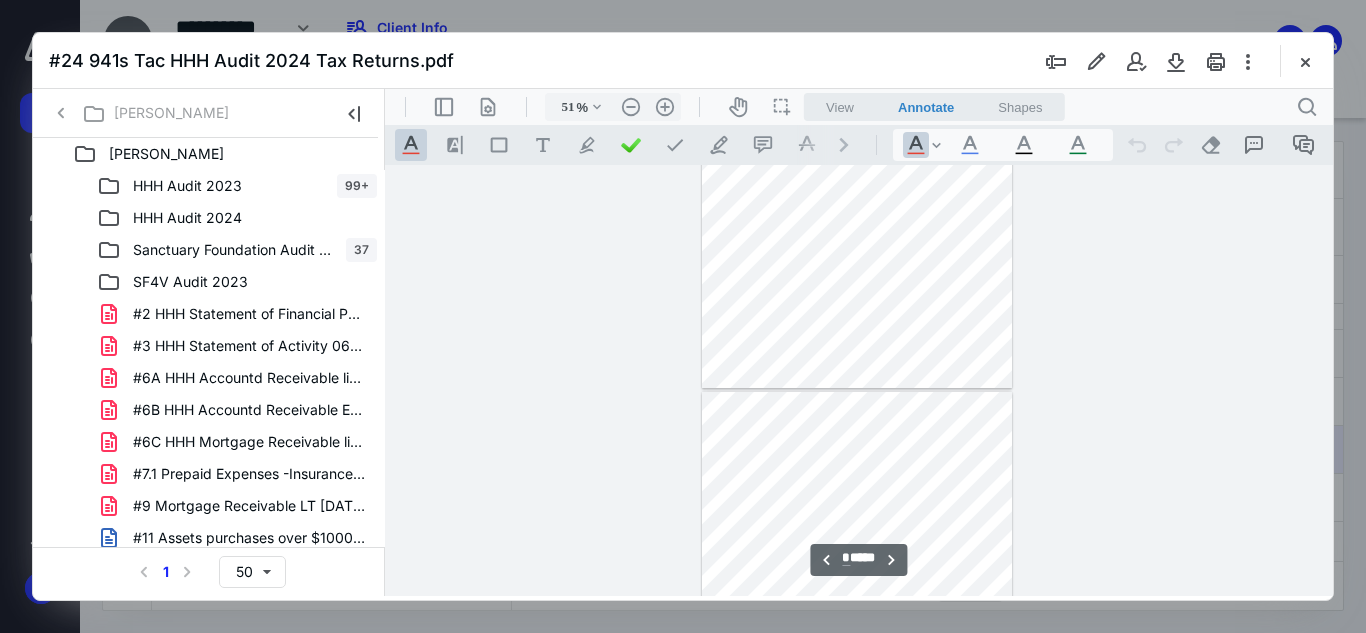 type on "**" 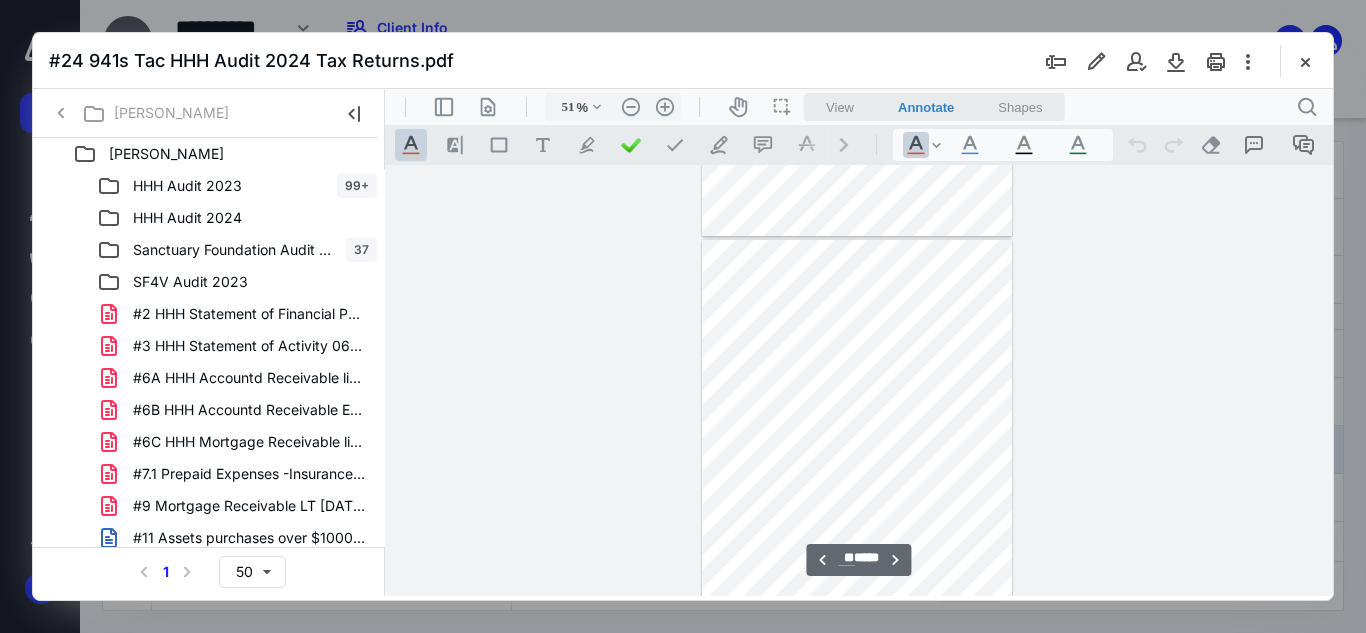 scroll, scrollTop: 3673, scrollLeft: 0, axis: vertical 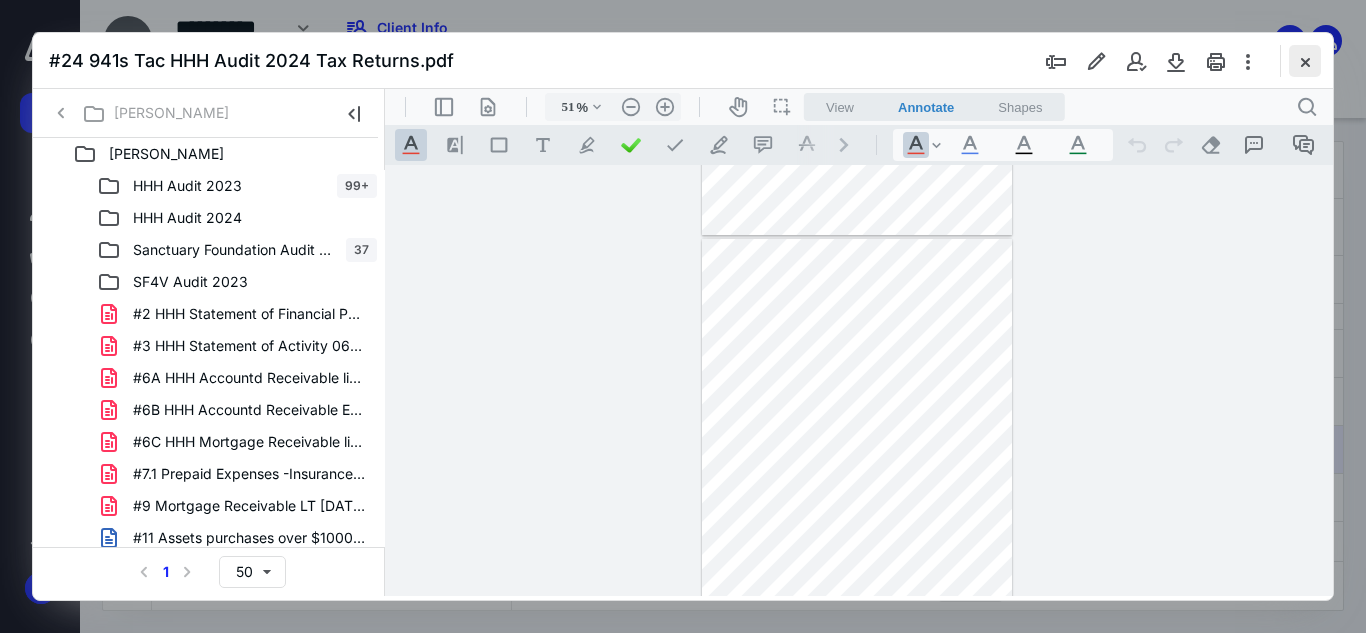 click at bounding box center (1305, 61) 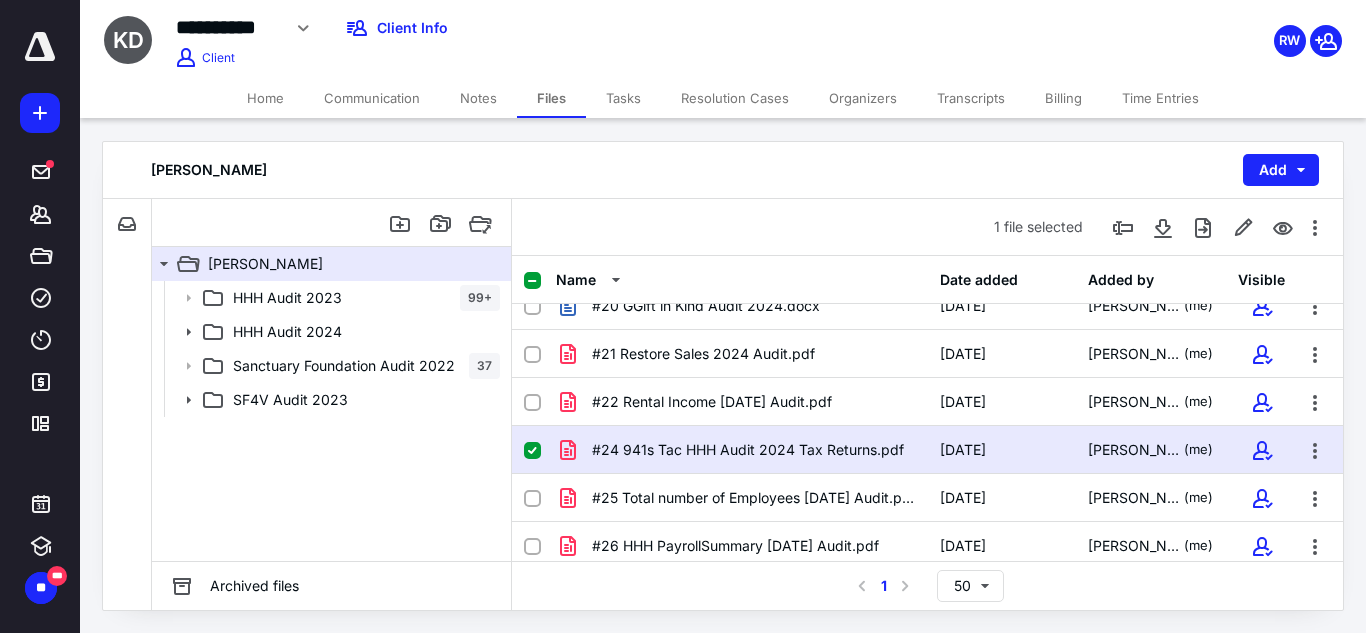click at bounding box center (532, 451) 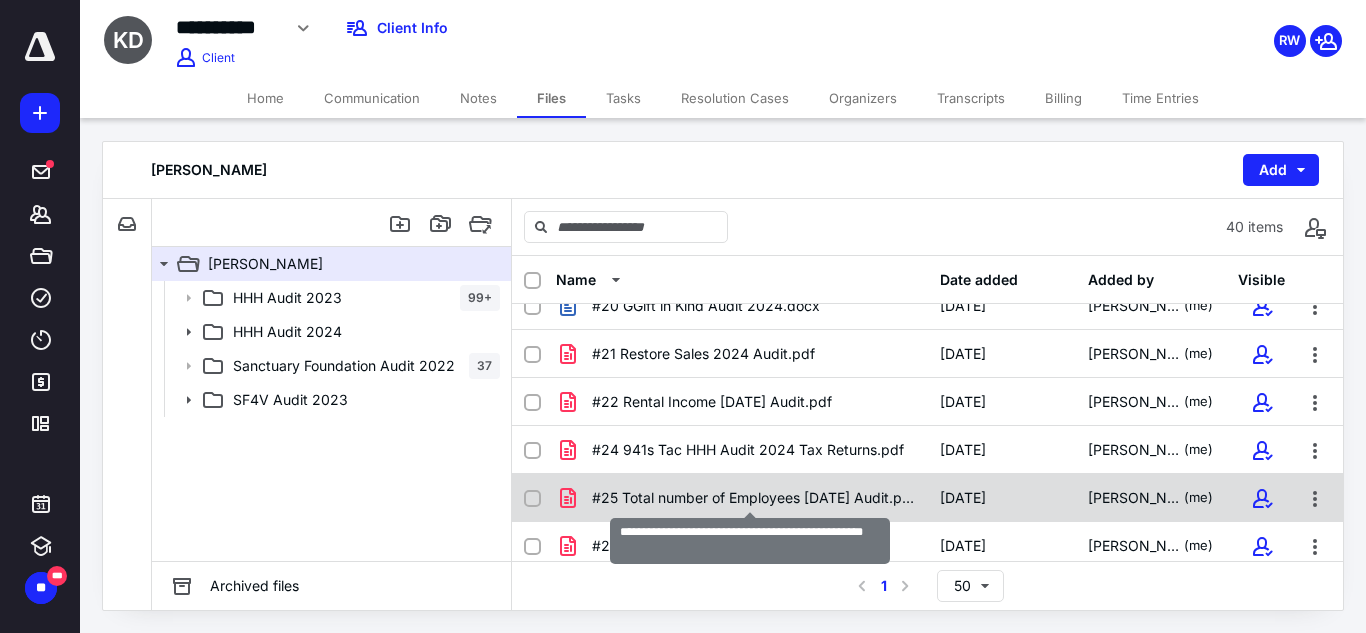 click on "#25 Total number of Employees June 2024 Audit.pdf" at bounding box center (754, 498) 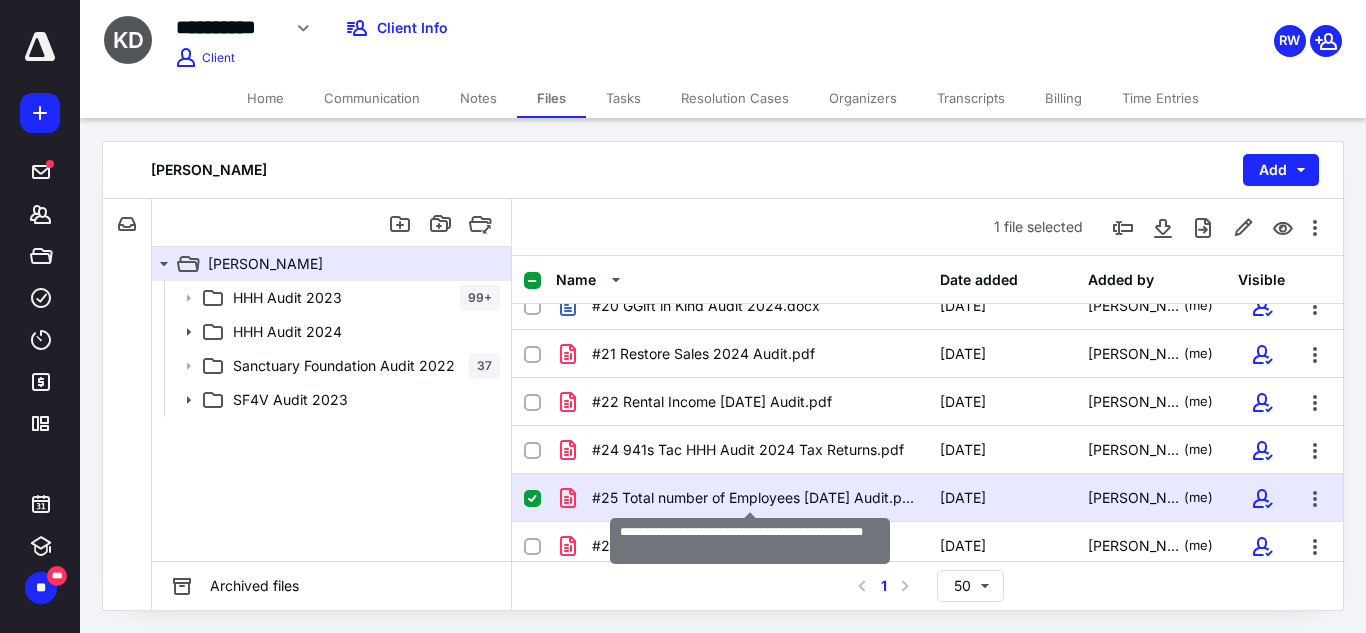 click on "#25 Total number of Employees June 2024 Audit.pdf" at bounding box center (754, 498) 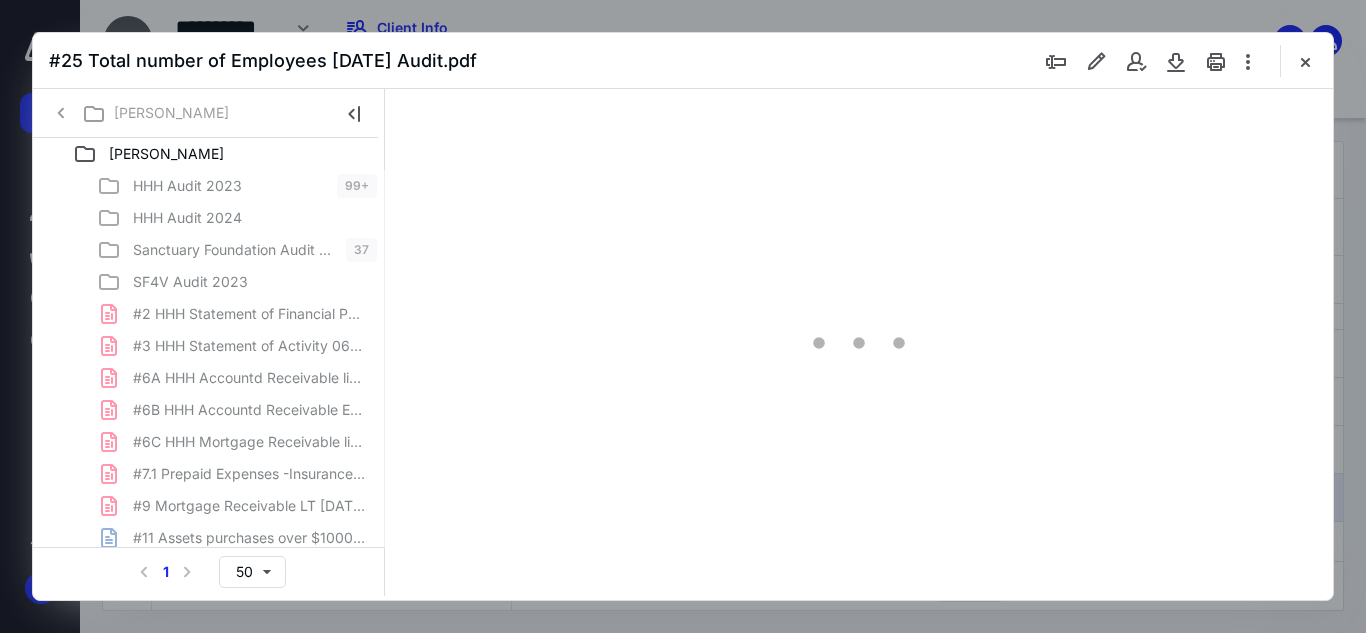 scroll, scrollTop: 0, scrollLeft: 0, axis: both 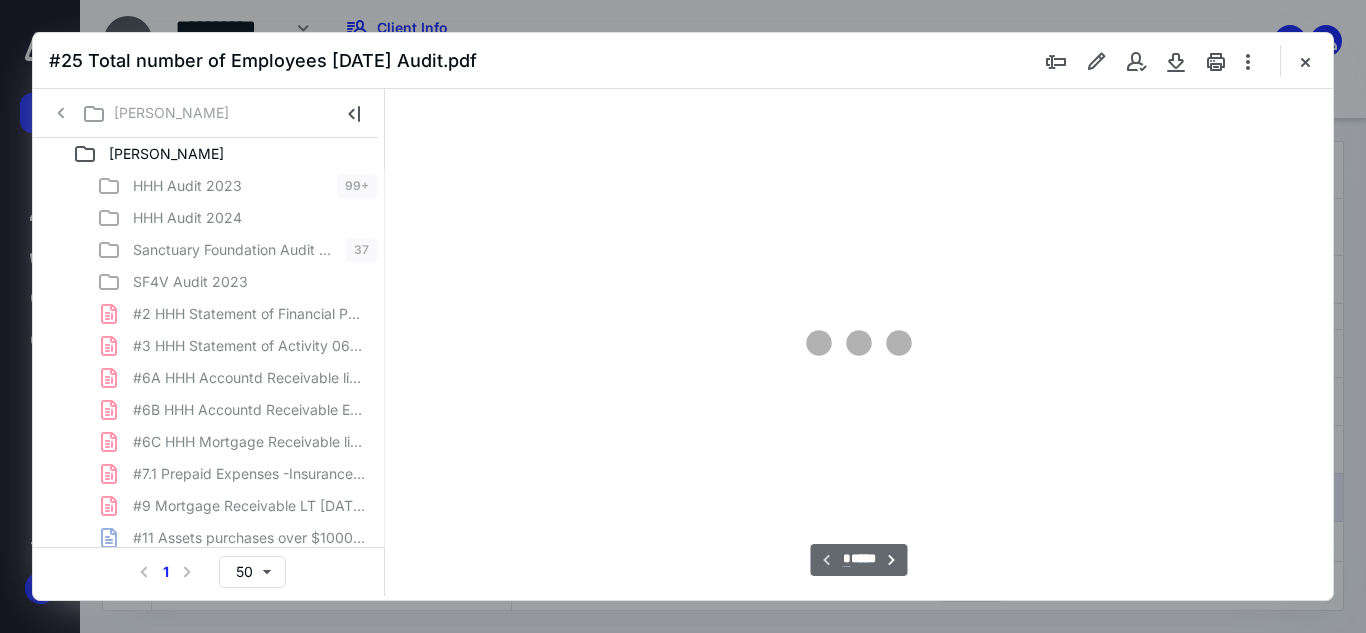 type on "54" 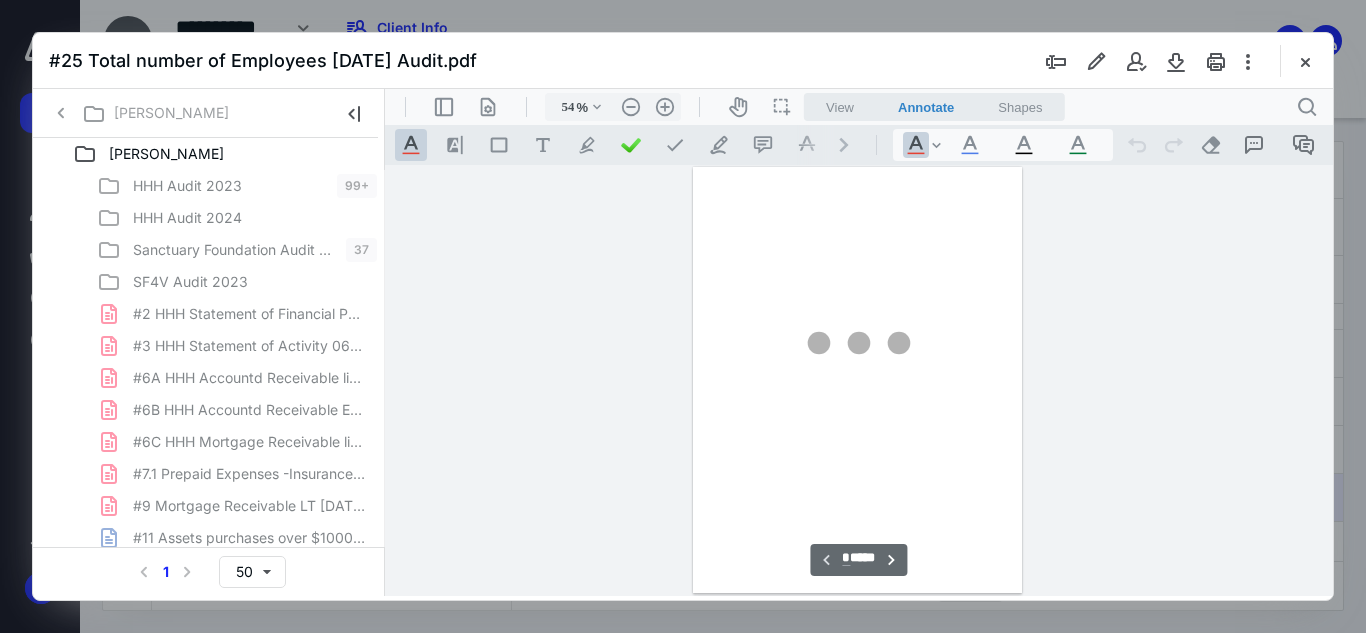scroll, scrollTop: 78, scrollLeft: 0, axis: vertical 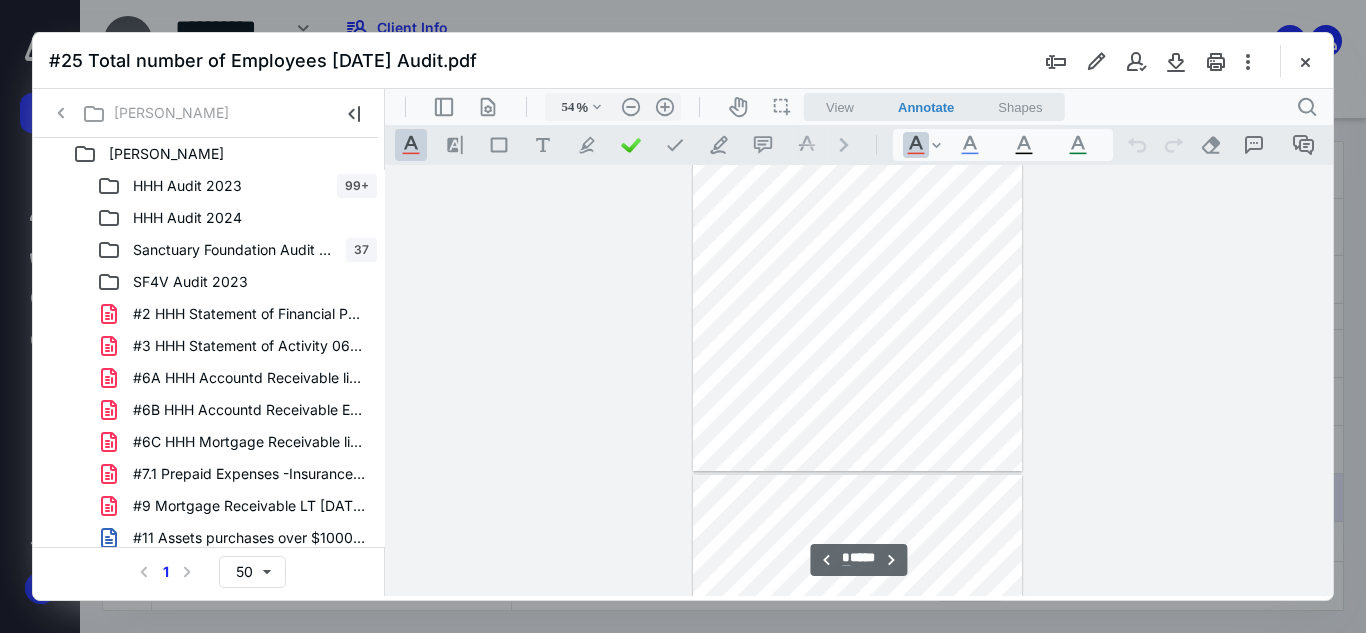 type on "*" 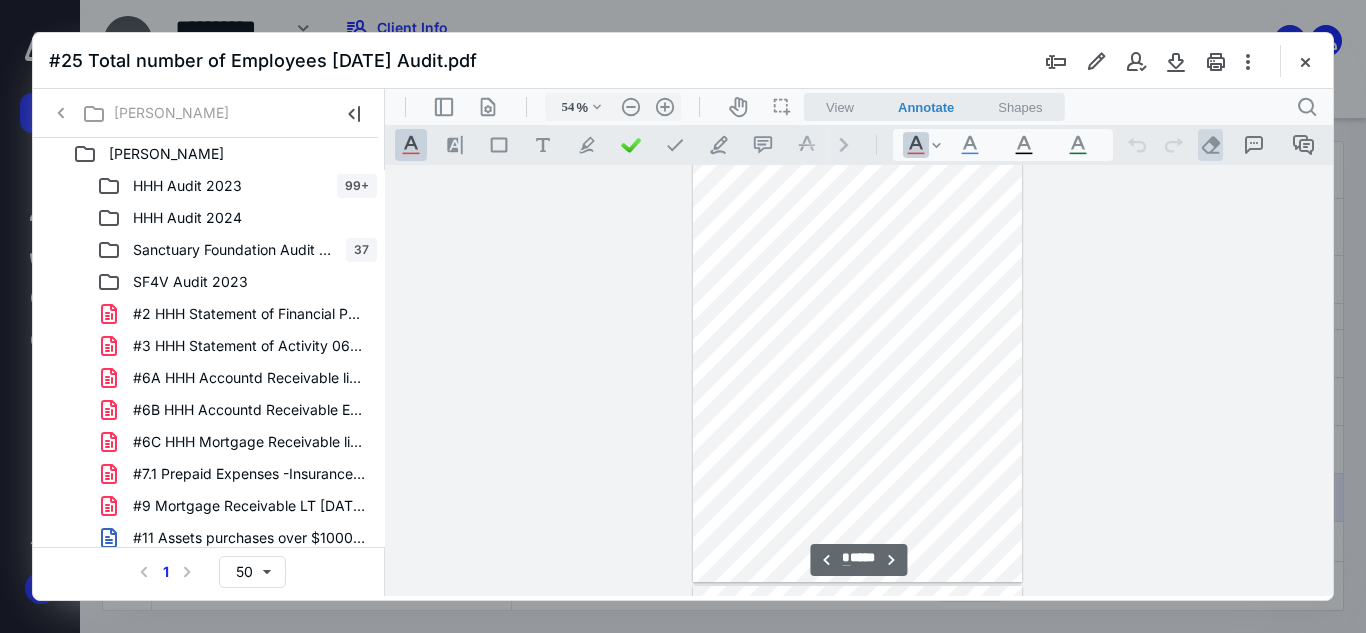 scroll, scrollTop: 1306, scrollLeft: 0, axis: vertical 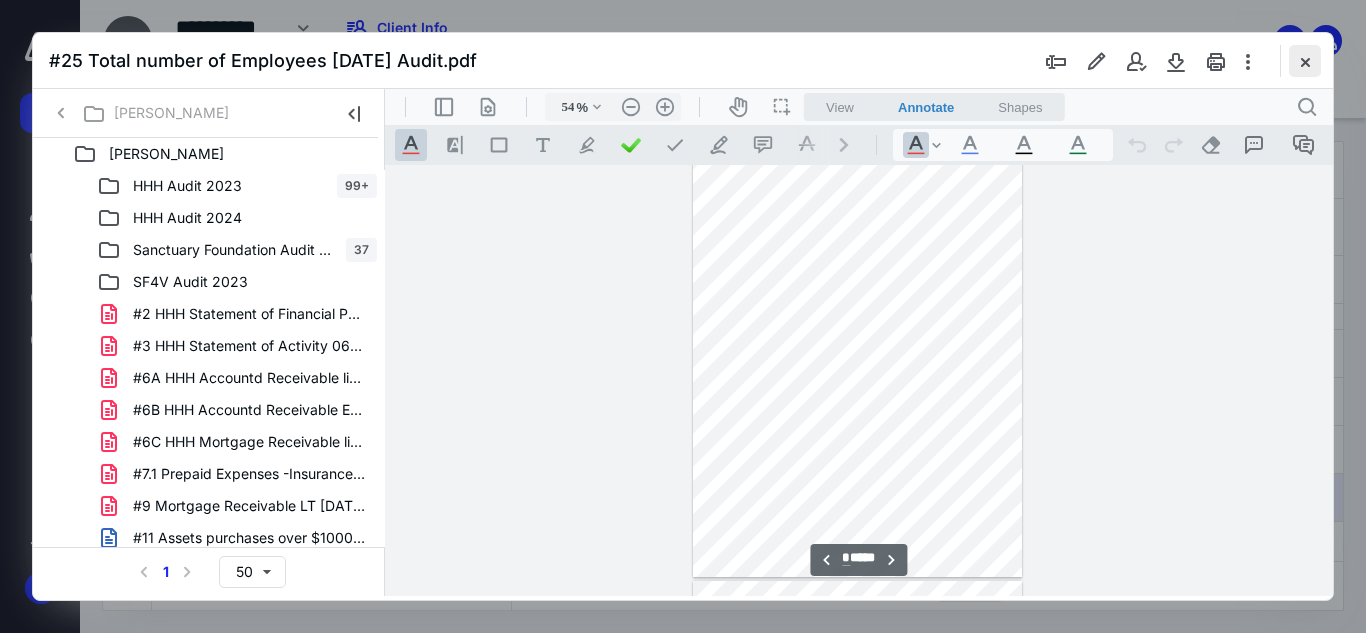 click at bounding box center (1305, 61) 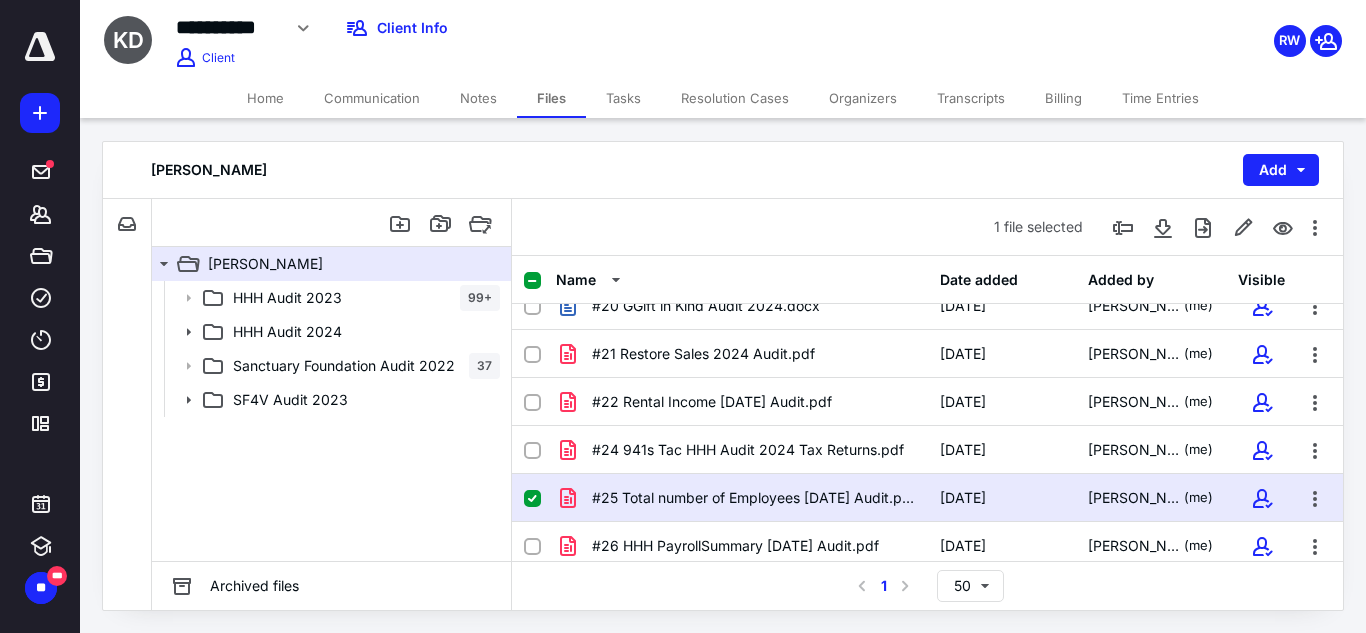 click at bounding box center [532, 499] 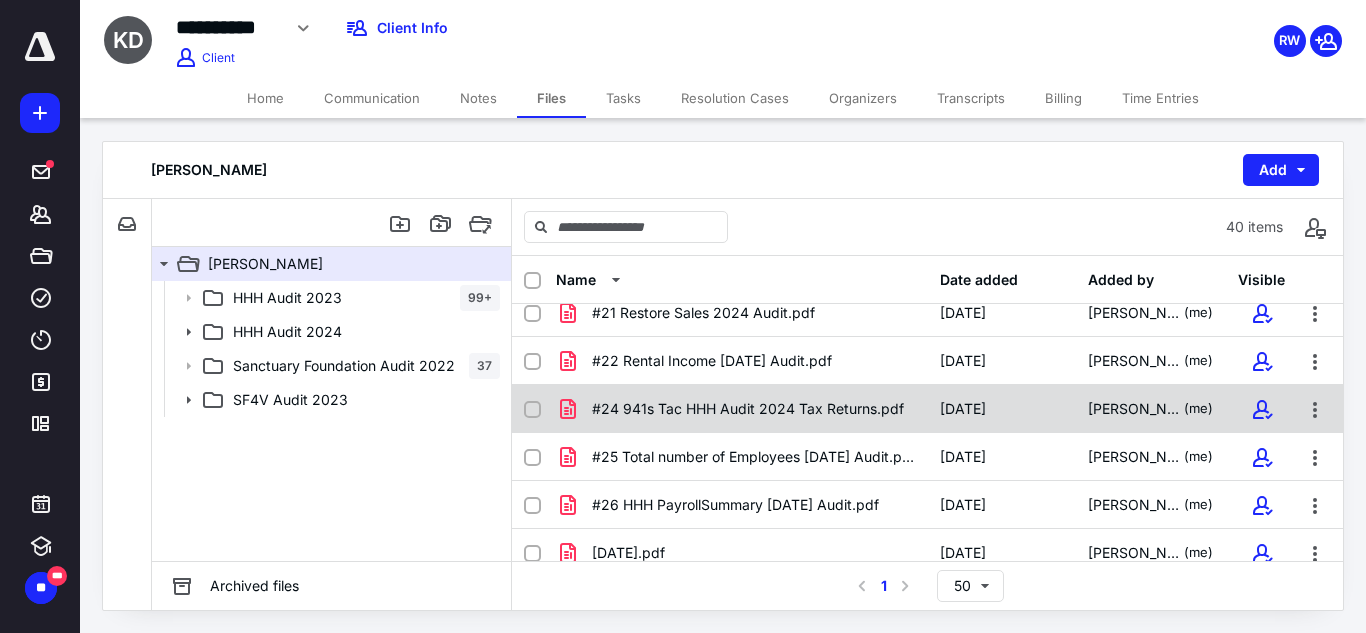 scroll, scrollTop: 930, scrollLeft: 0, axis: vertical 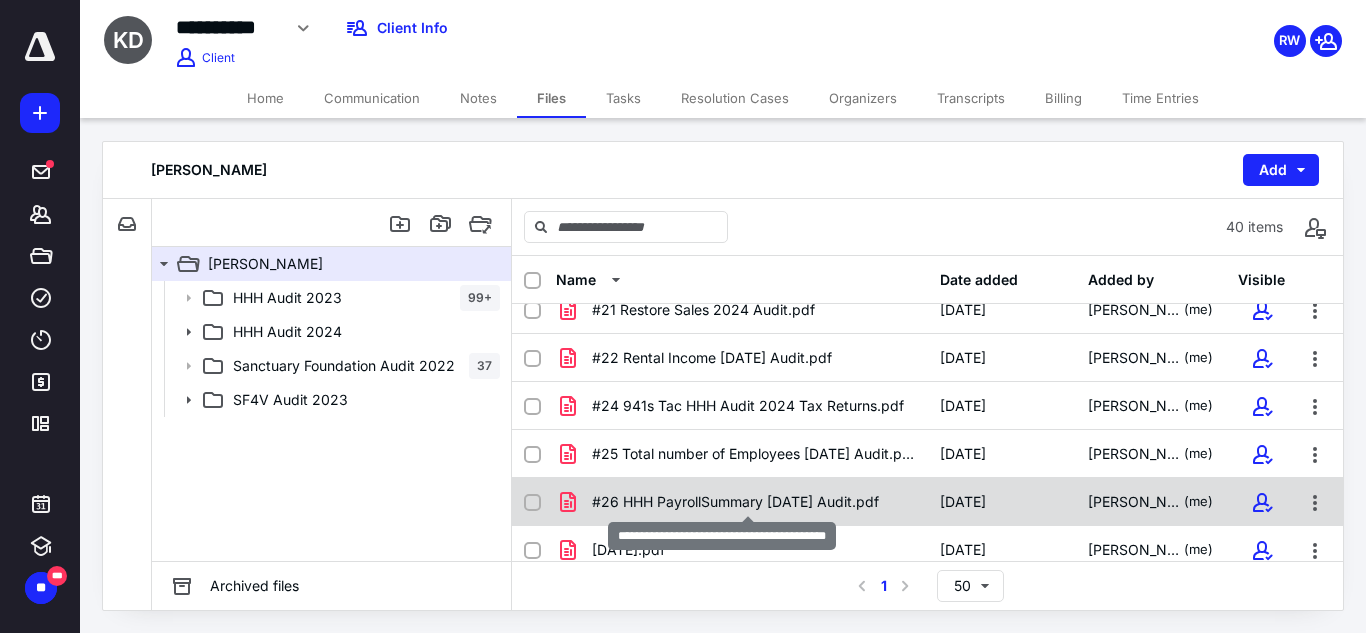 click on "#26 HHH PayrollSummary June 2024 Audit.pdf" at bounding box center [735, 502] 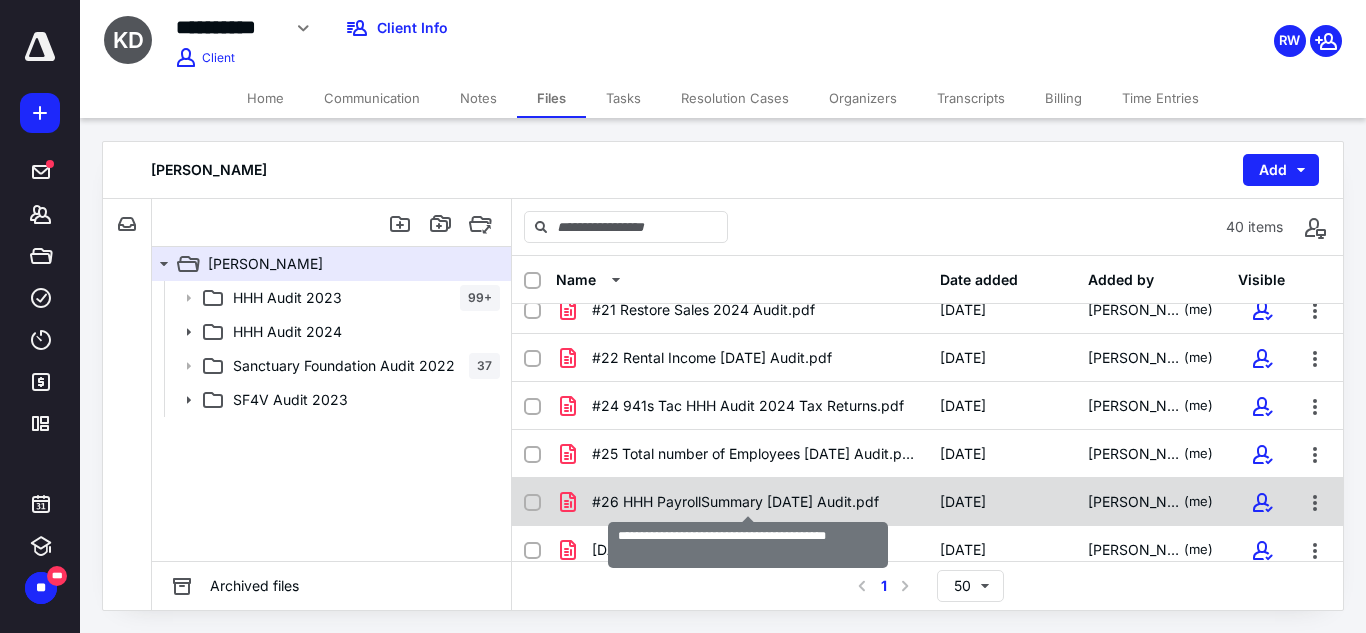 click on "#26 HHH PayrollSummary June 2024 Audit.pdf" at bounding box center [735, 502] 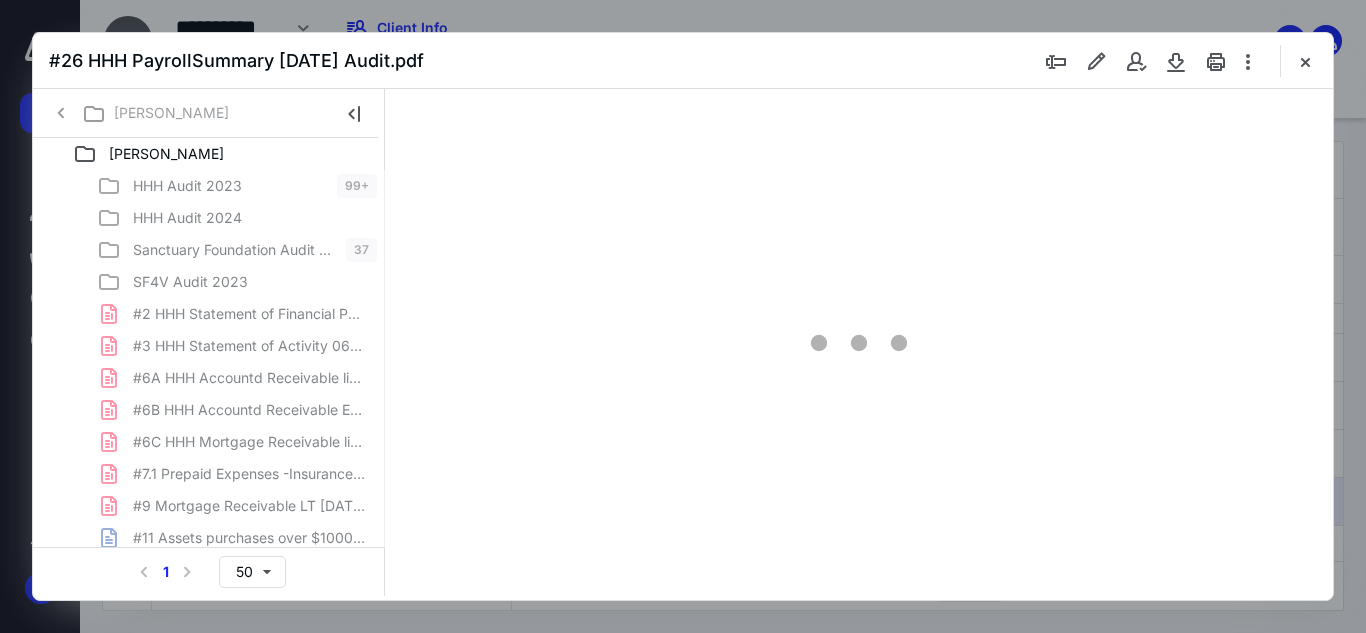 scroll, scrollTop: 0, scrollLeft: 0, axis: both 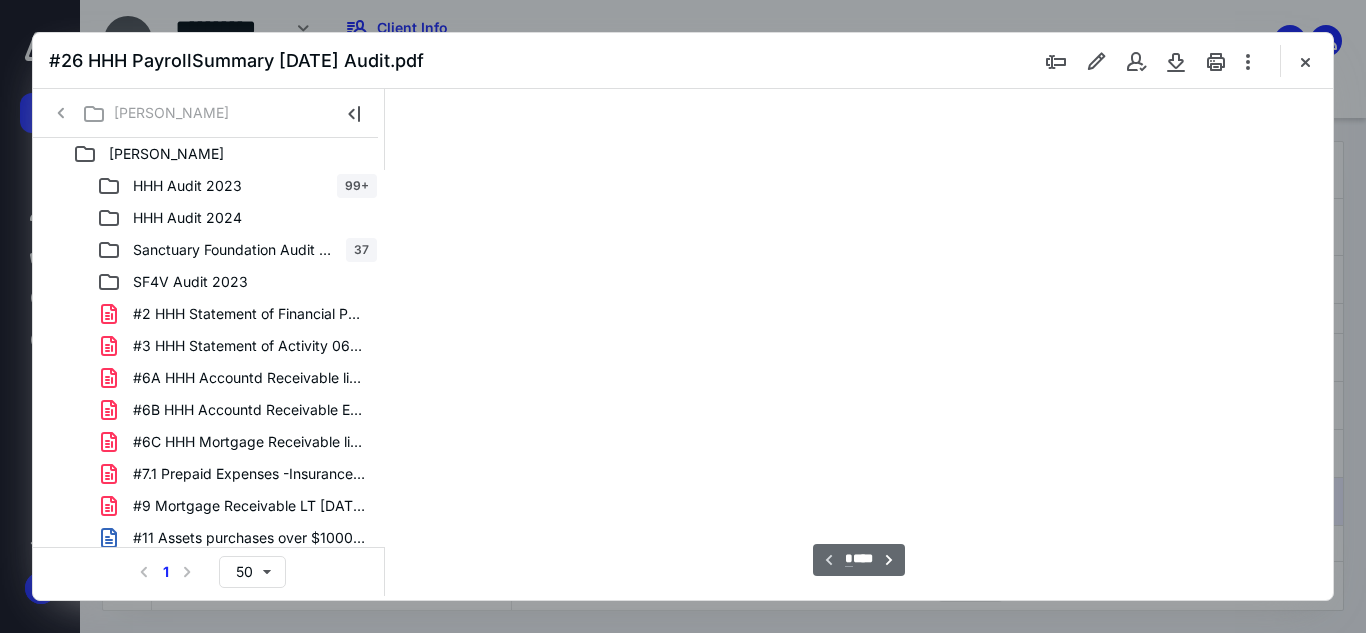 type on "70" 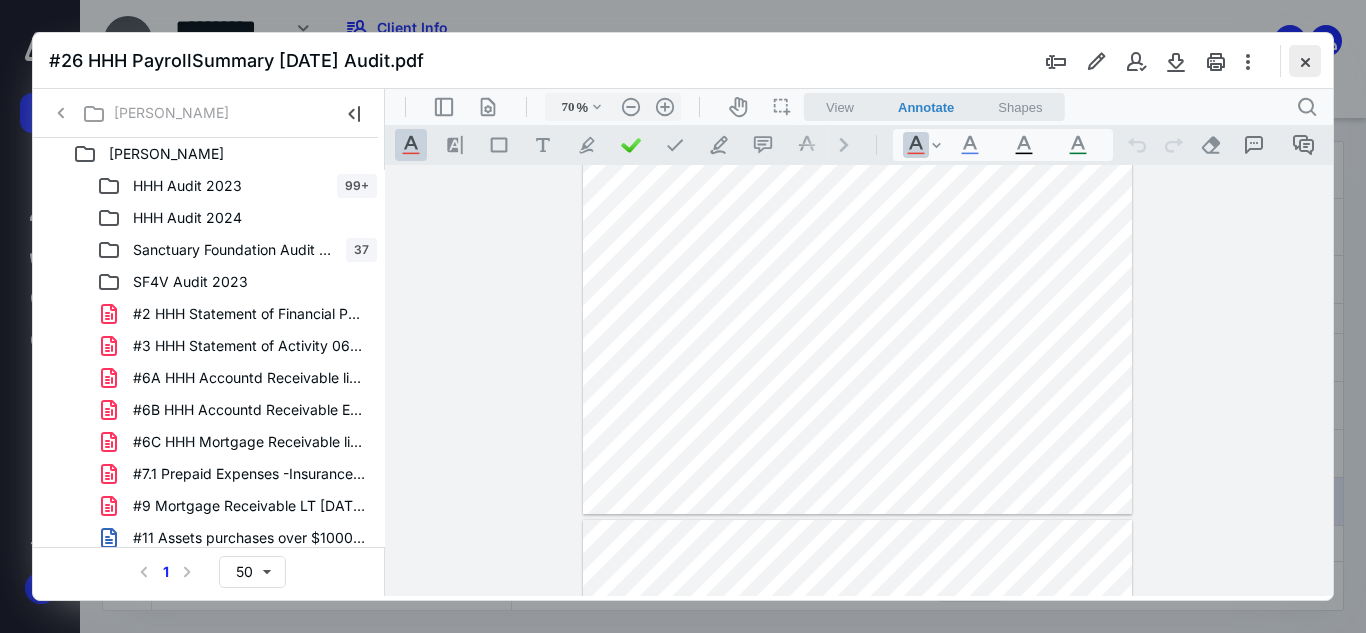 click at bounding box center (1305, 61) 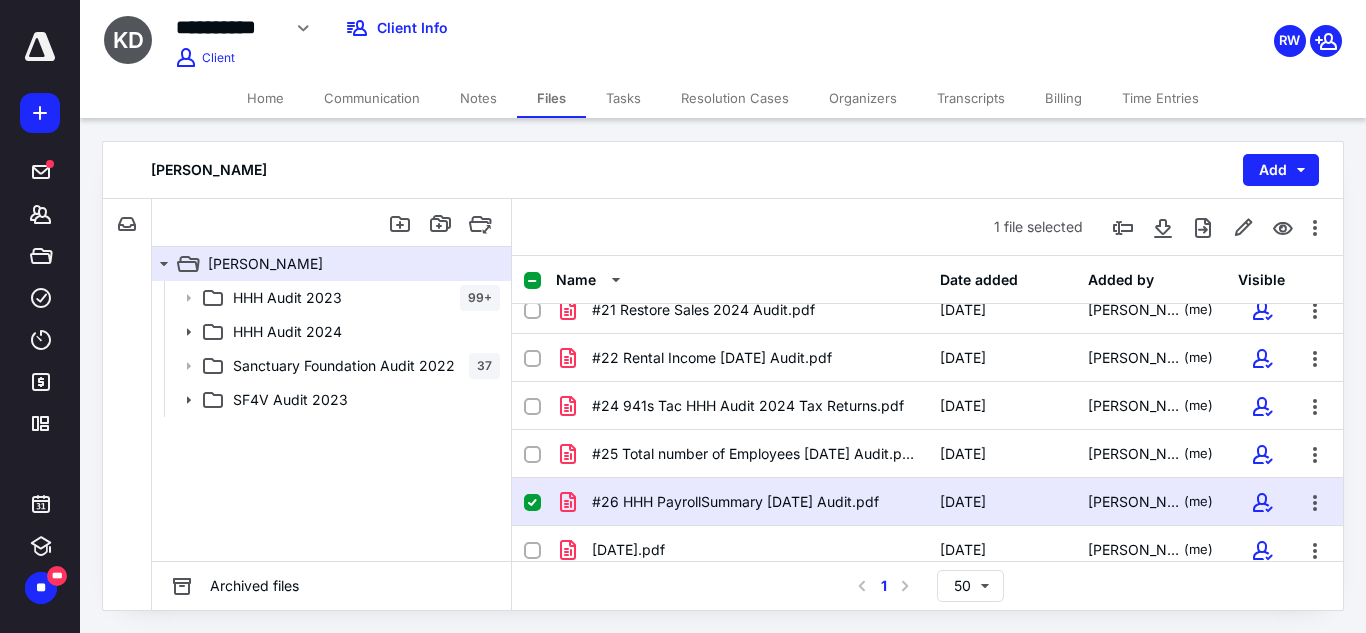 click at bounding box center (532, 503) 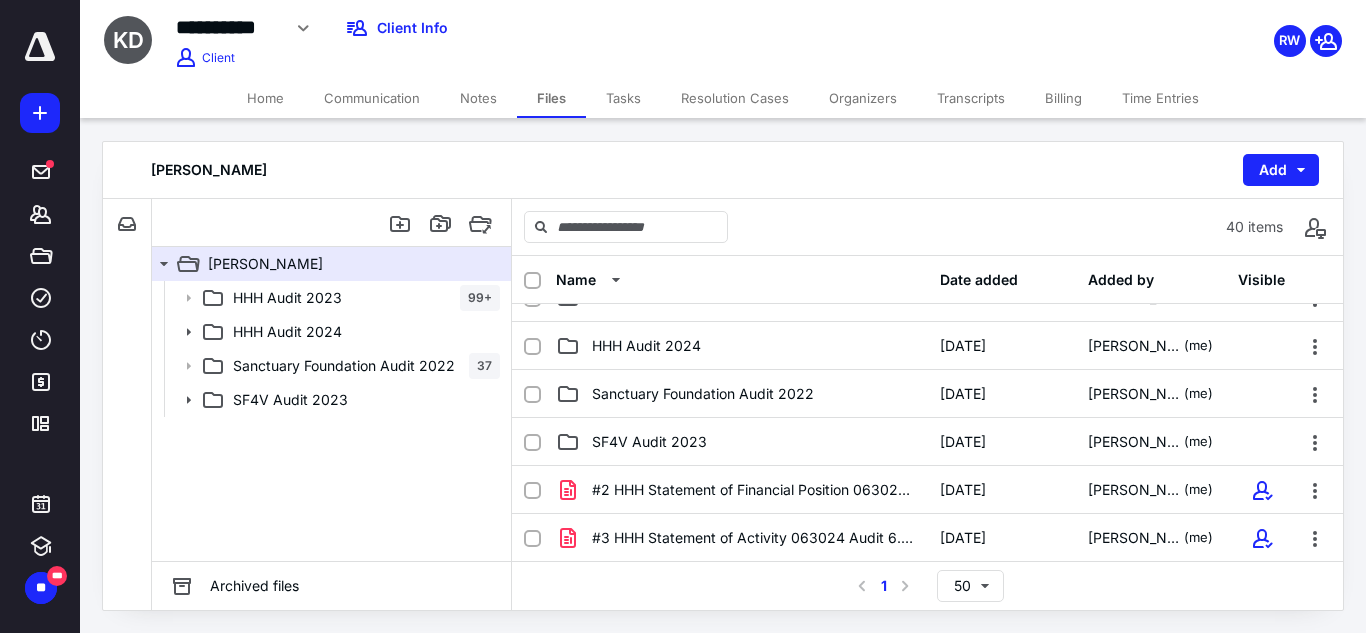 scroll, scrollTop: 0, scrollLeft: 0, axis: both 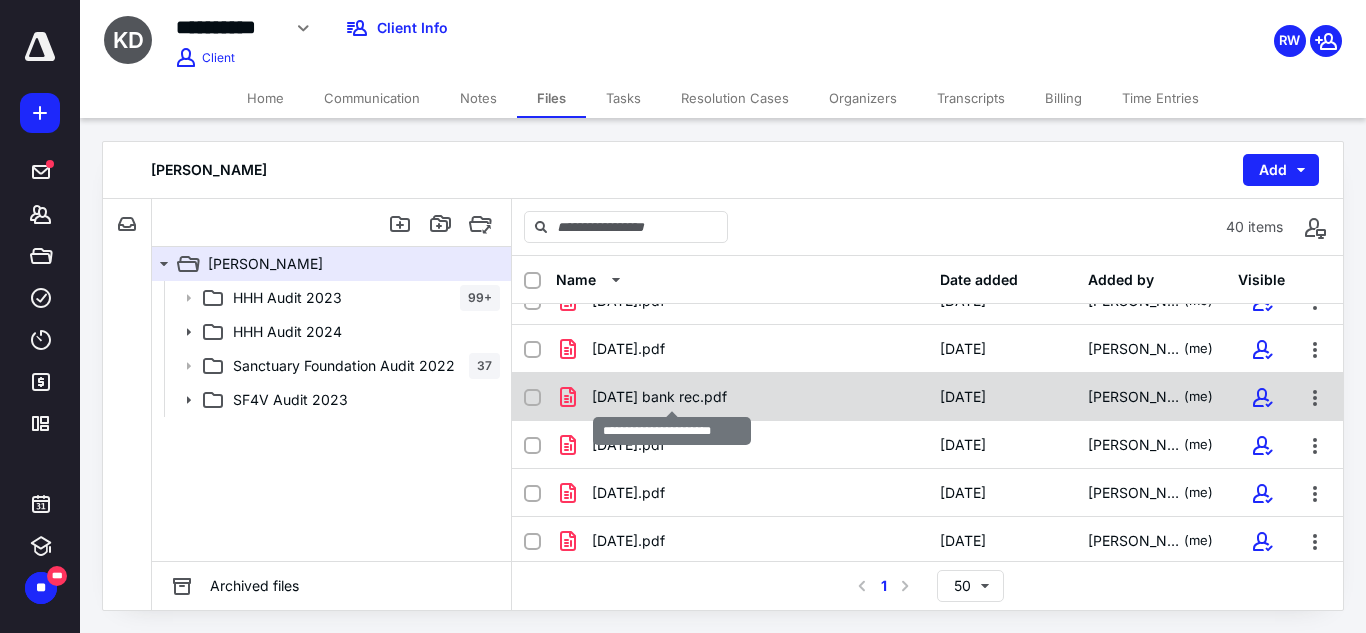click on "June 2024 bank rec.pdf" at bounding box center (659, 397) 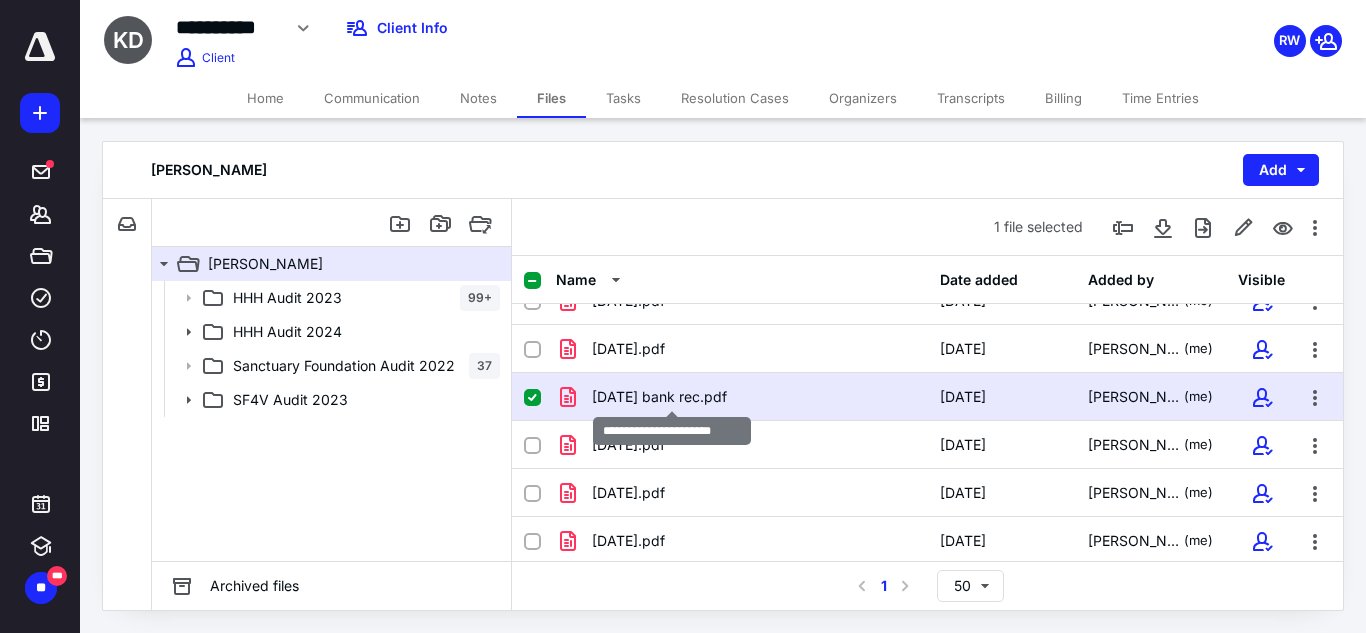 click on "June 2024 bank rec.pdf" at bounding box center [659, 397] 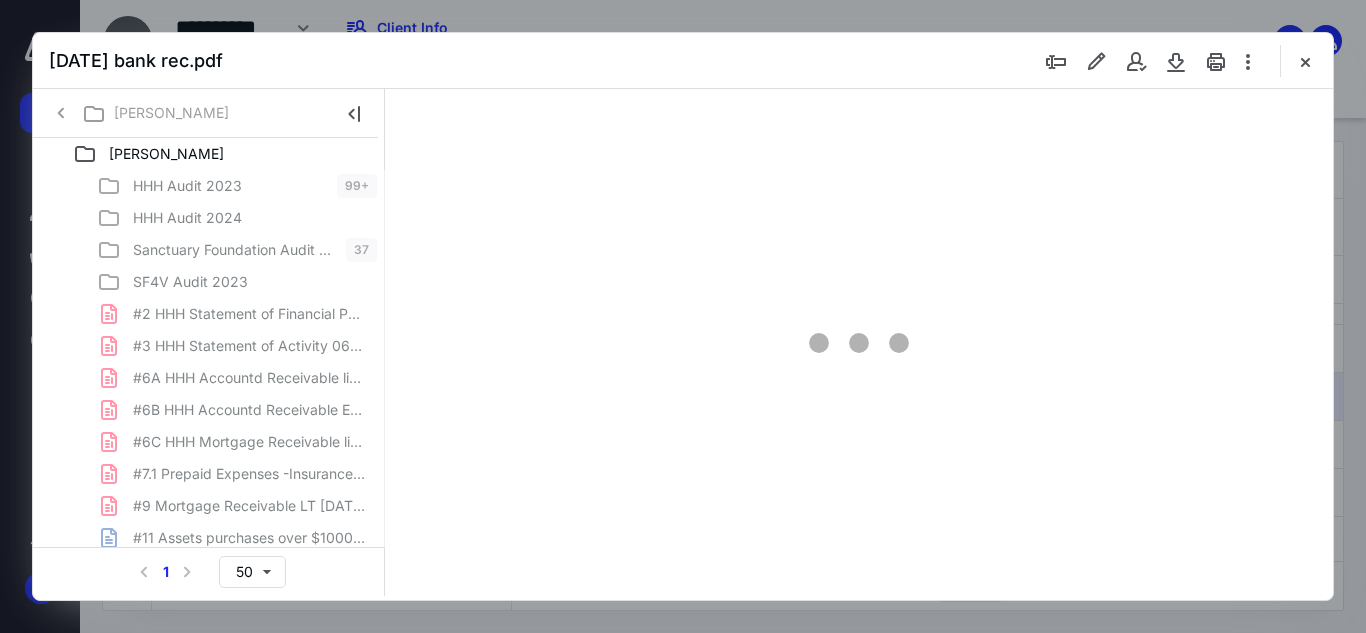 scroll, scrollTop: 0, scrollLeft: 0, axis: both 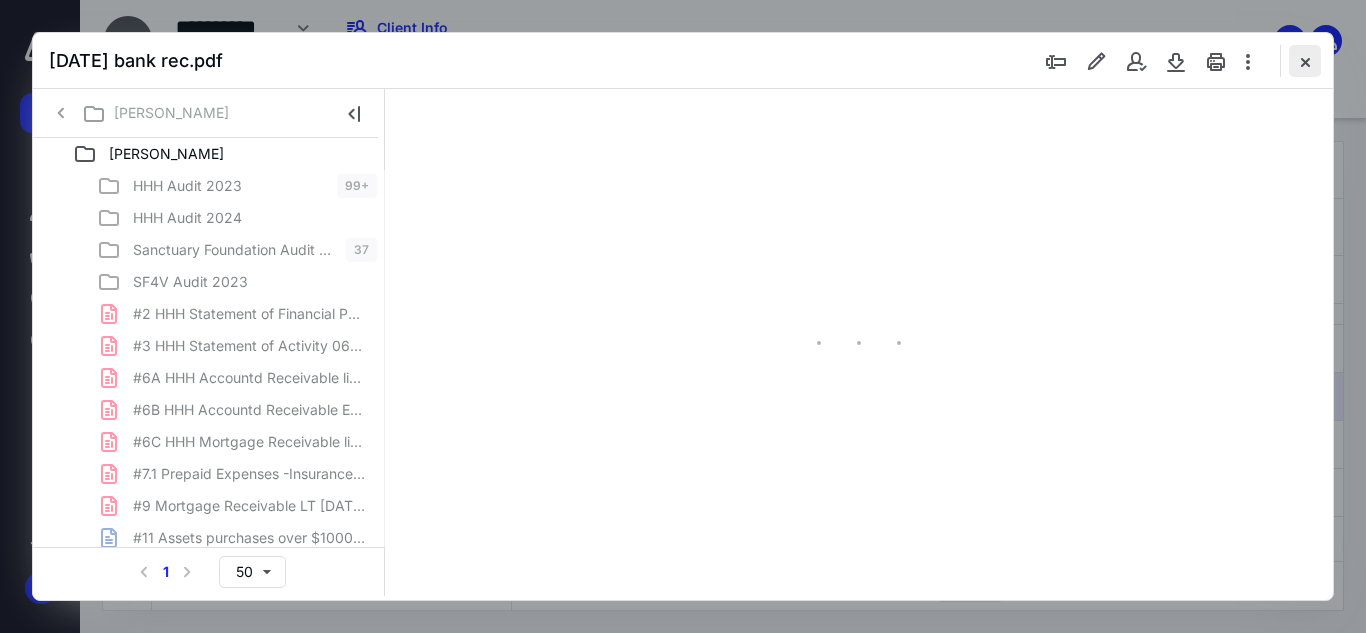 click at bounding box center (1305, 61) 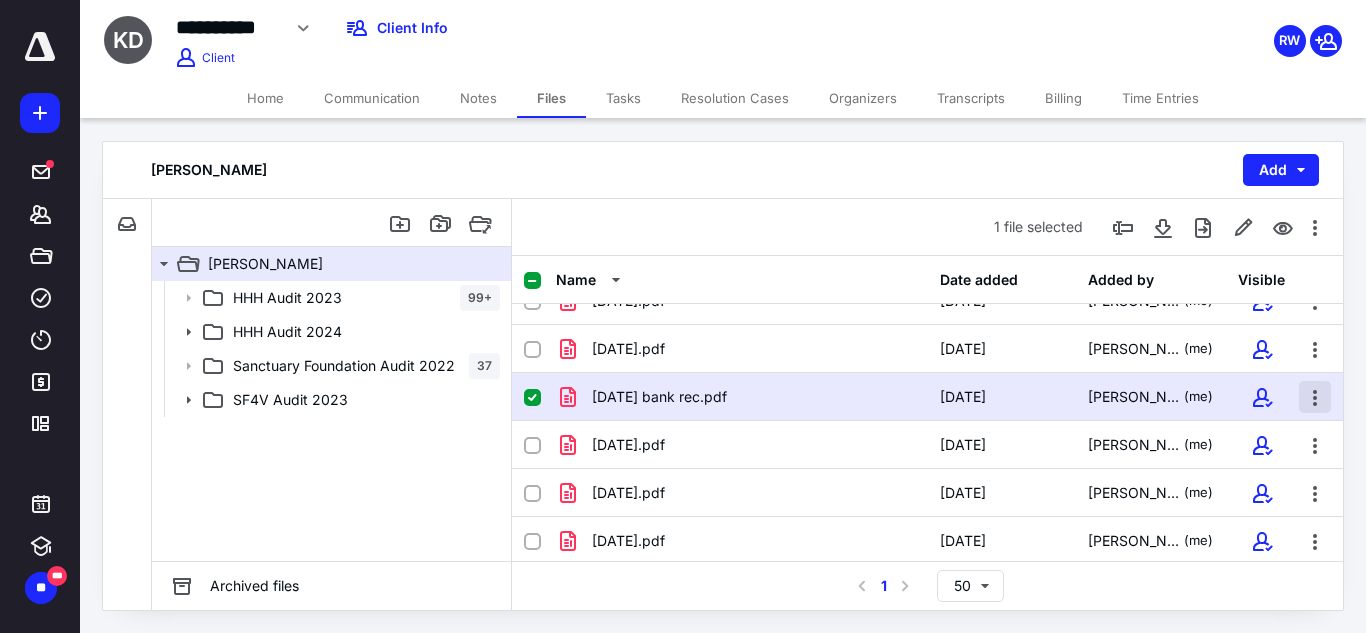 click at bounding box center (1315, 397) 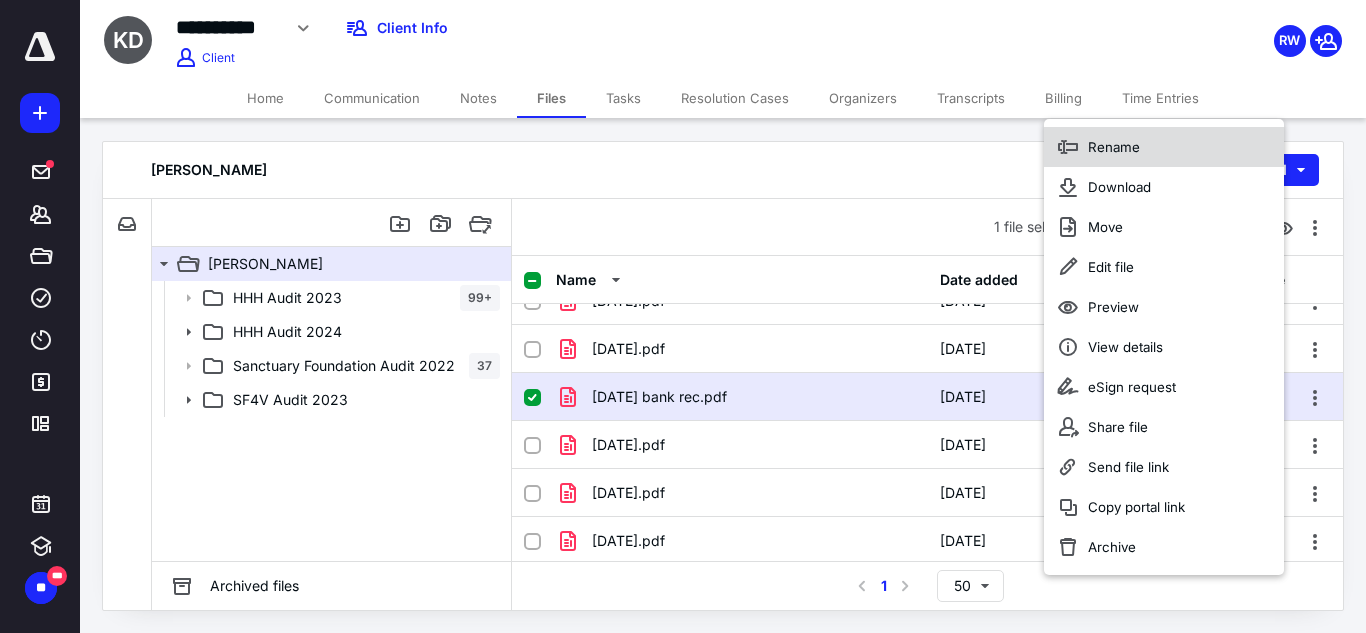 click on "Rename" at bounding box center [1164, 147] 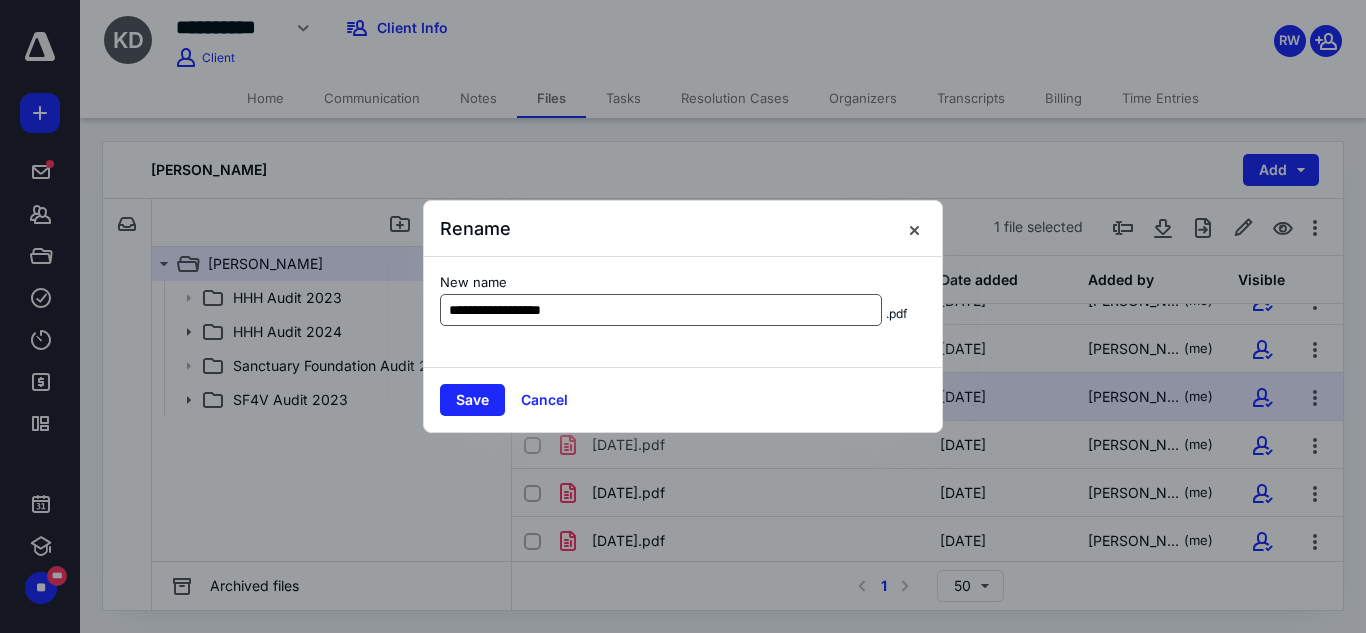 click on "**********" at bounding box center [661, 310] 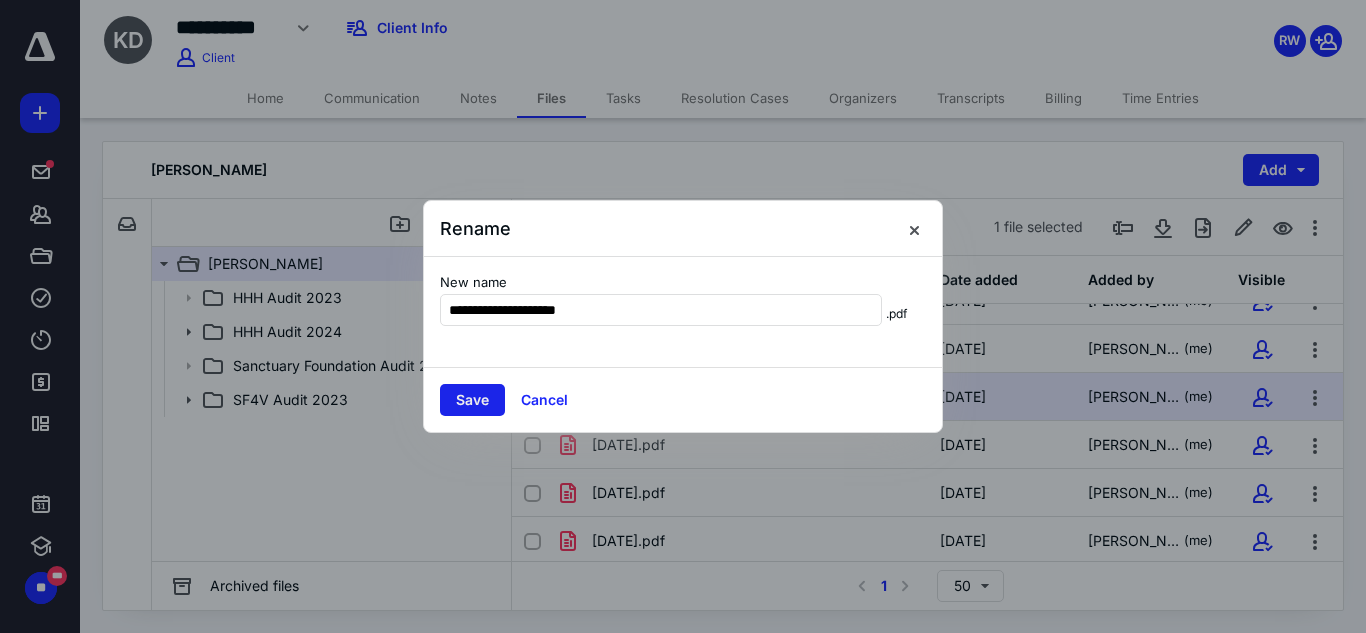 type on "**********" 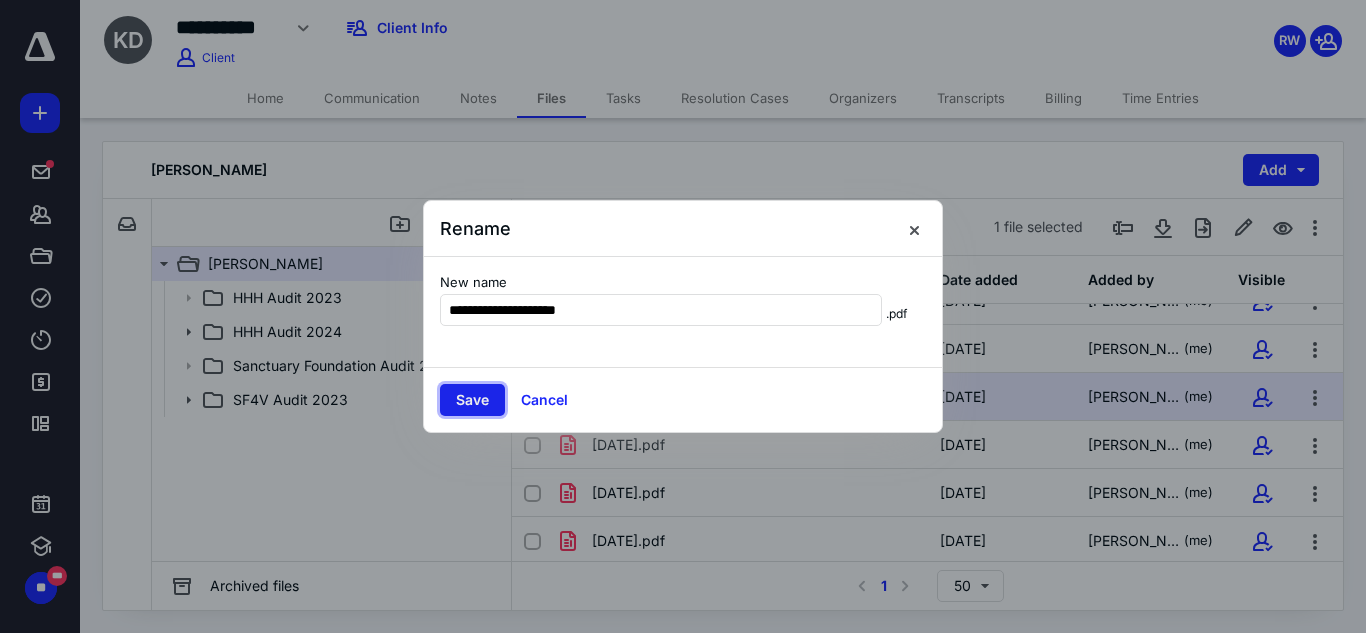 click on "Save" at bounding box center [472, 400] 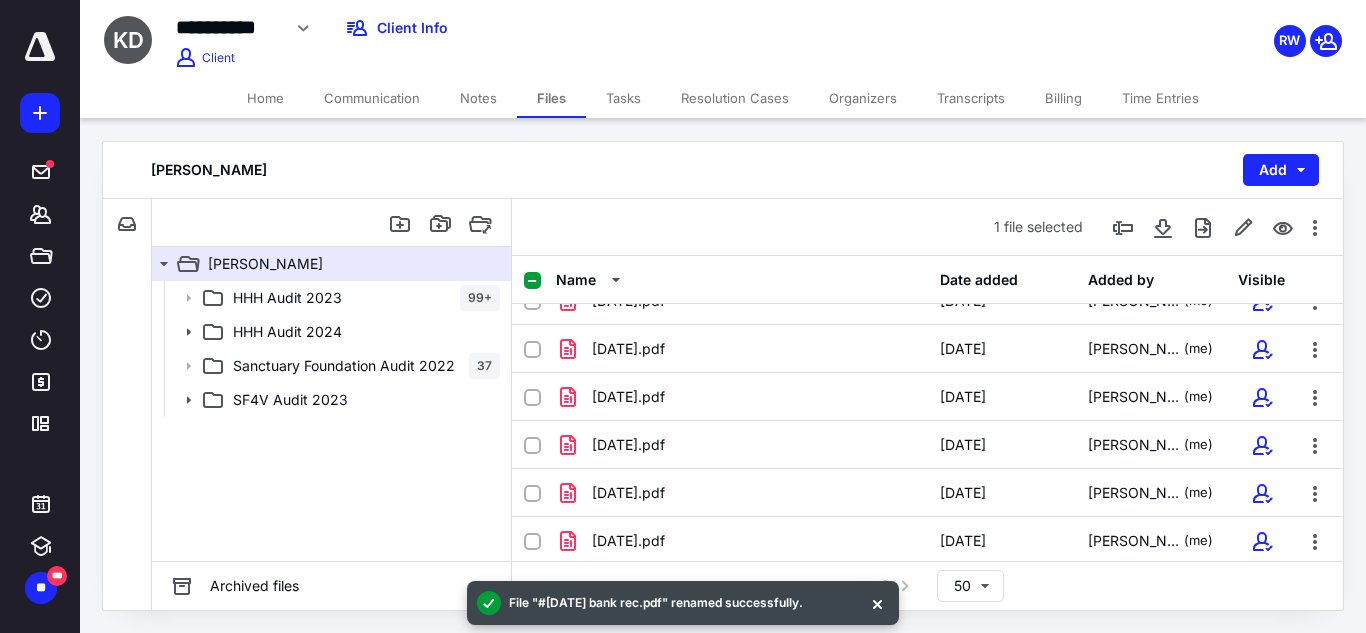 scroll, scrollTop: 219, scrollLeft: 0, axis: vertical 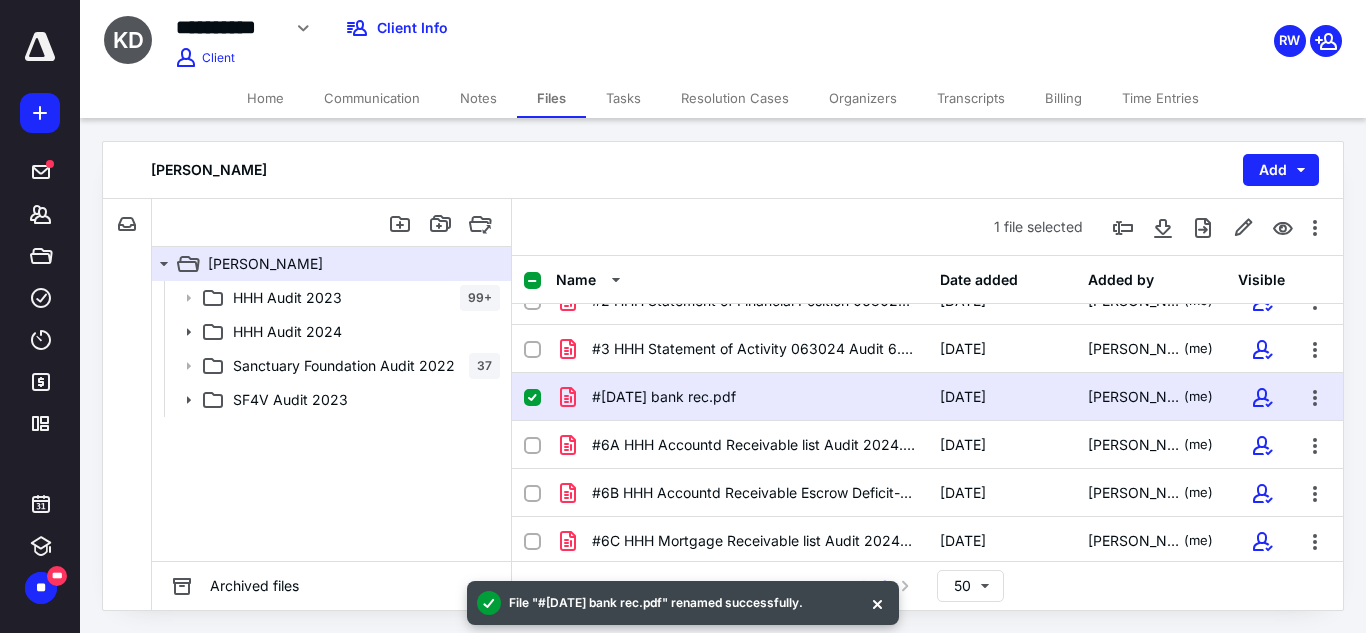 click on "Kyle Drake   Add" at bounding box center [723, 170] 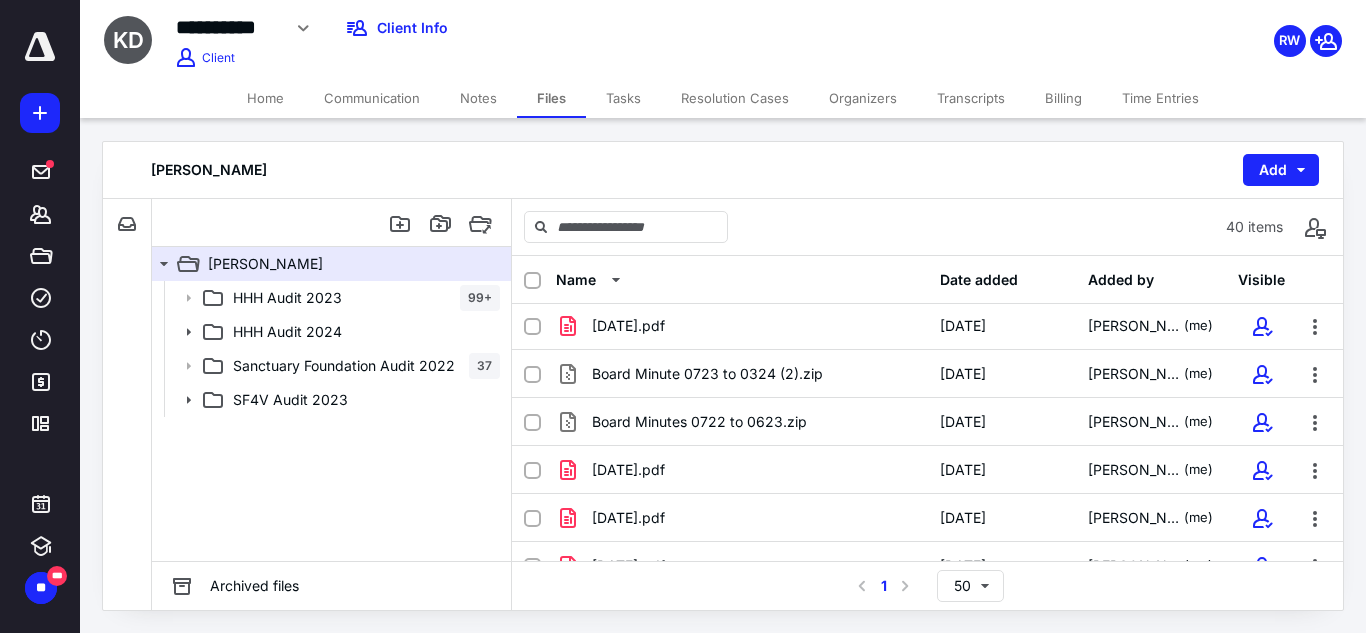 scroll, scrollTop: 1251, scrollLeft: 0, axis: vertical 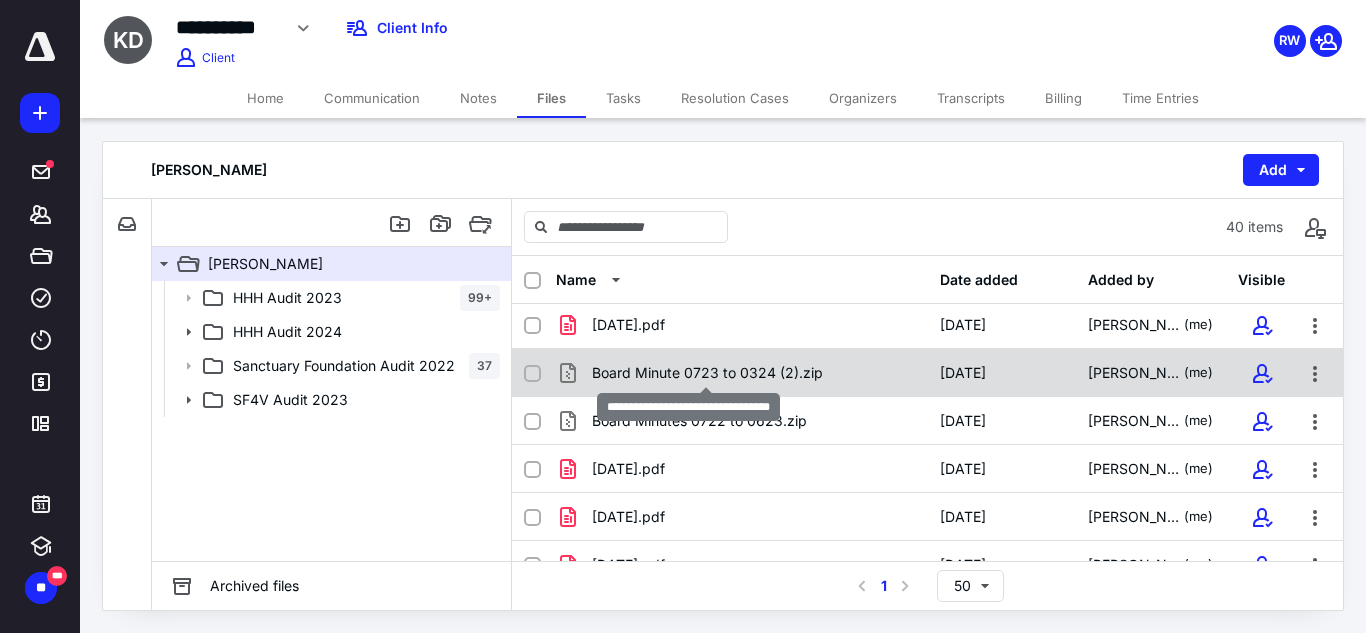 click on "Board Minute 0723 to 0324 (2).zip" at bounding box center [707, 373] 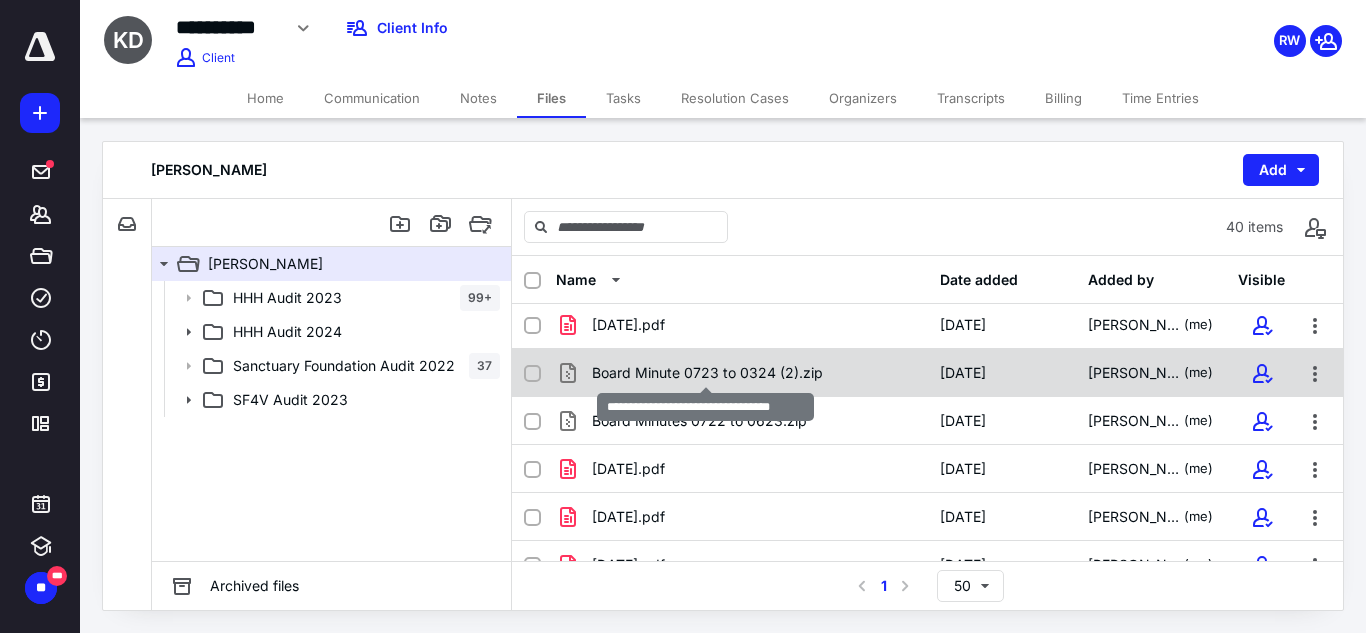 click on "Board Minute 0723 to 0324 (2).zip" at bounding box center [707, 373] 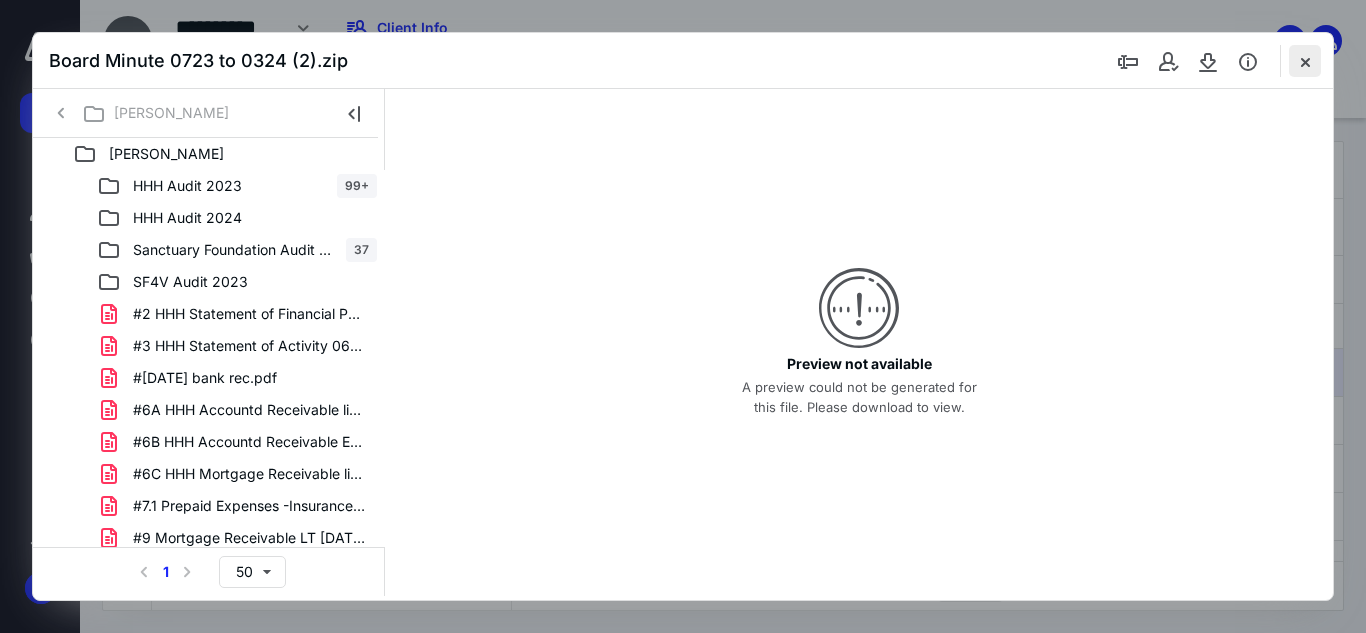 click at bounding box center (1305, 61) 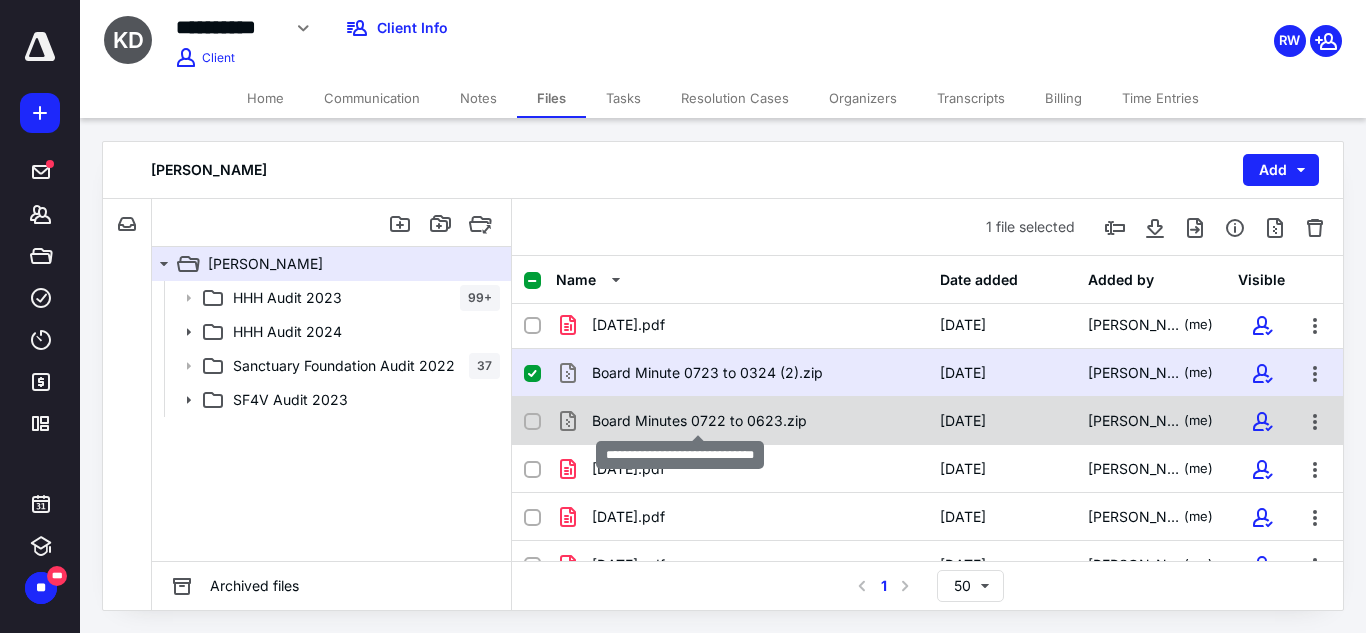 click on "Board Minutes 0722 to 0623.zip" at bounding box center [699, 421] 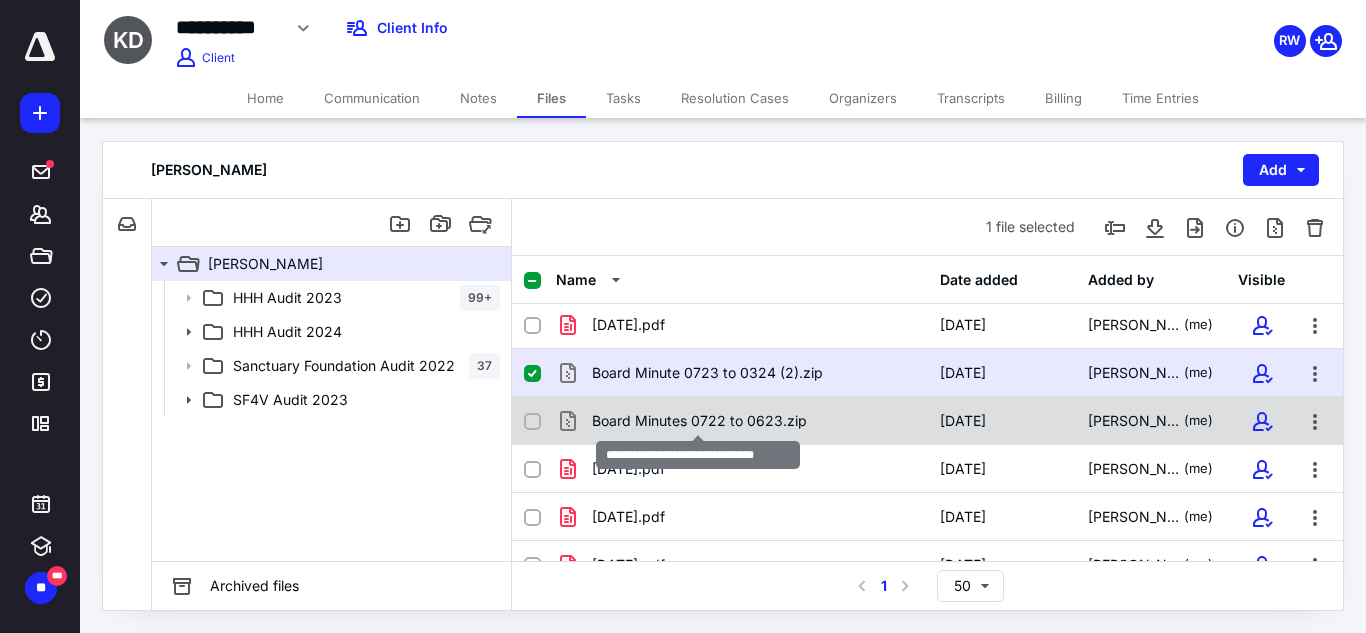 click on "Board Minutes 0722 to 0623.zip" at bounding box center (699, 421) 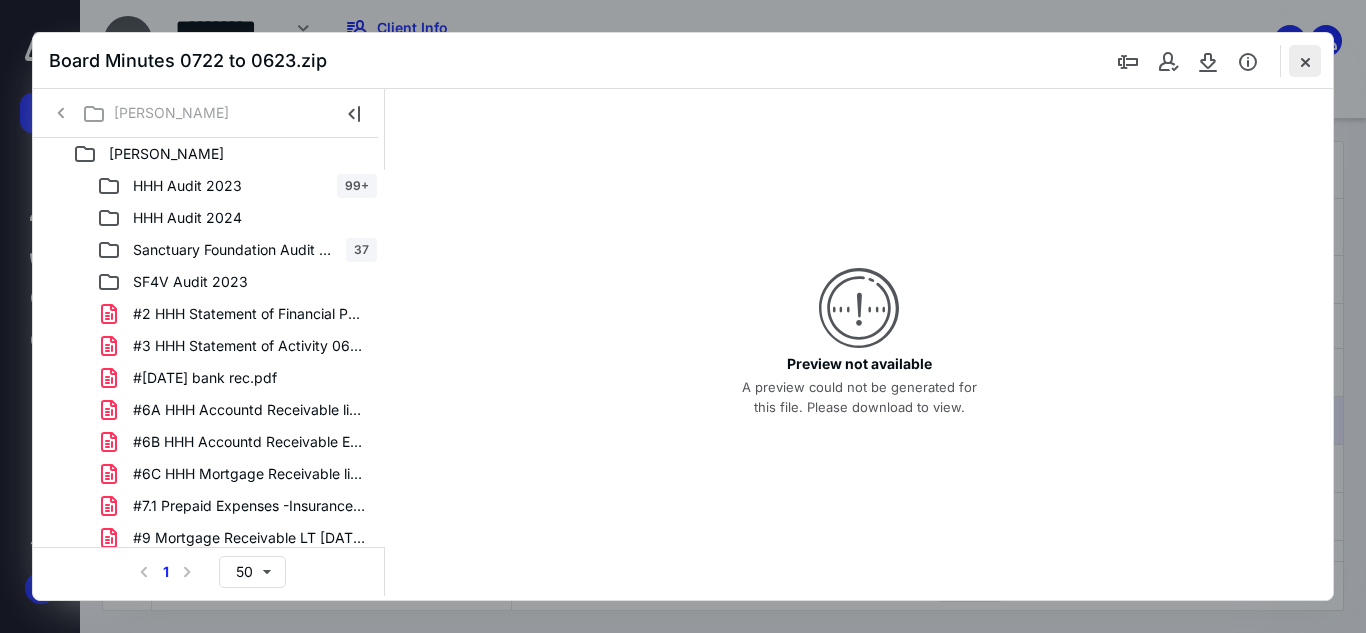 click at bounding box center [1305, 61] 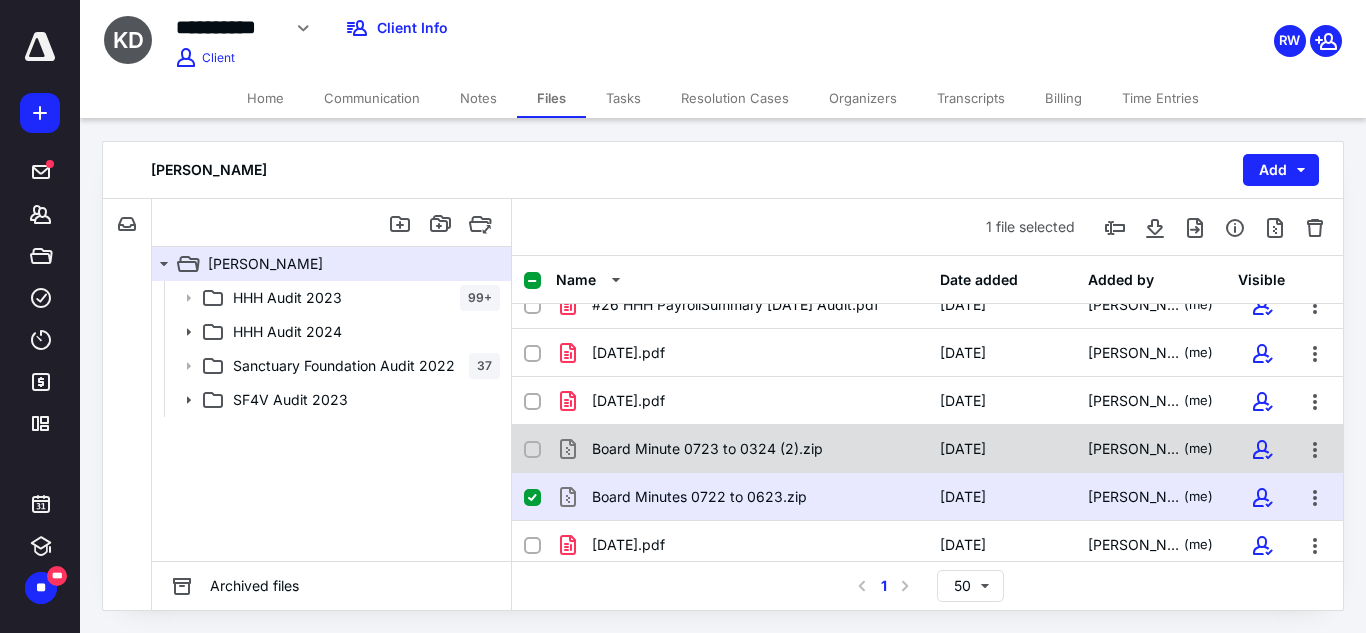 scroll, scrollTop: 1176, scrollLeft: 0, axis: vertical 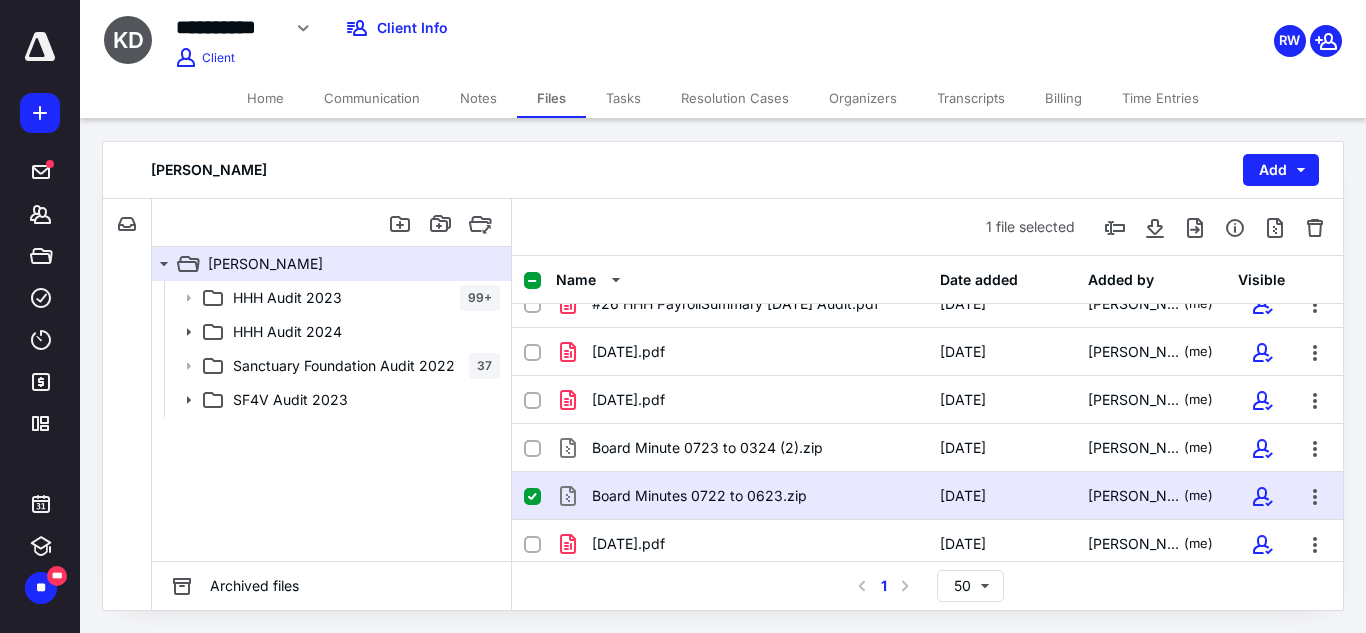 click at bounding box center (532, 497) 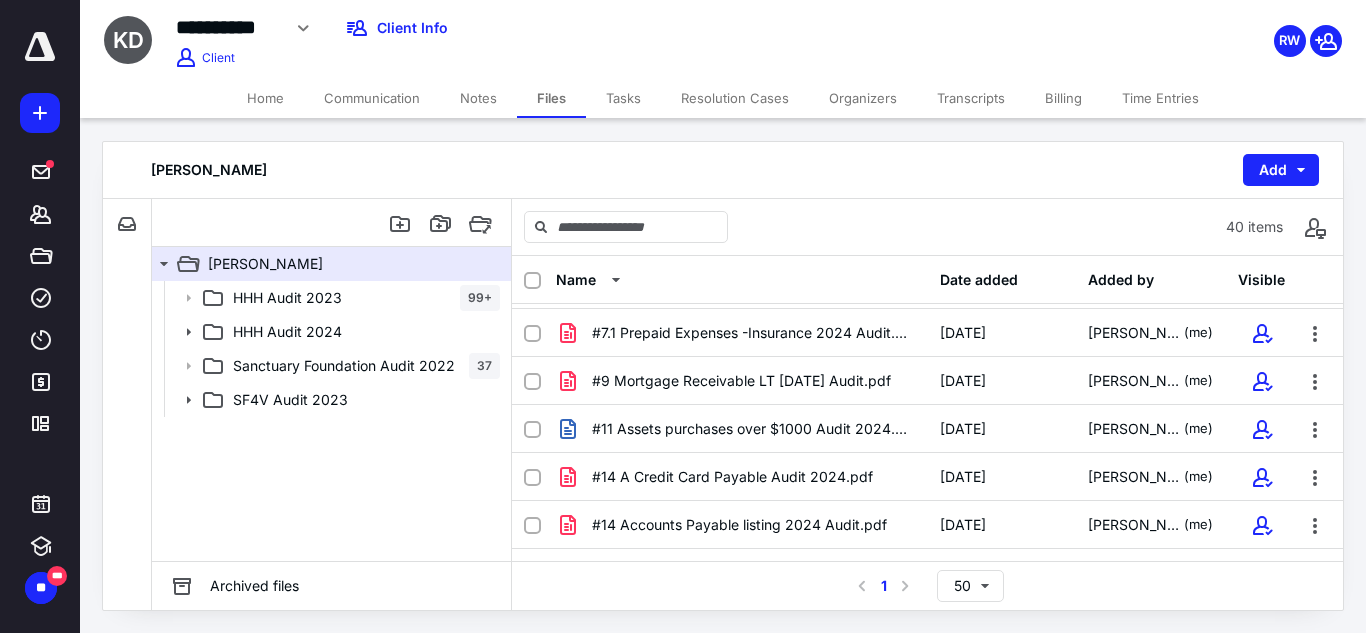 scroll, scrollTop: 474, scrollLeft: 0, axis: vertical 